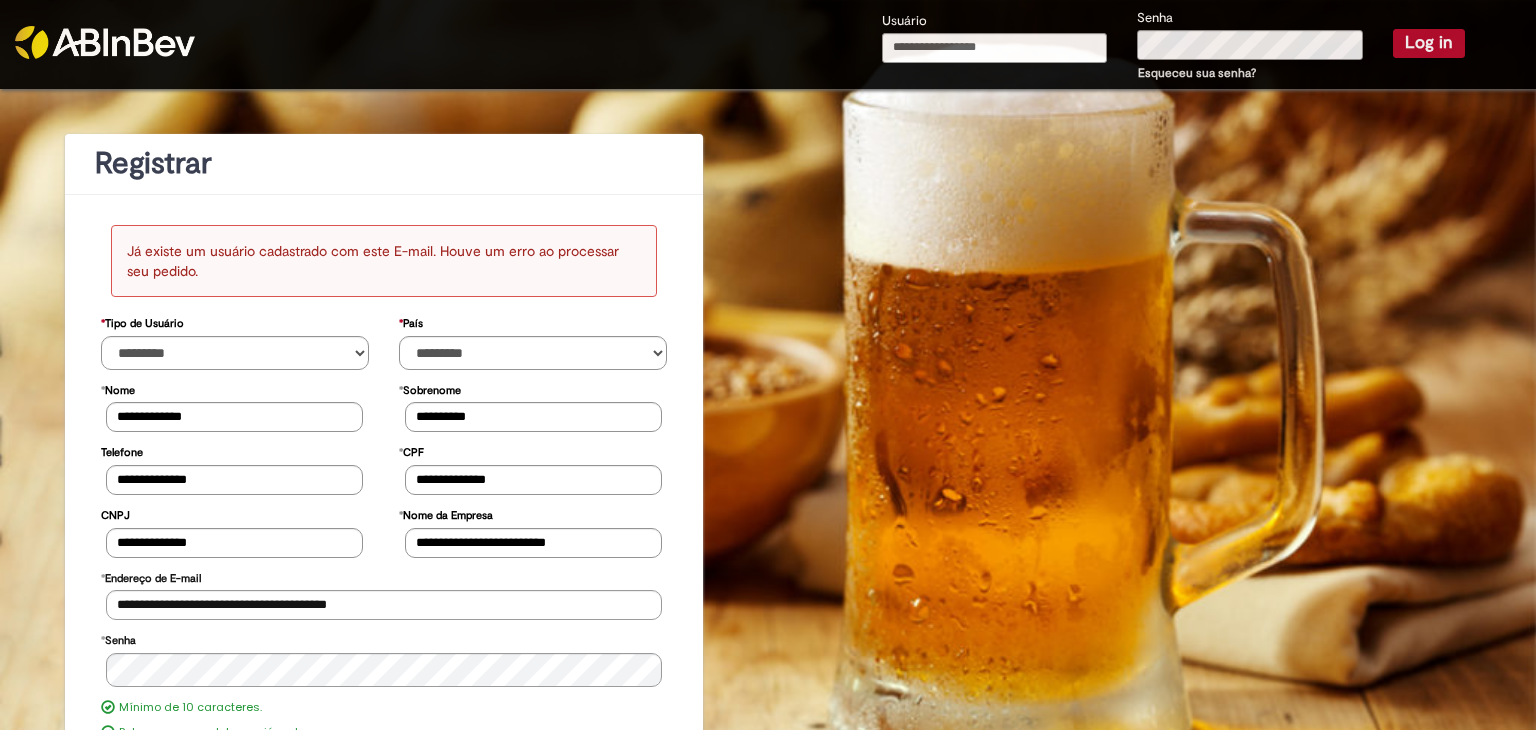 select on "*********" 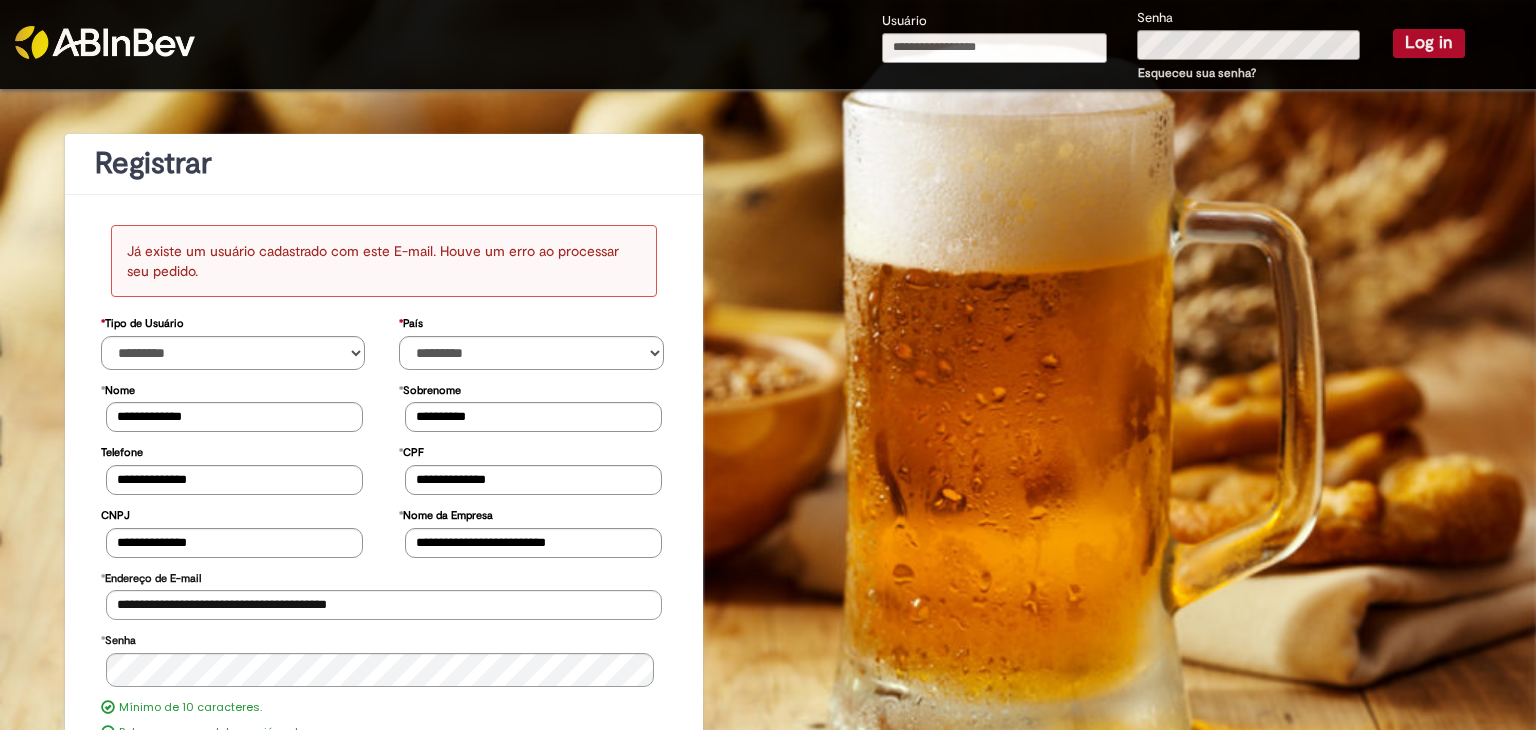 scroll, scrollTop: 0, scrollLeft: 0, axis: both 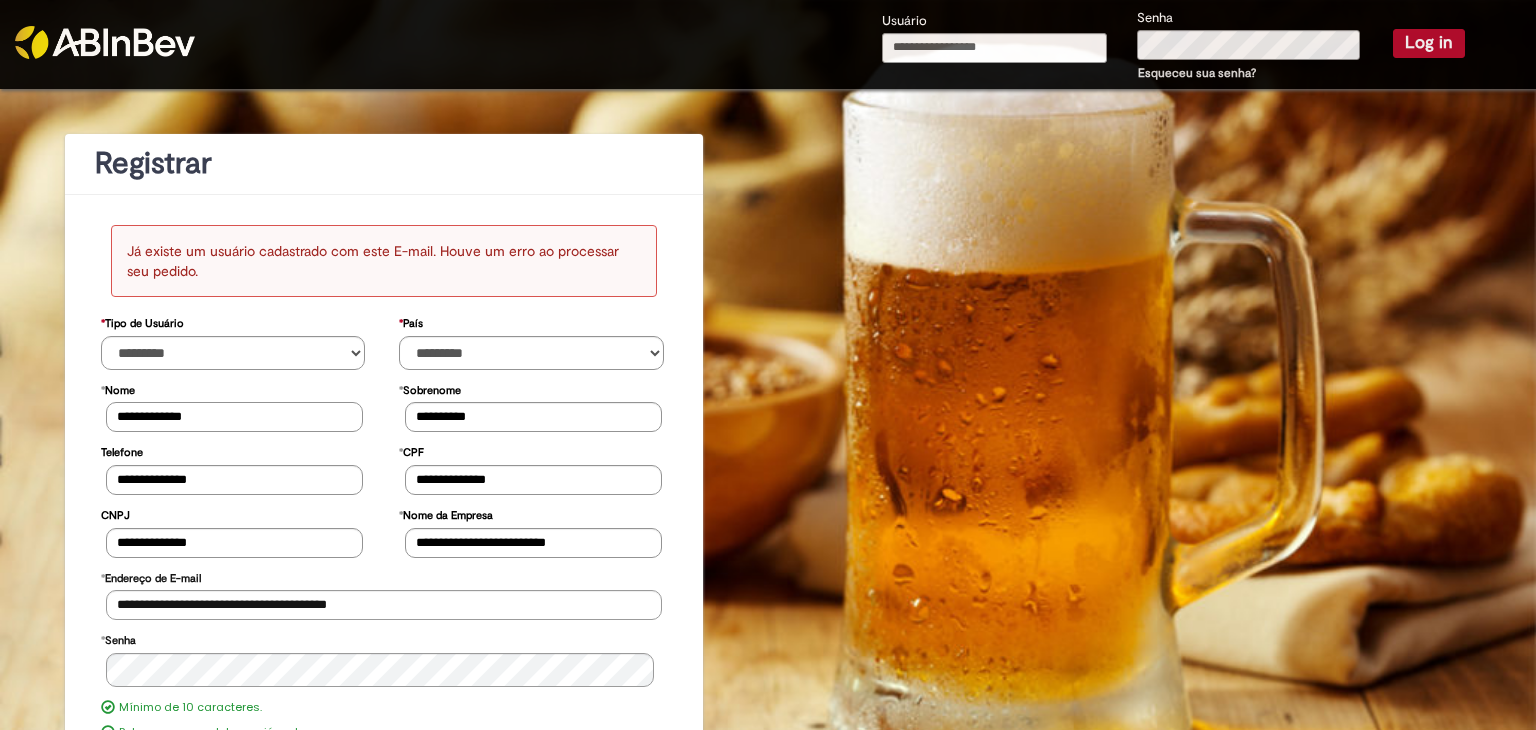 drag, startPoint x: 224, startPoint y: 420, endPoint x: 97, endPoint y: 426, distance: 127.141655 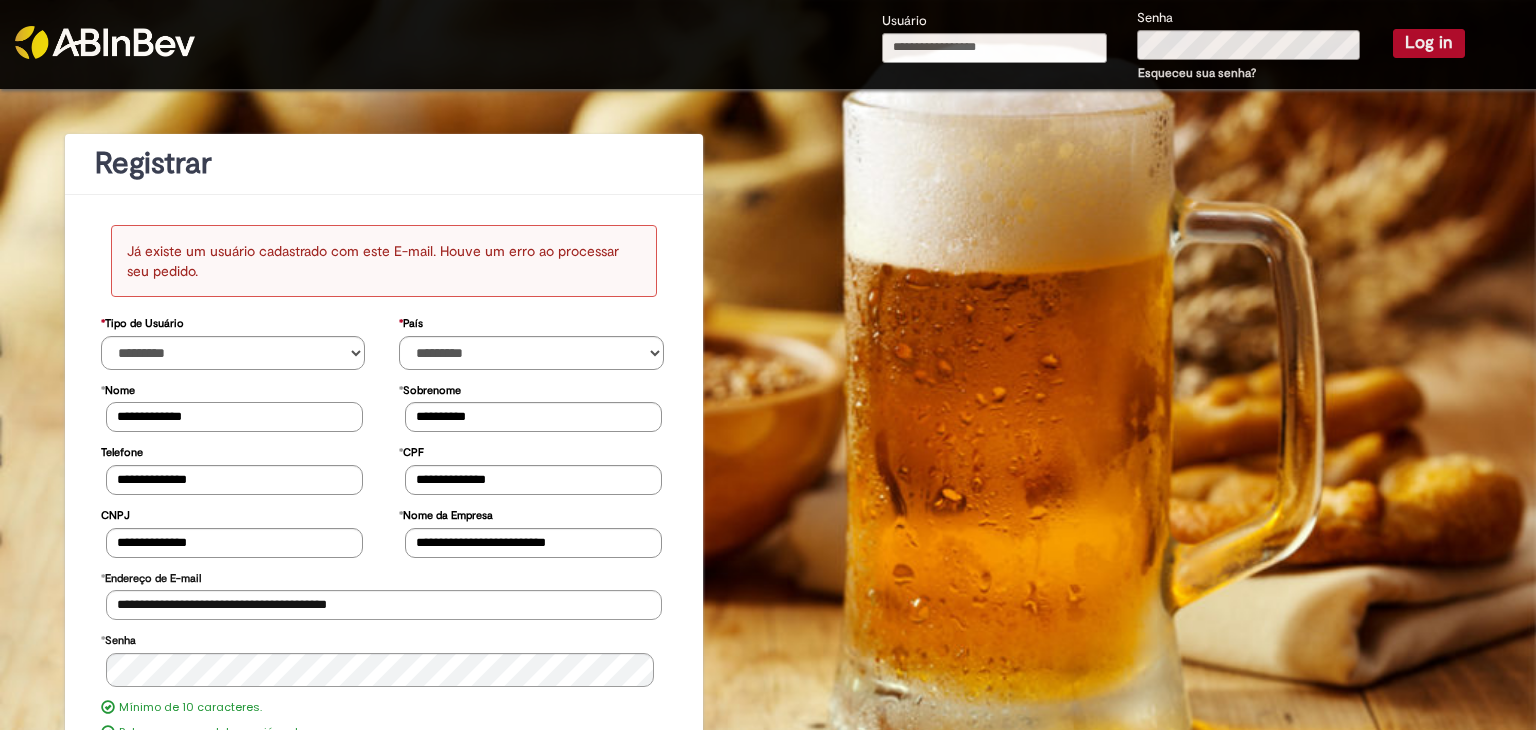 click on "**********" at bounding box center (235, 405) 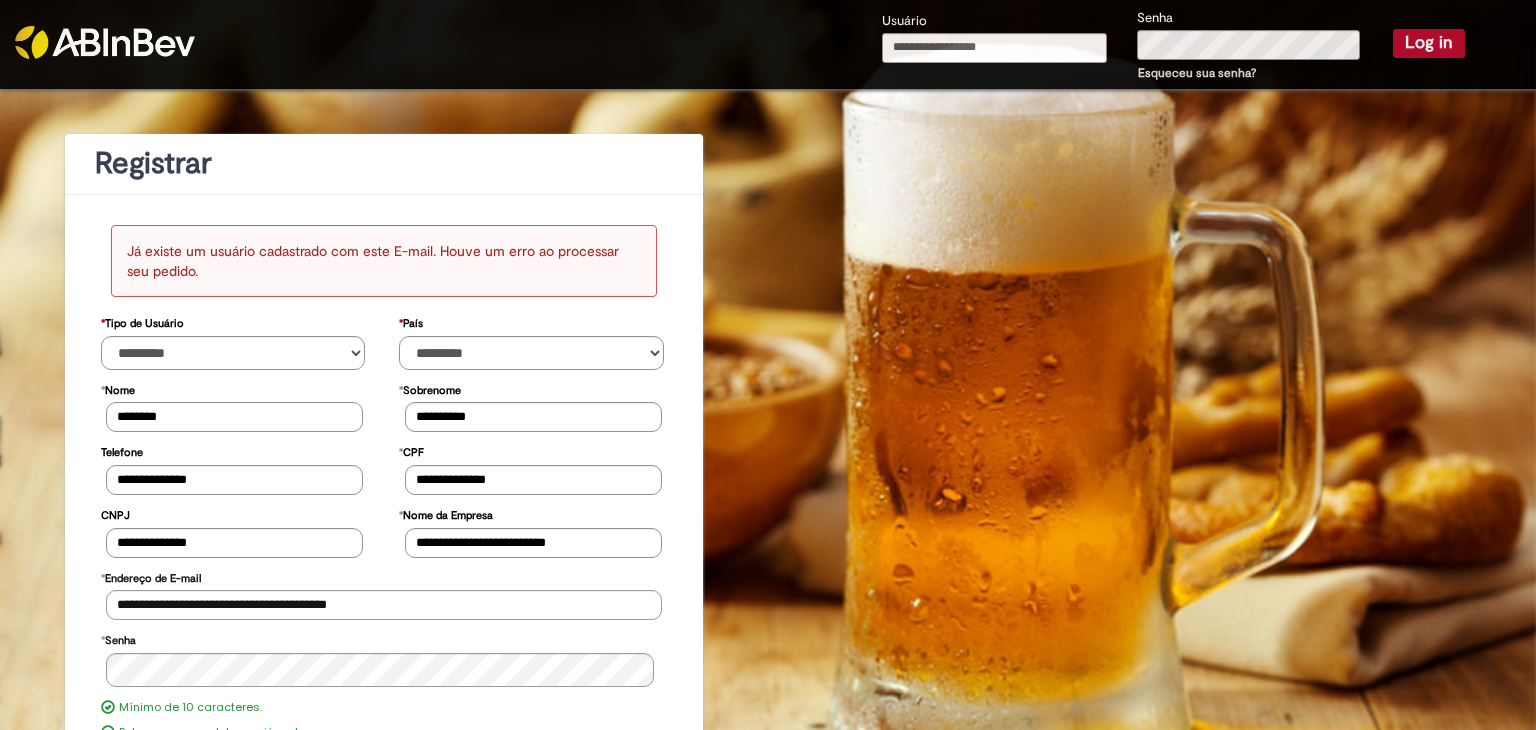 type on "********" 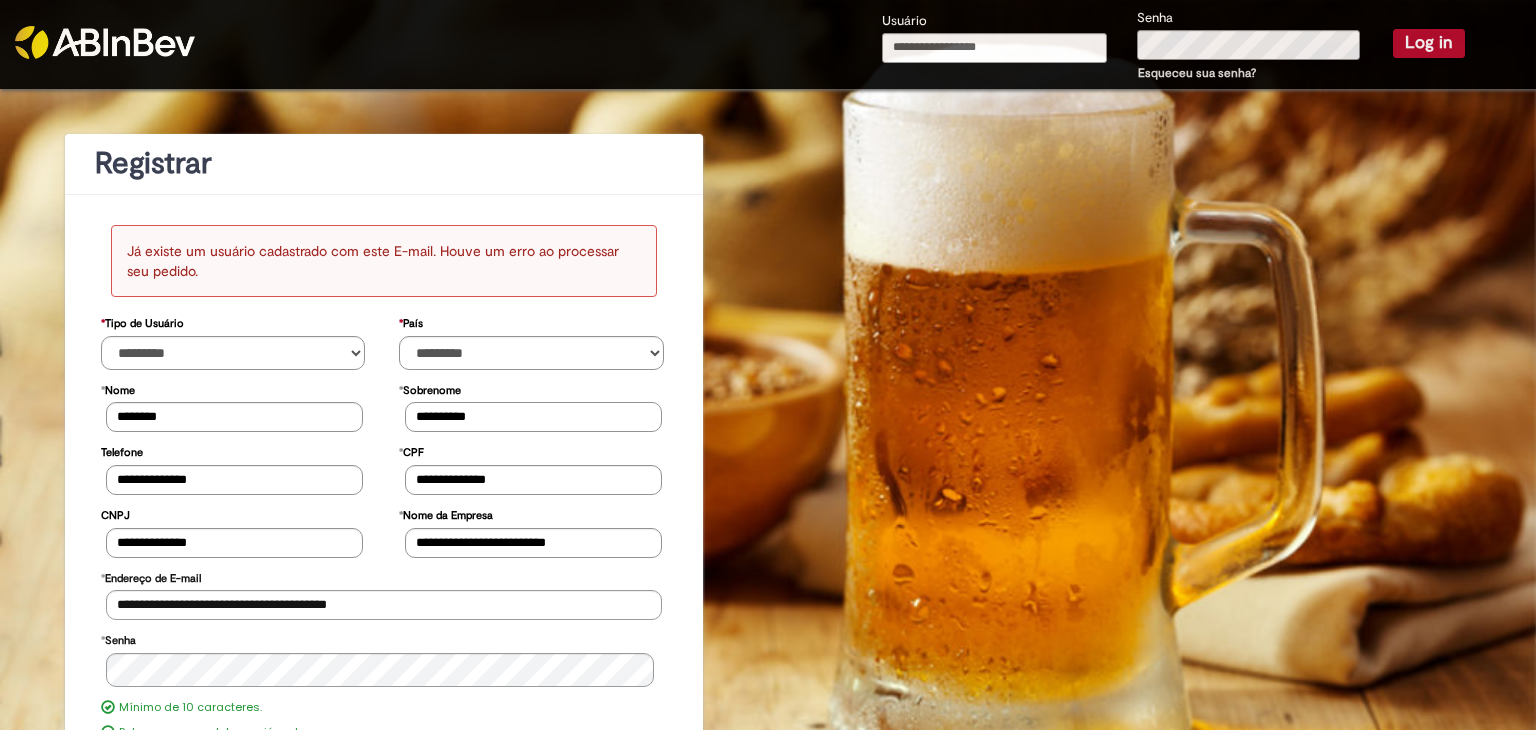 click on "**********" at bounding box center (533, 417) 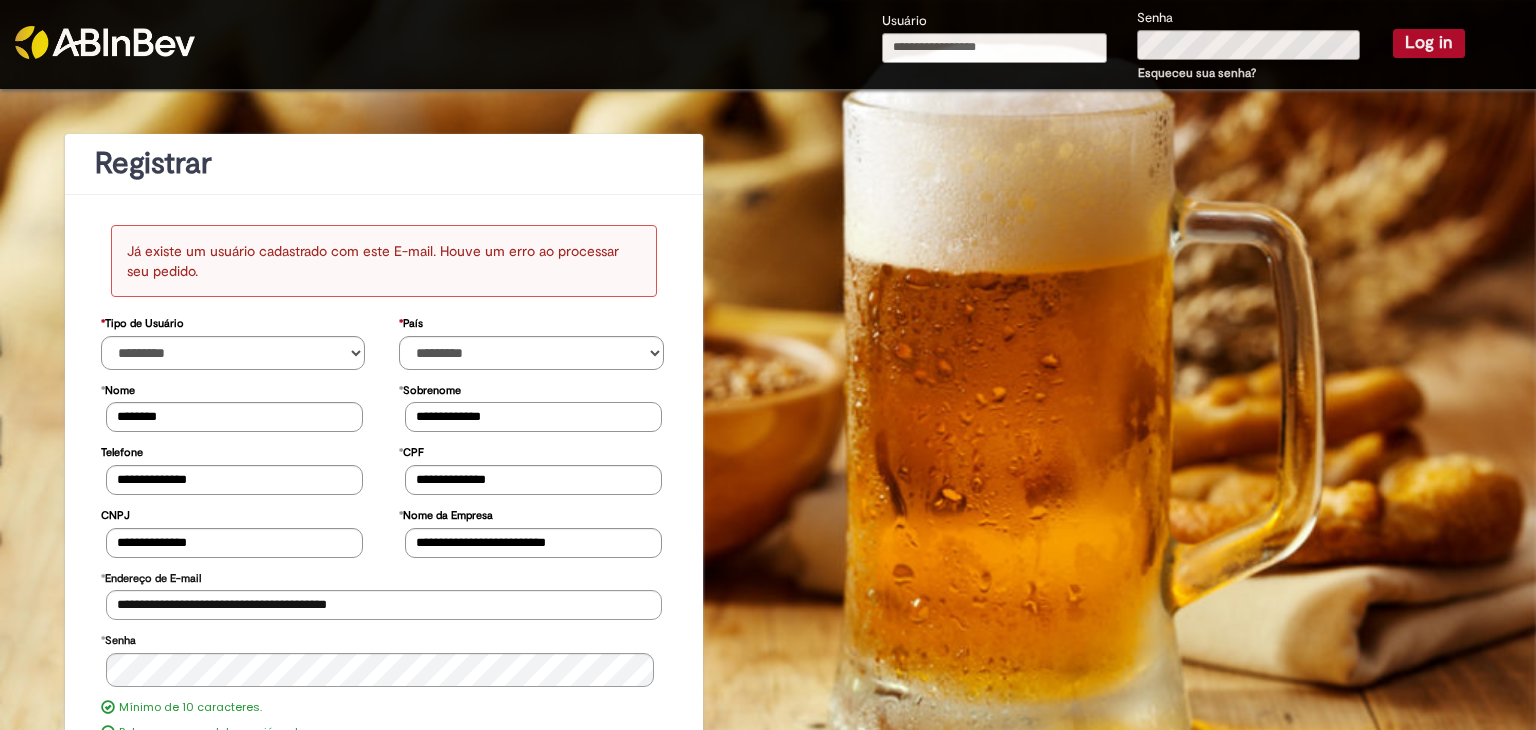 type on "**********" 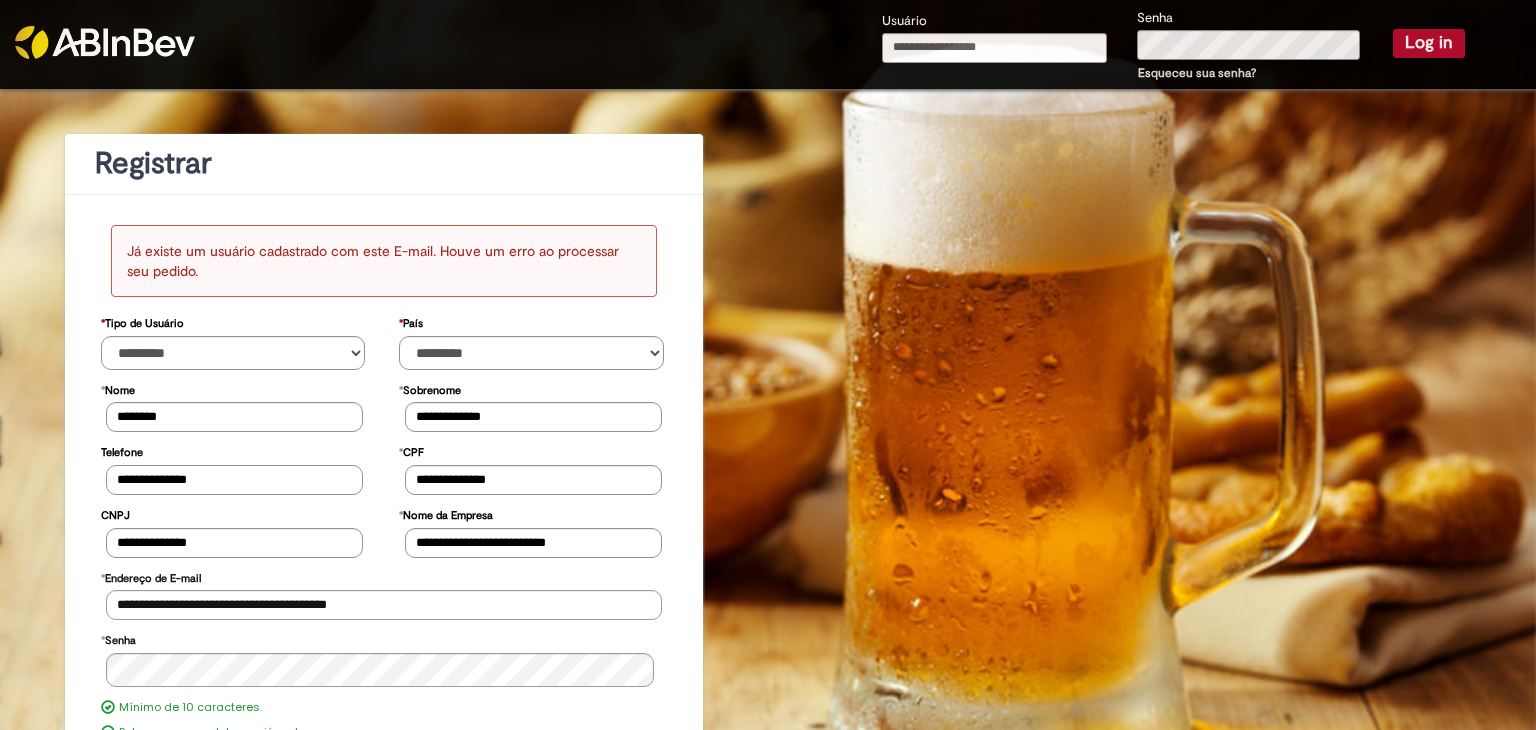 drag, startPoint x: 142, startPoint y: 476, endPoint x: 254, endPoint y: 467, distance: 112.36102 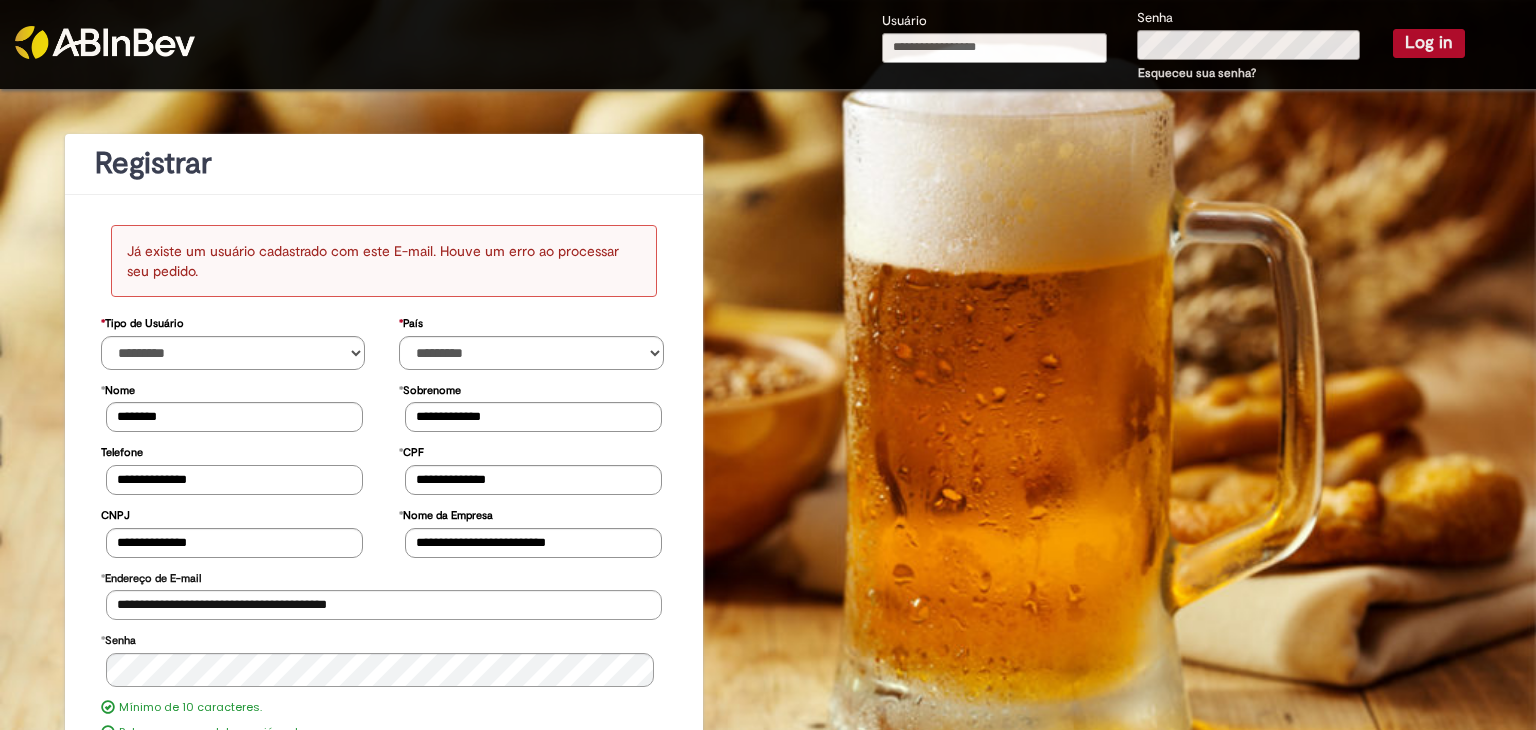 click on "**********" at bounding box center [234, 480] 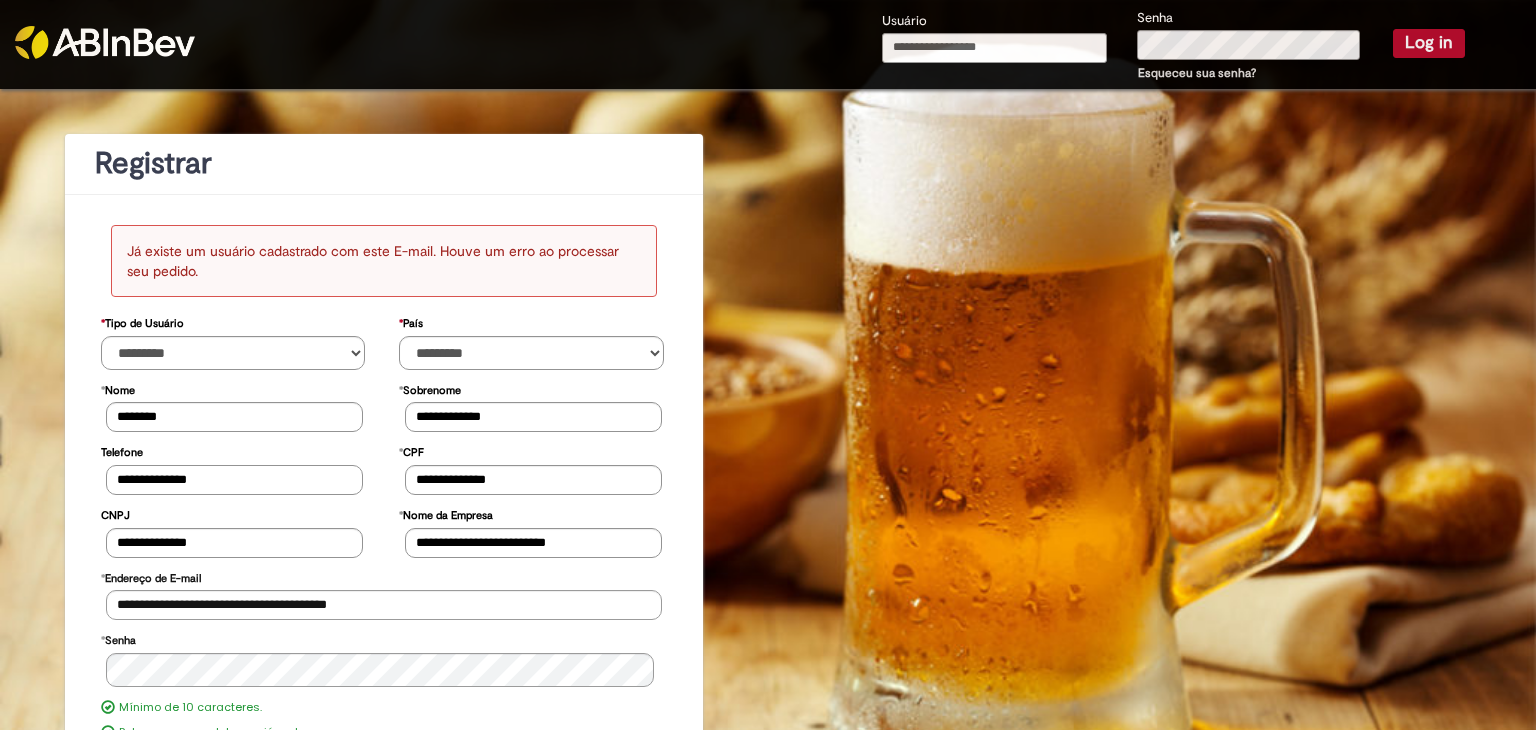 type on "**********" 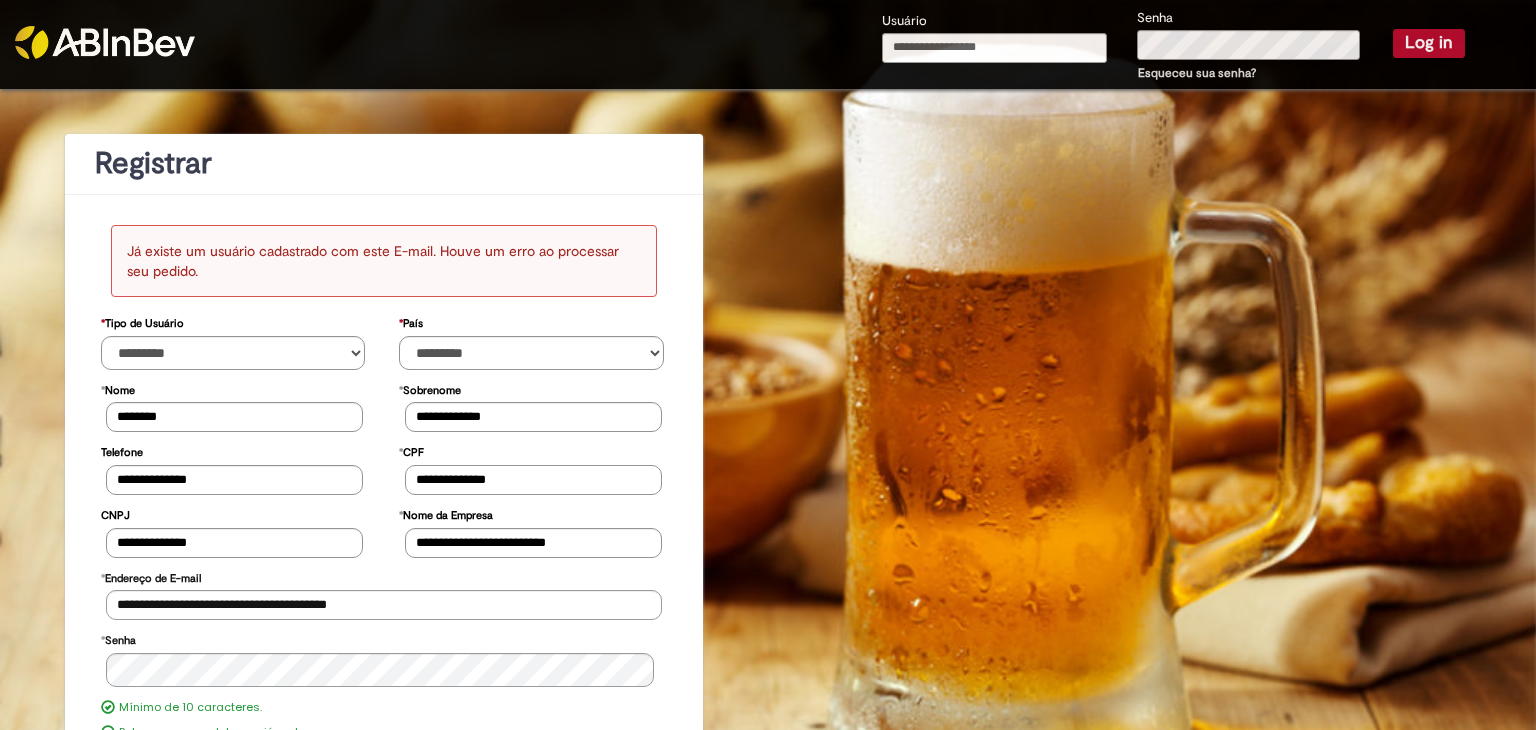 drag, startPoint x: 506, startPoint y: 470, endPoint x: 366, endPoint y: 471, distance: 140.00357 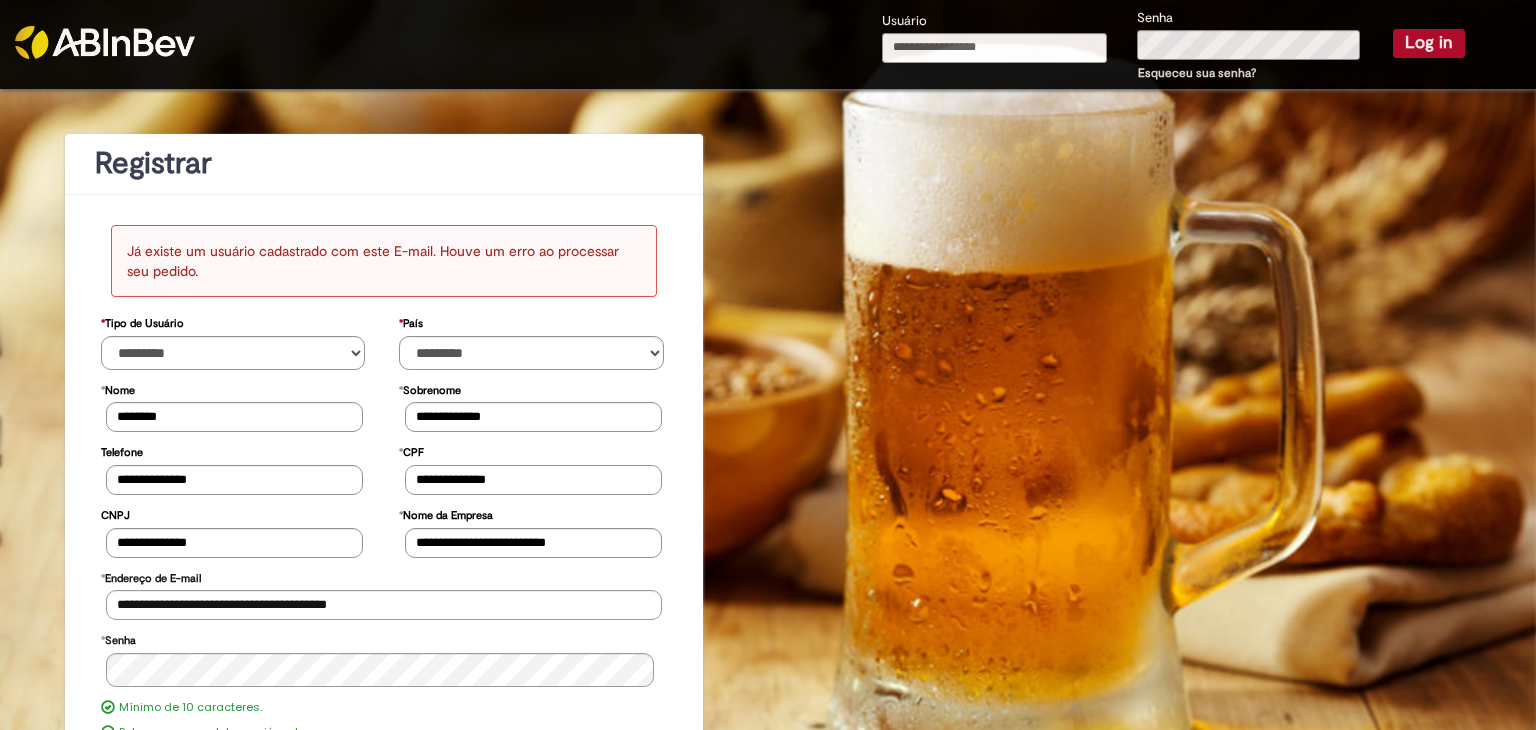 click on "**********" at bounding box center (384, 467) 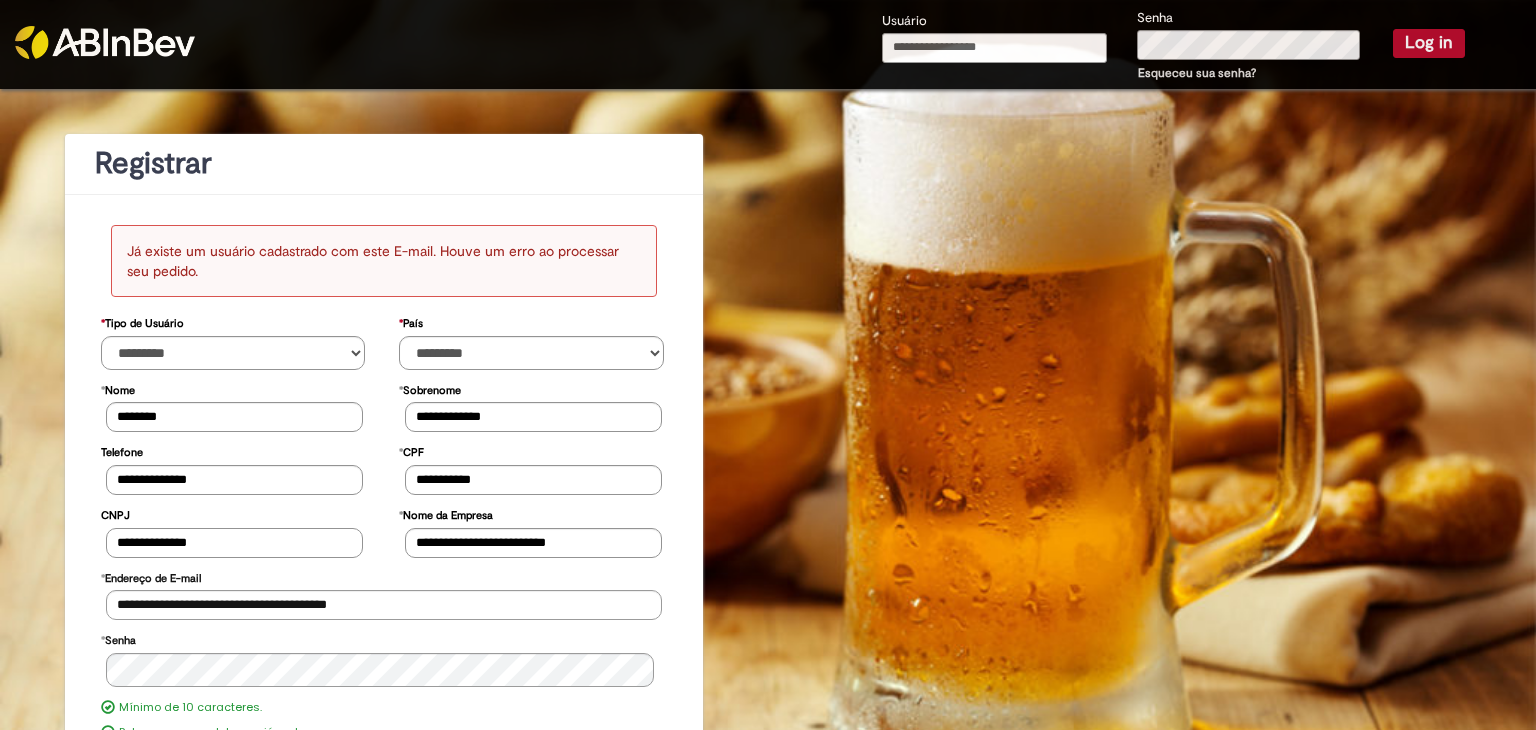 click on "**********" at bounding box center (234, 543) 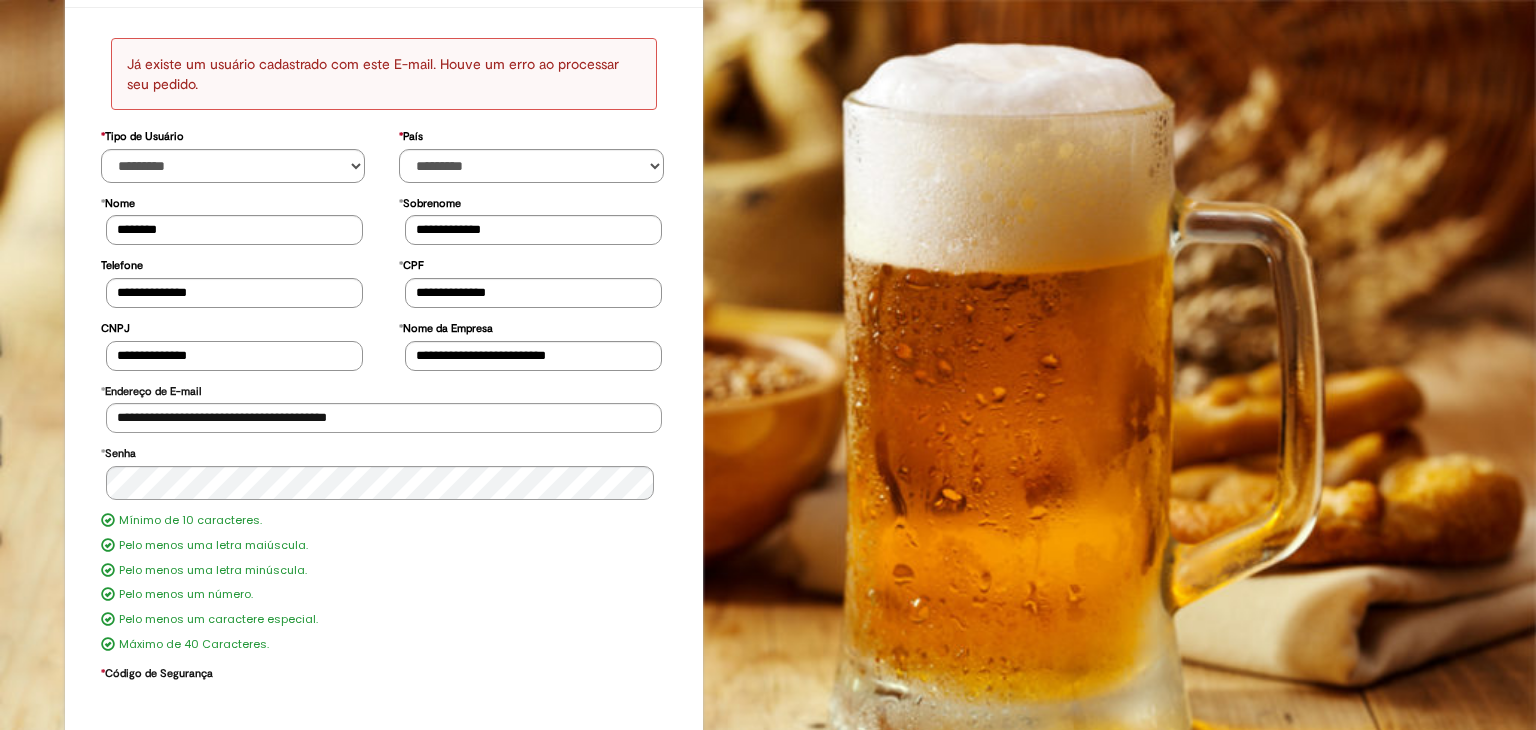 scroll, scrollTop: 200, scrollLeft: 0, axis: vertical 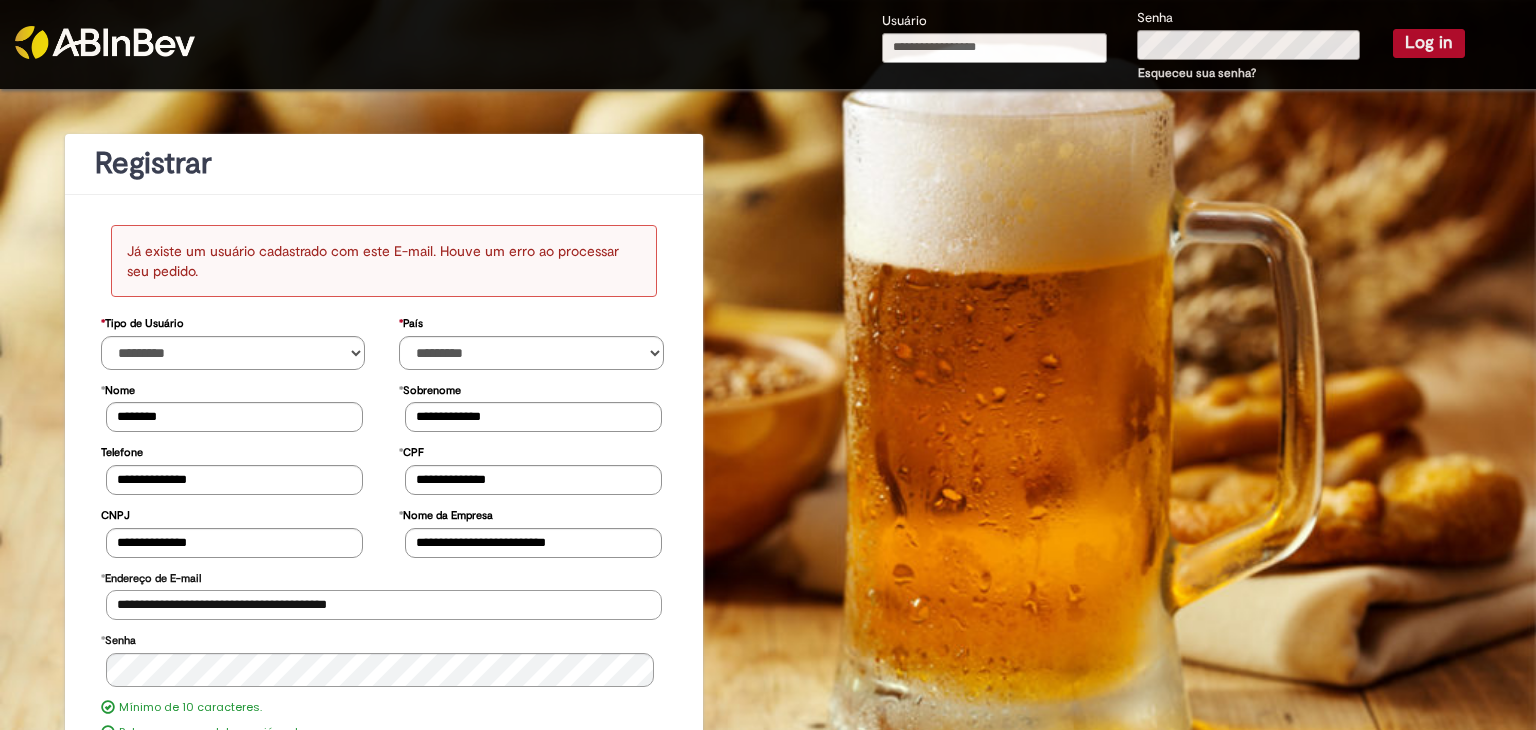 click on "**********" at bounding box center [384, 605] 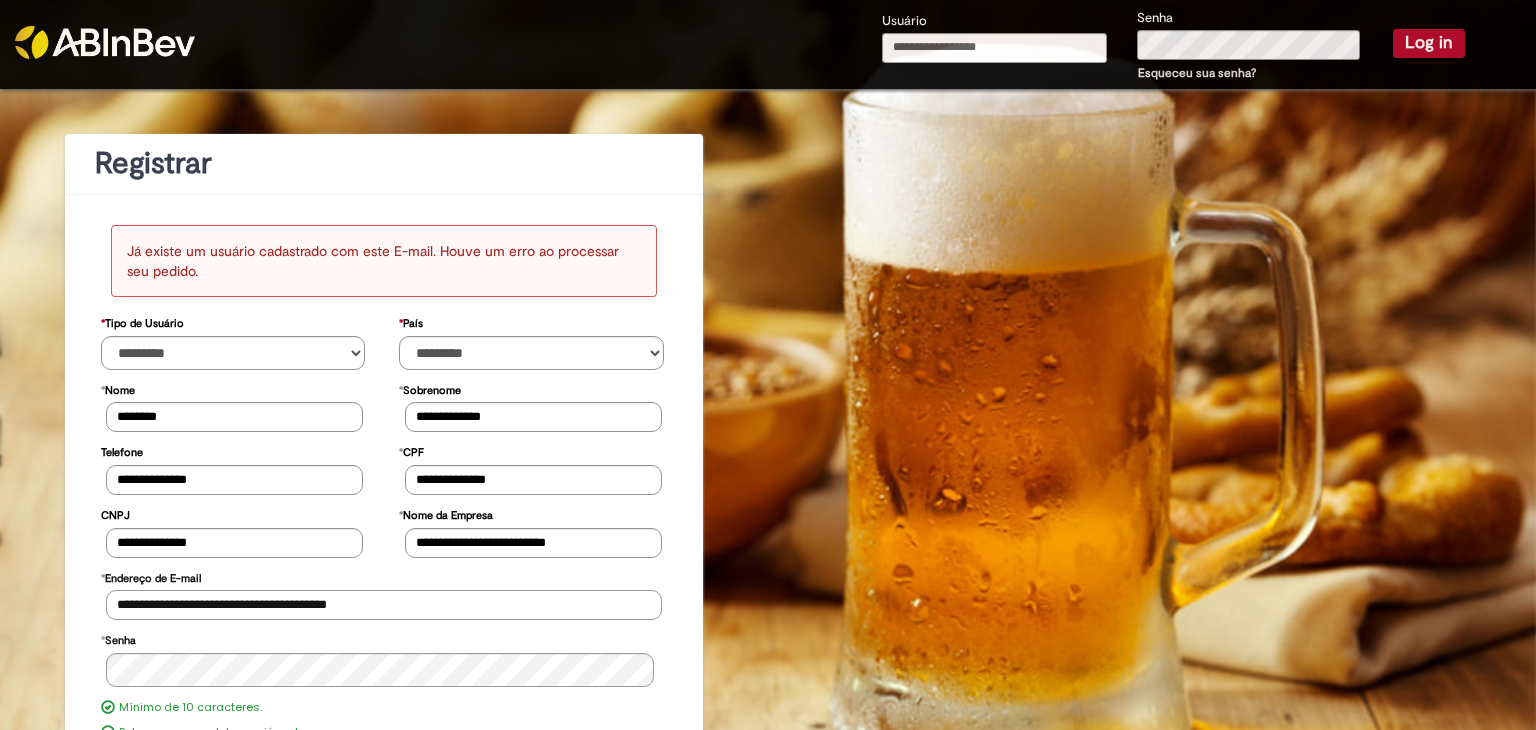 drag, startPoint x: 383, startPoint y: 605, endPoint x: 61, endPoint y: 591, distance: 322.3042 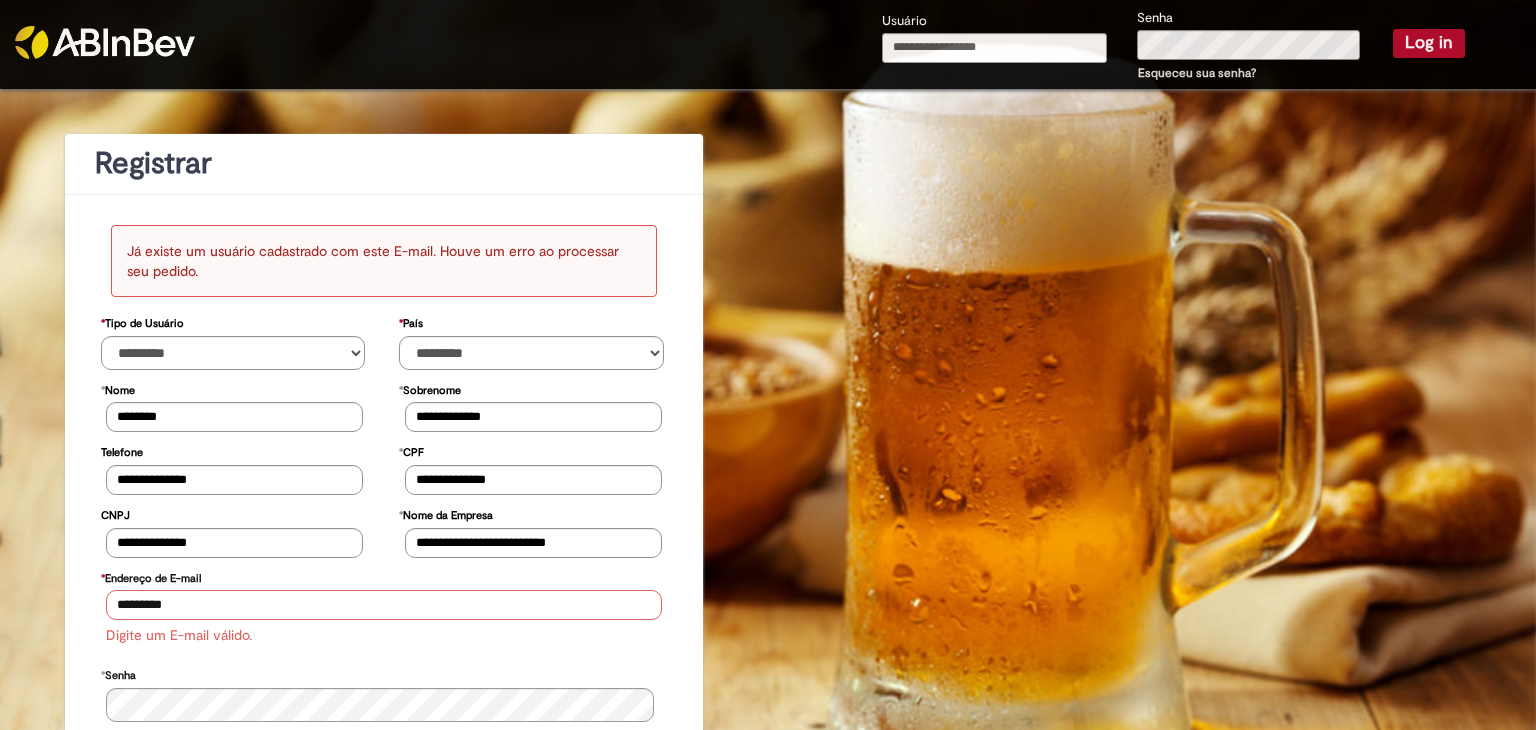 type on "**********" 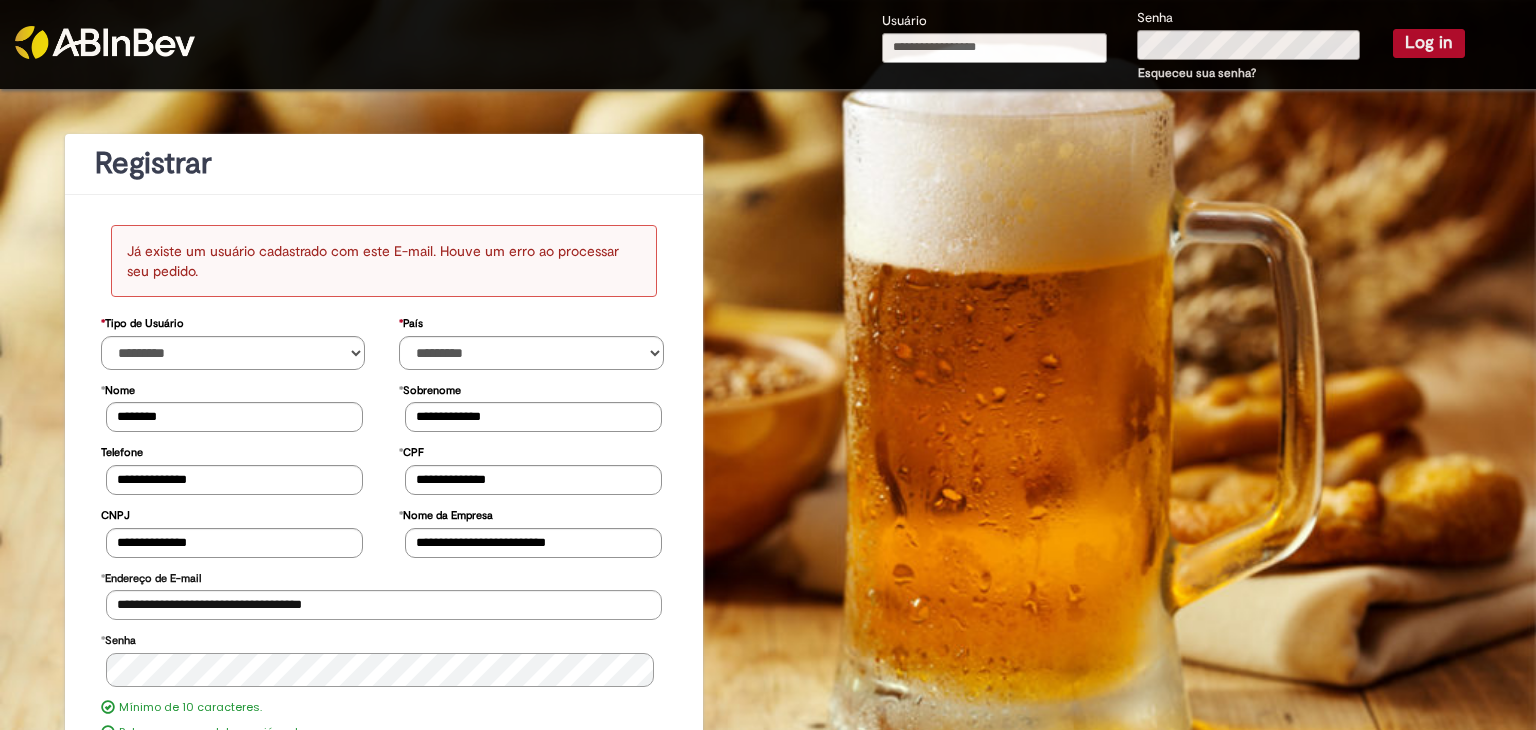 click on "*  Senha" at bounding box center (384, 660) 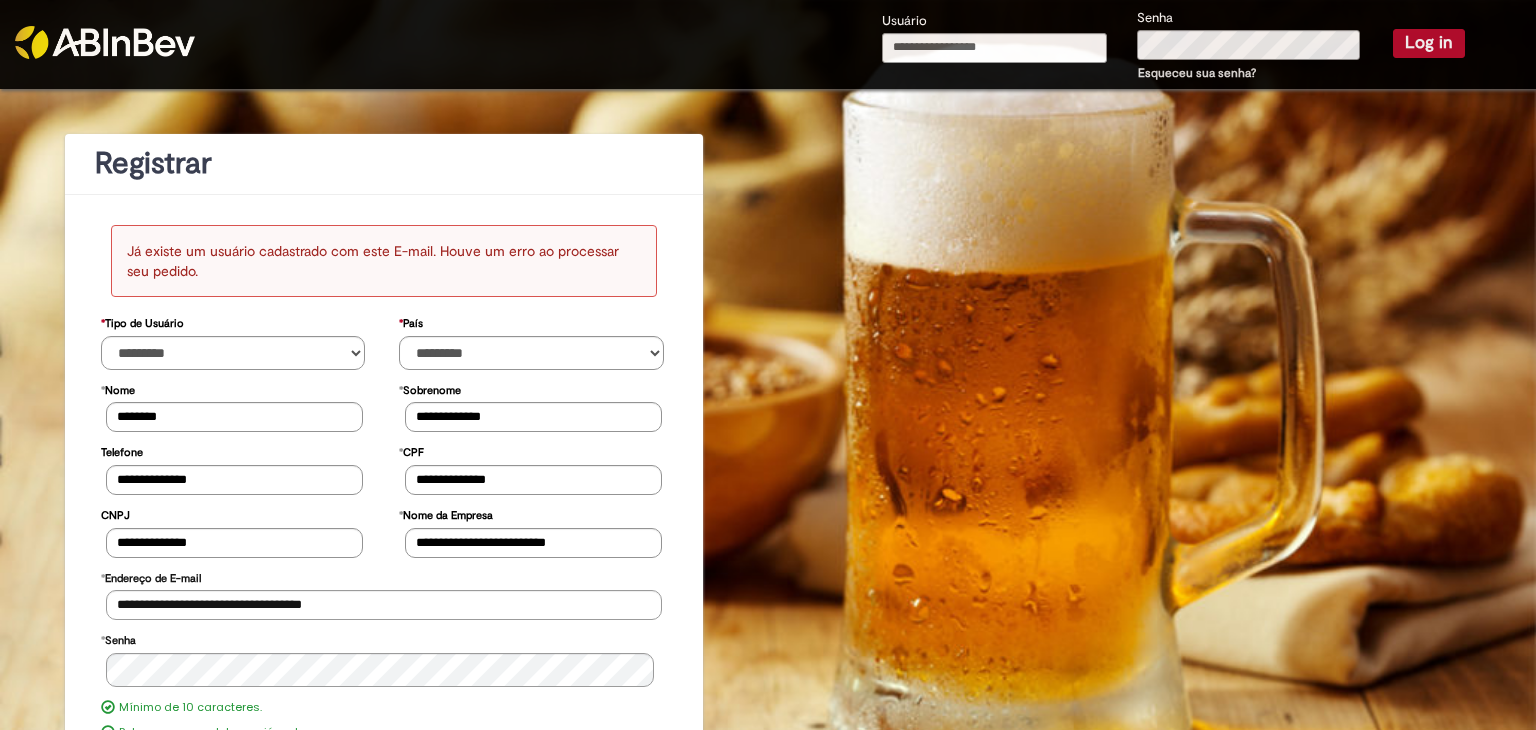 scroll, scrollTop: 0, scrollLeft: 0, axis: both 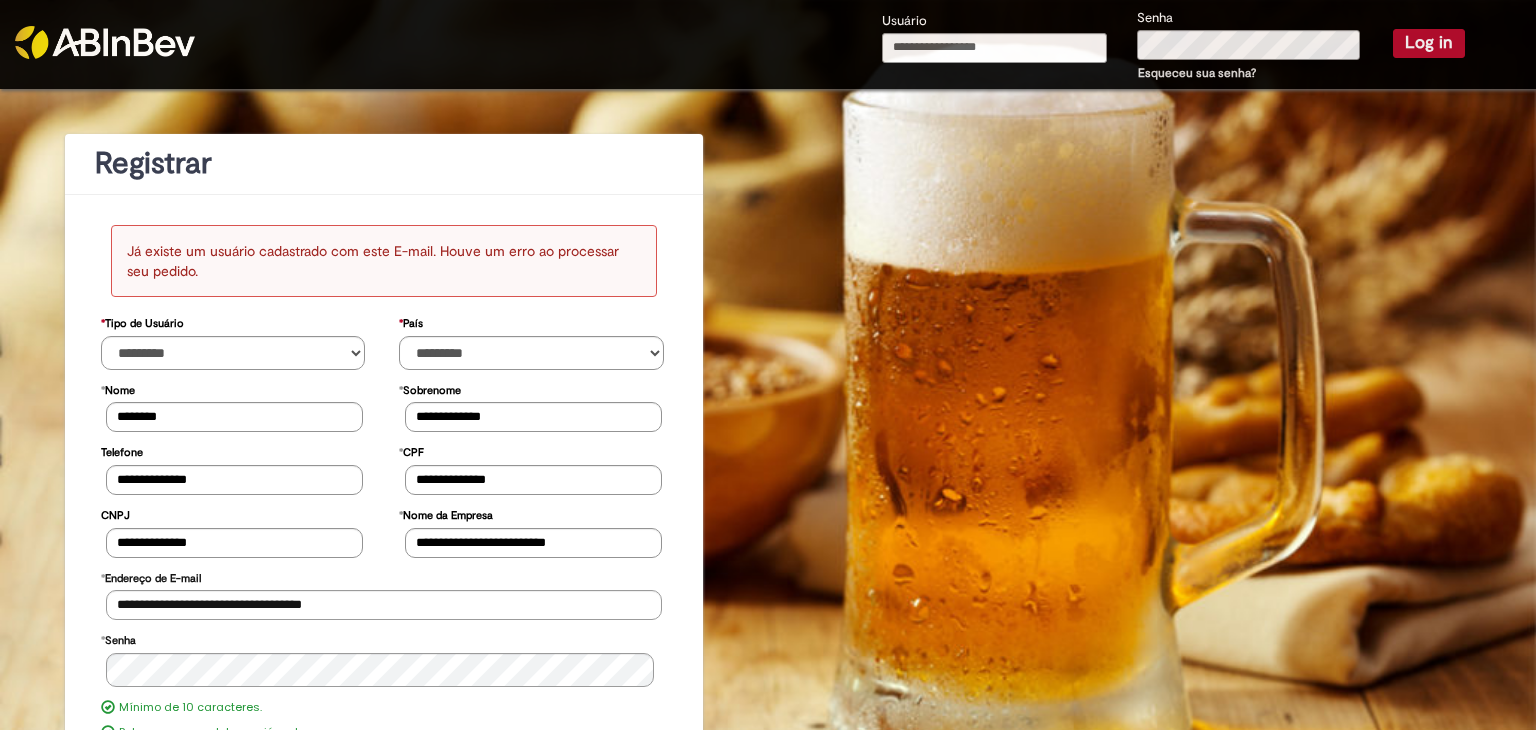 click on "Log in" at bounding box center (1429, 43) 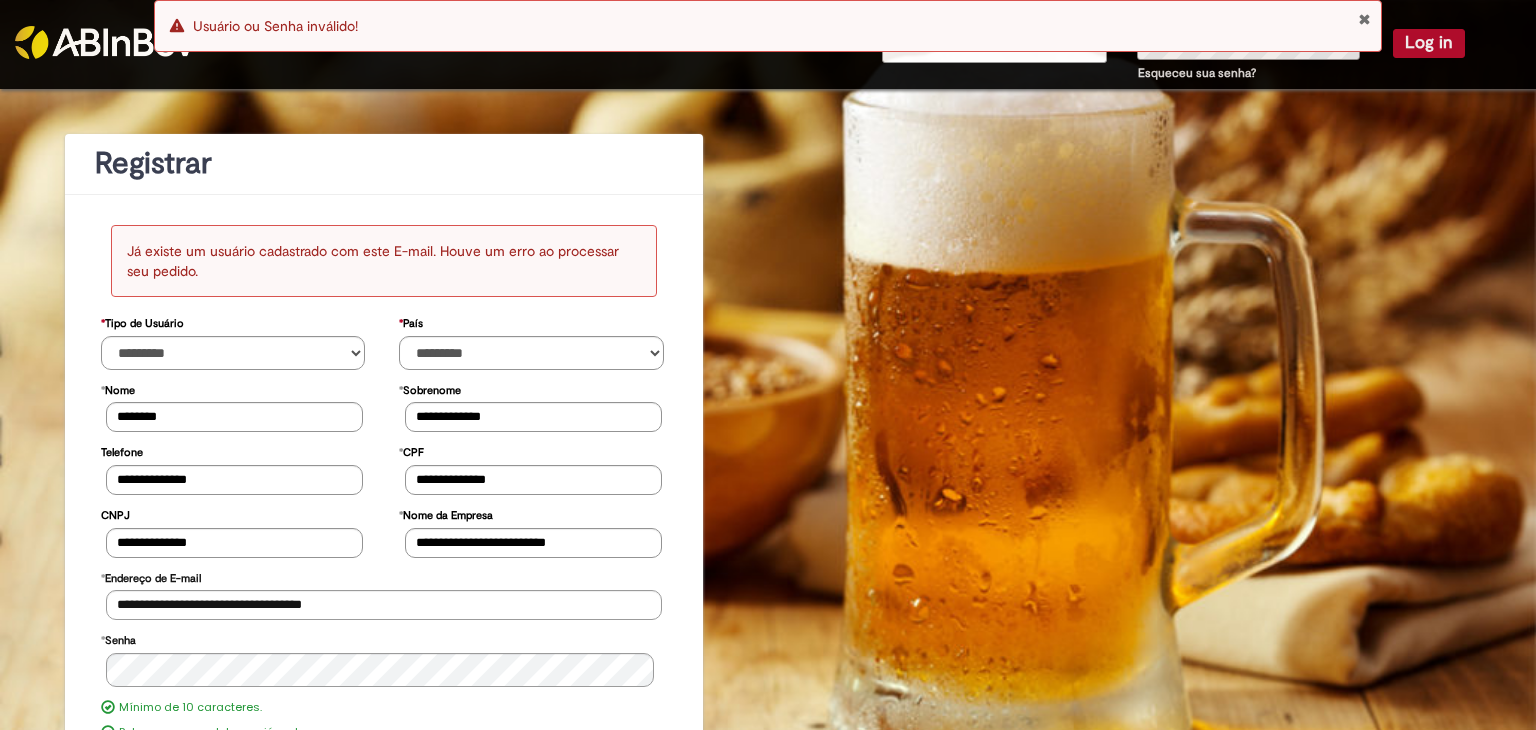 click at bounding box center (1364, 19) 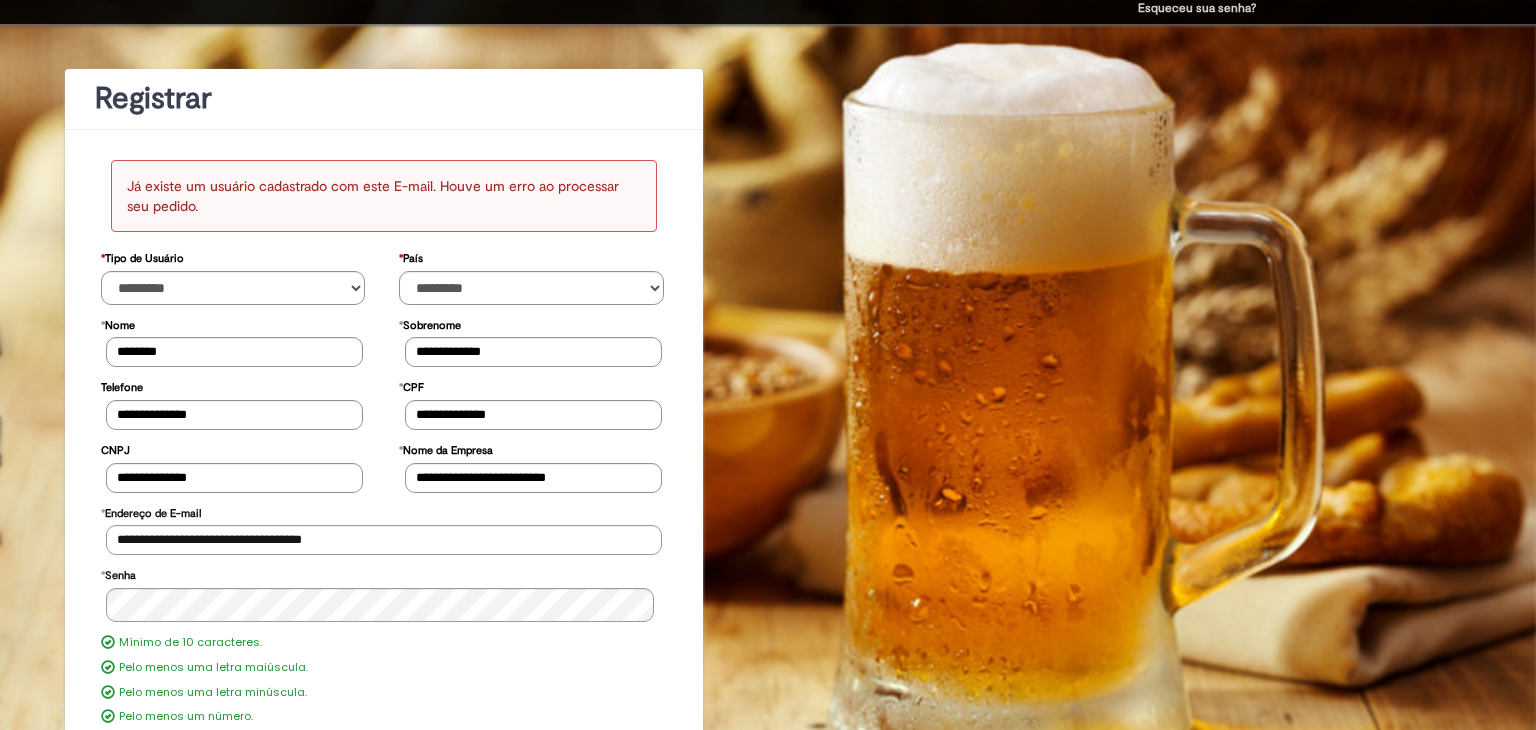 scroll, scrollTop: 100, scrollLeft: 0, axis: vertical 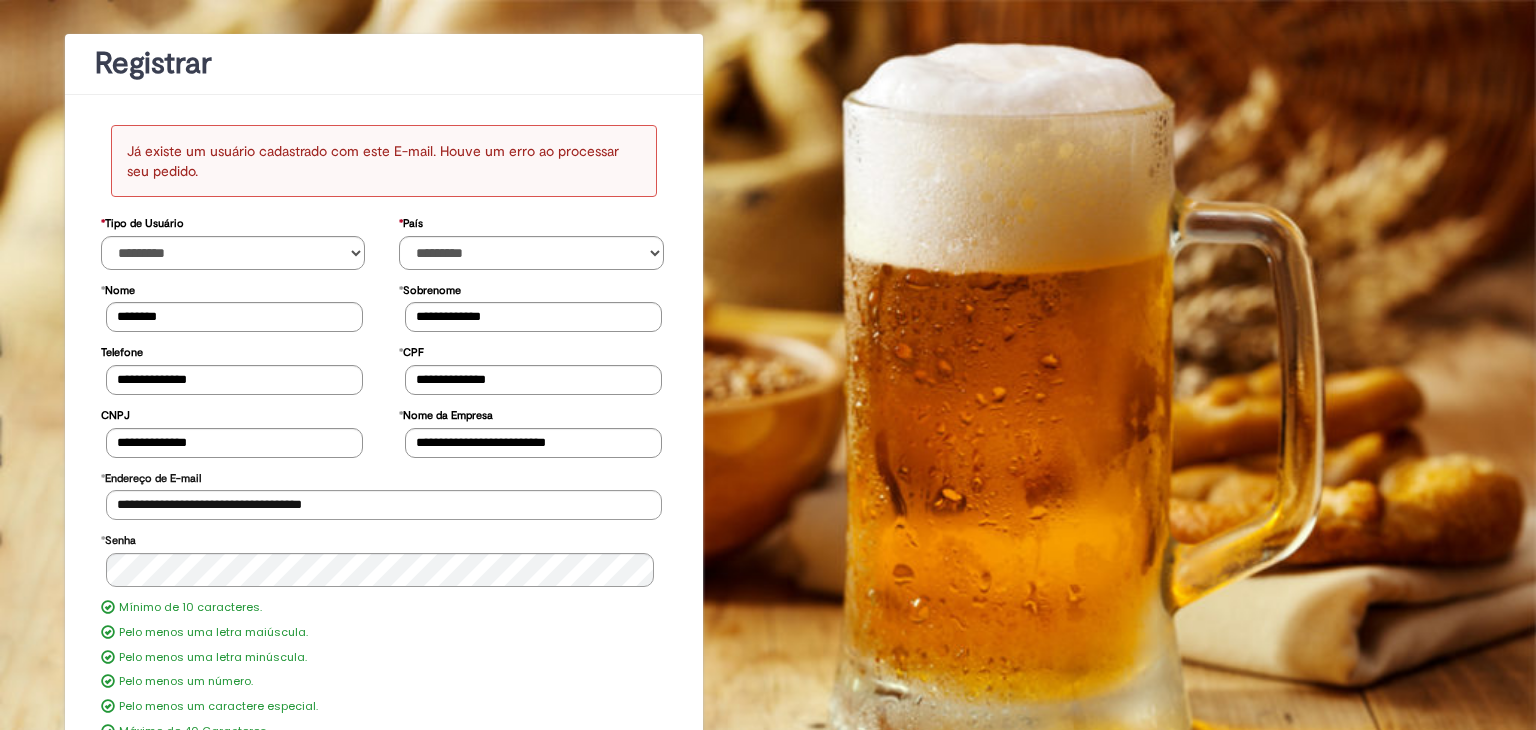 click on "Já existe um usuário cadastrado com este E-mail. Houve um erro ao processar seu pedido." at bounding box center (384, 161) 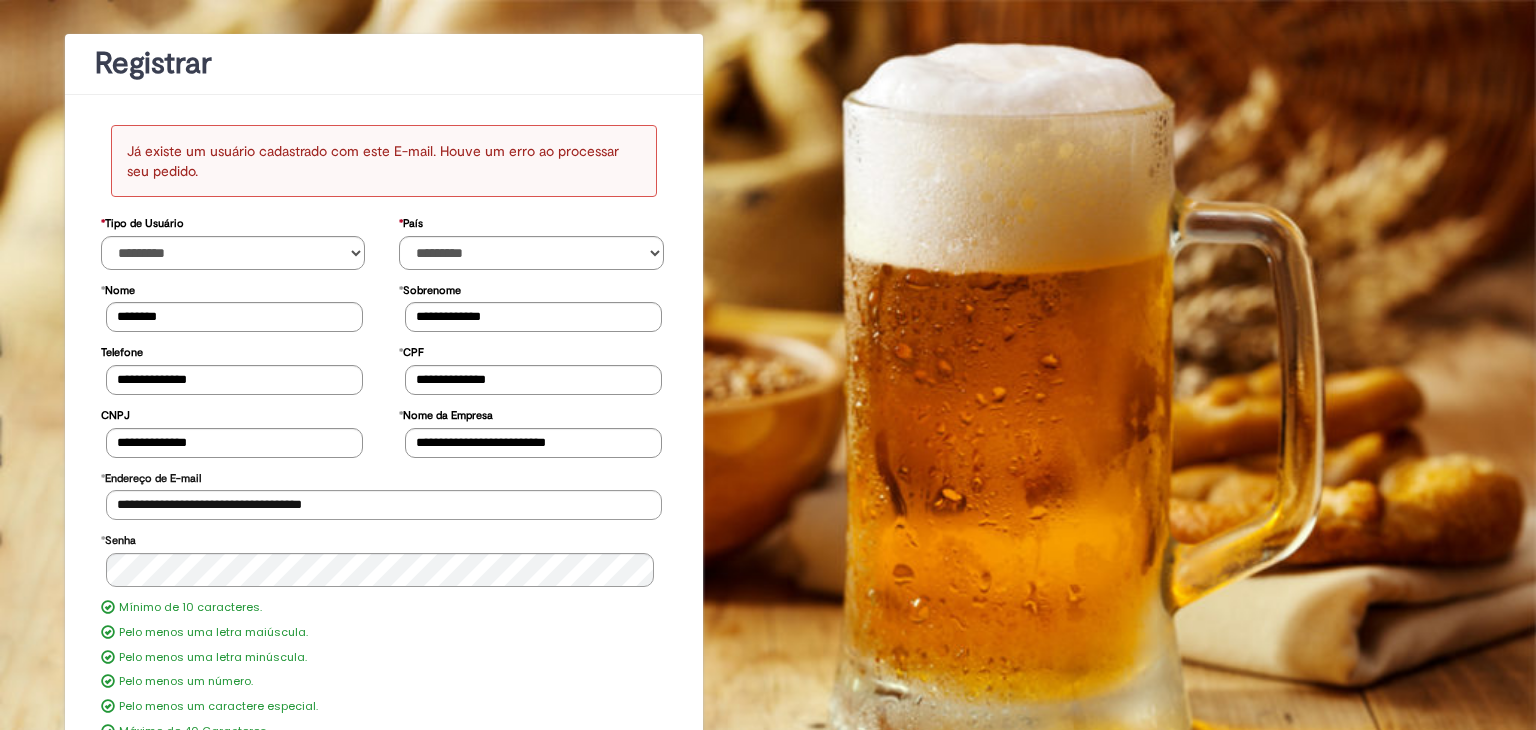 scroll, scrollTop: 249, scrollLeft: 0, axis: vertical 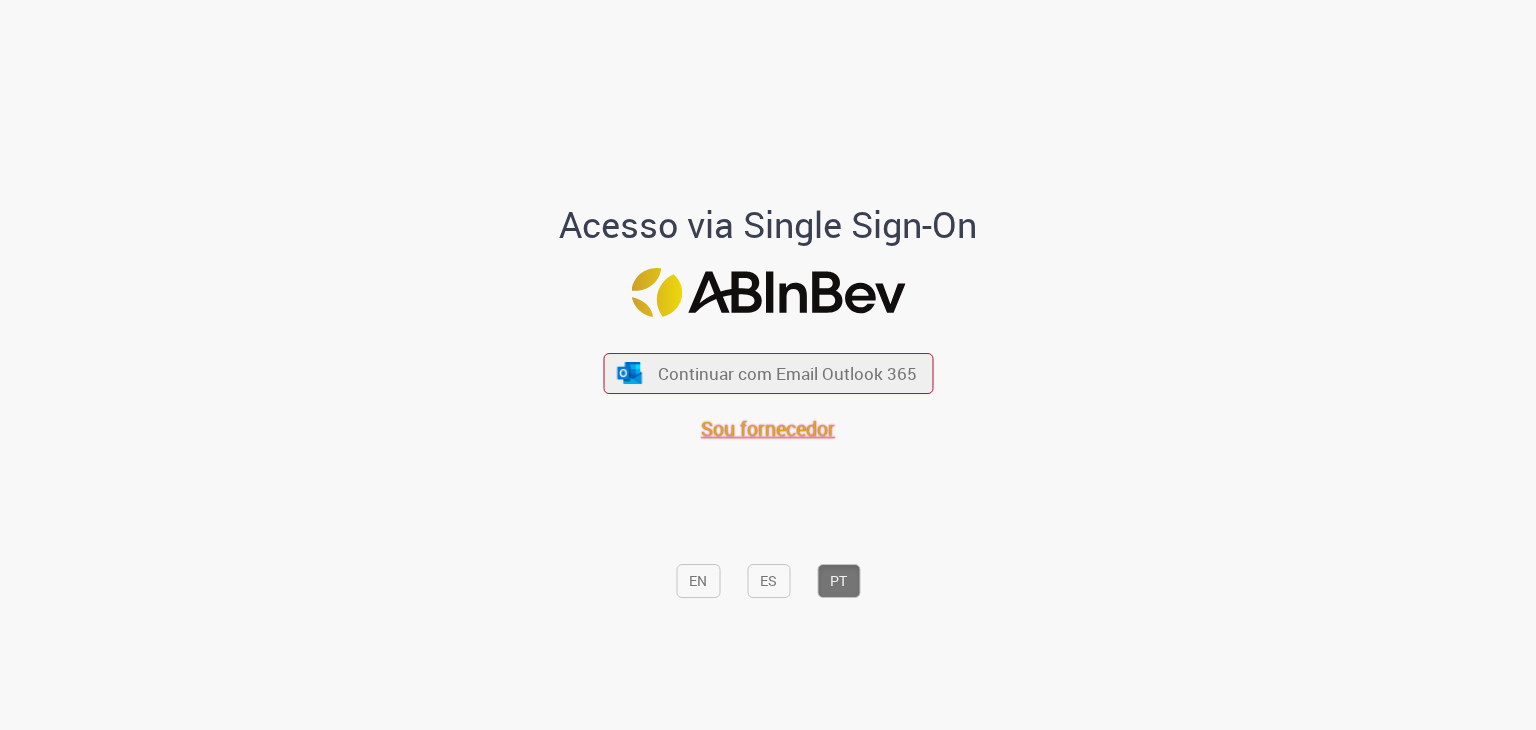 click on "Sou fornecedor" at bounding box center (768, 428) 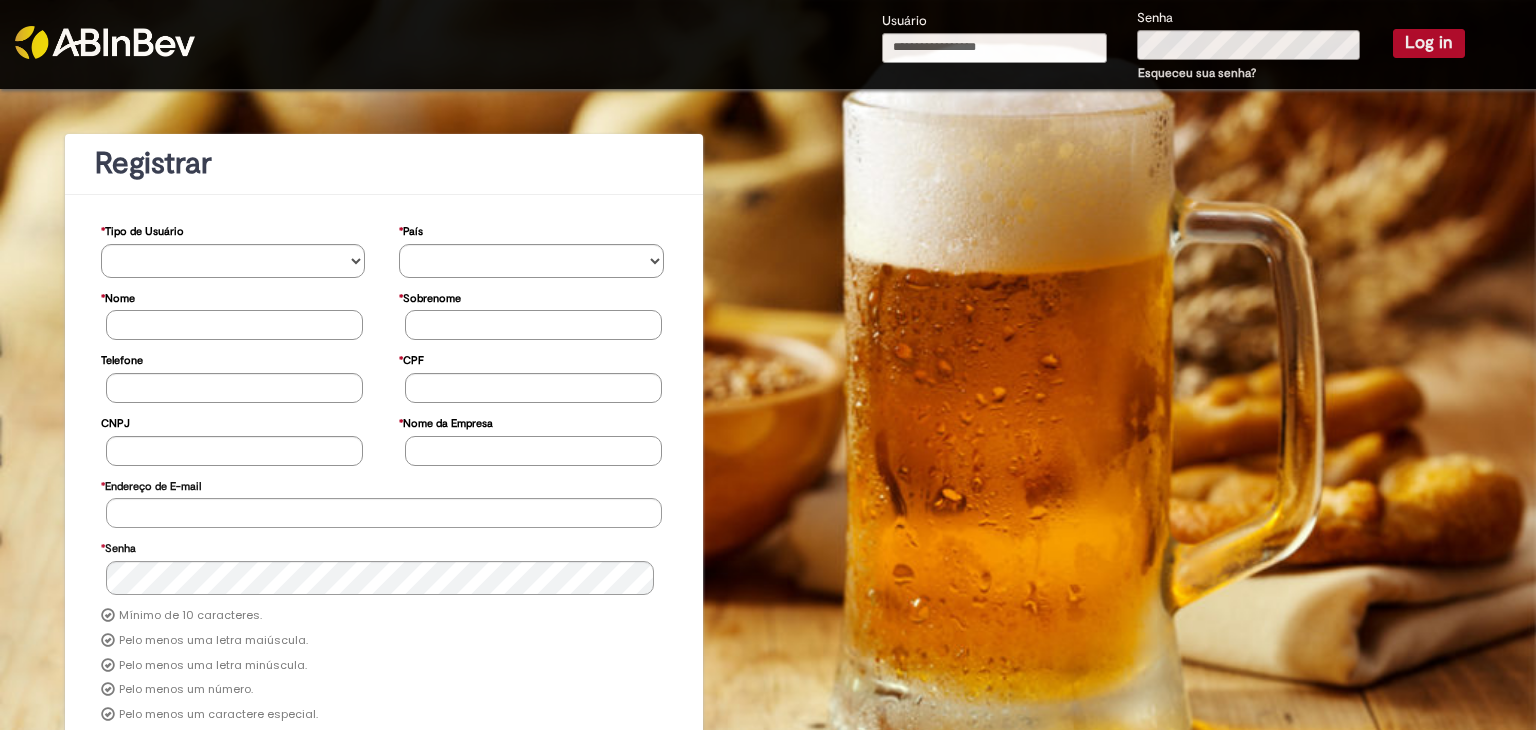 scroll, scrollTop: 0, scrollLeft: 0, axis: both 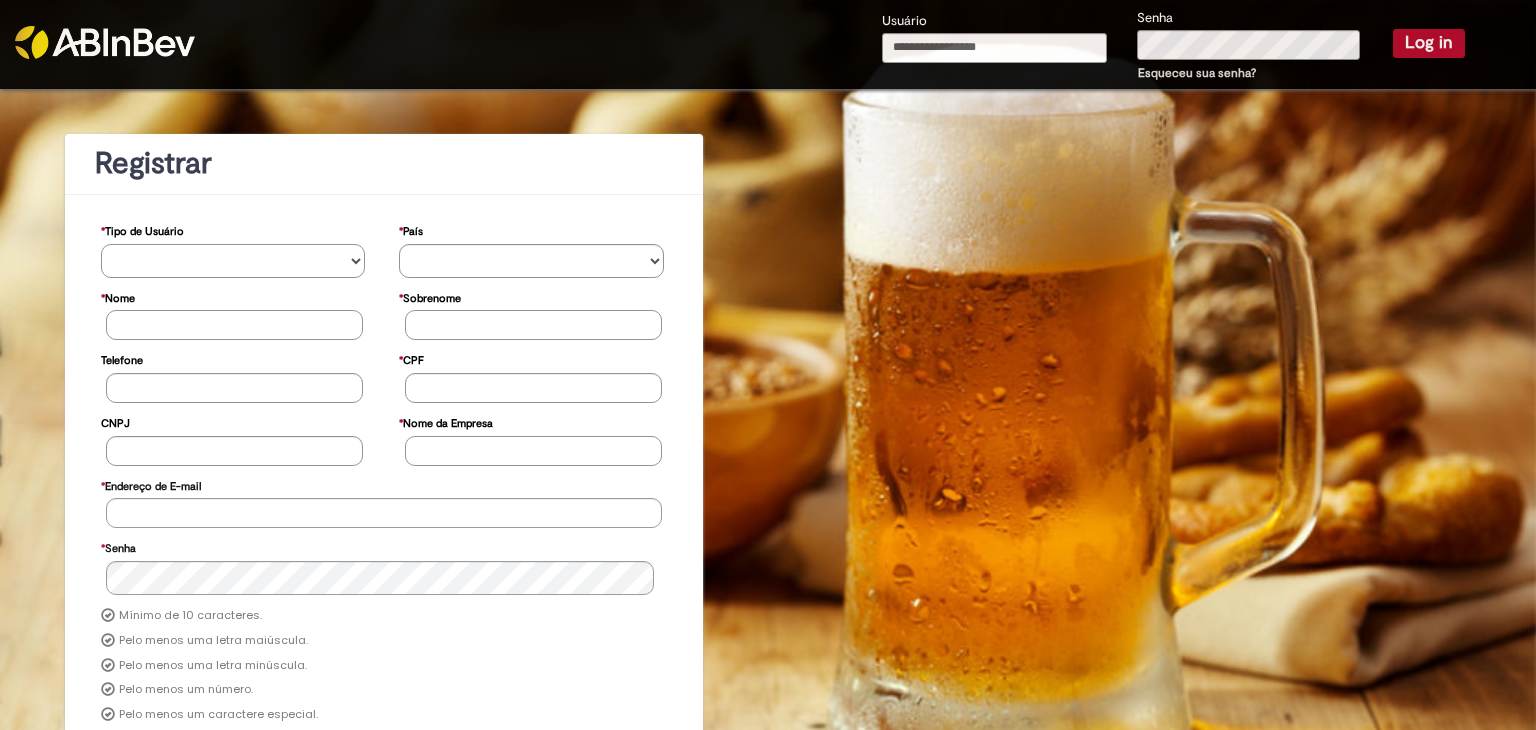 click on "**********" at bounding box center [233, 261] 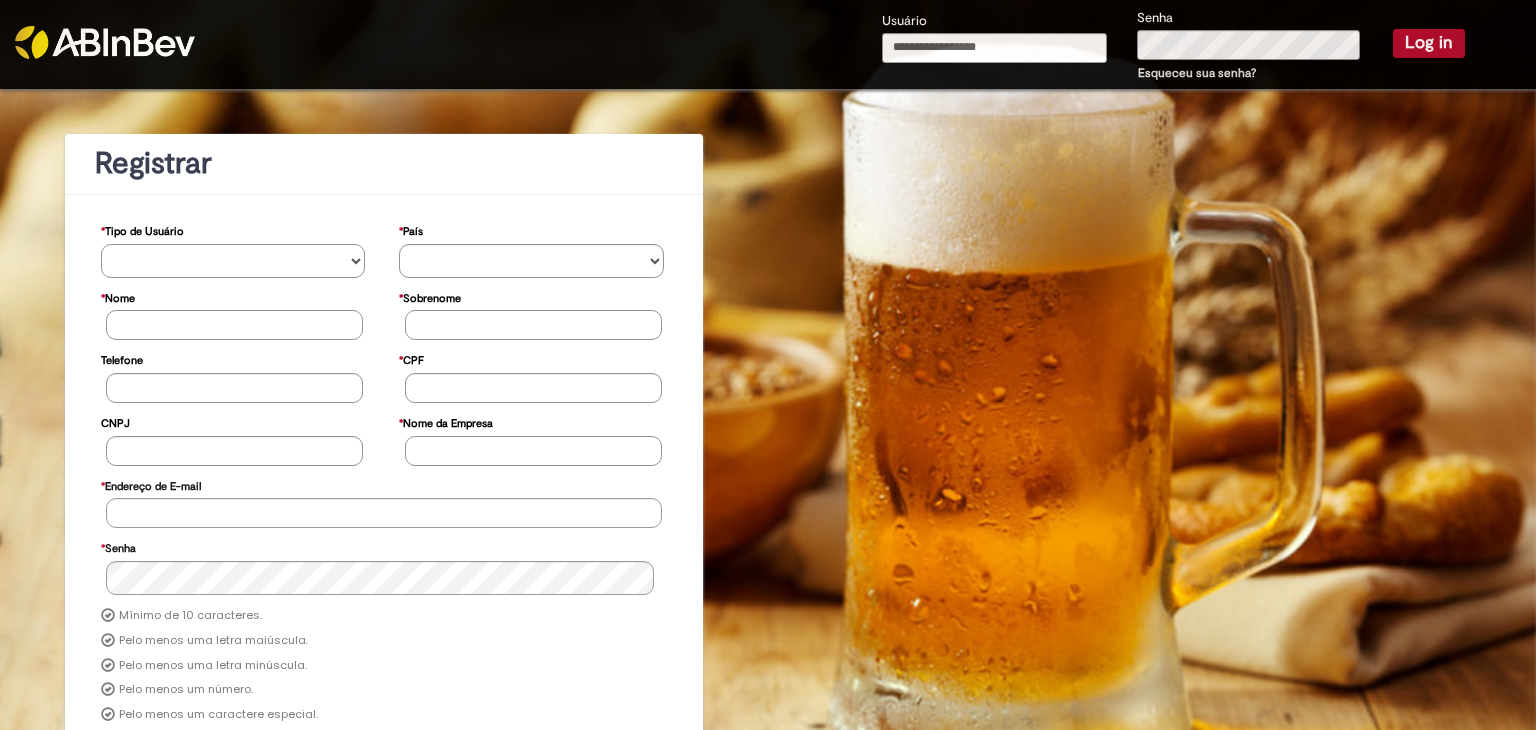 select on "*********" 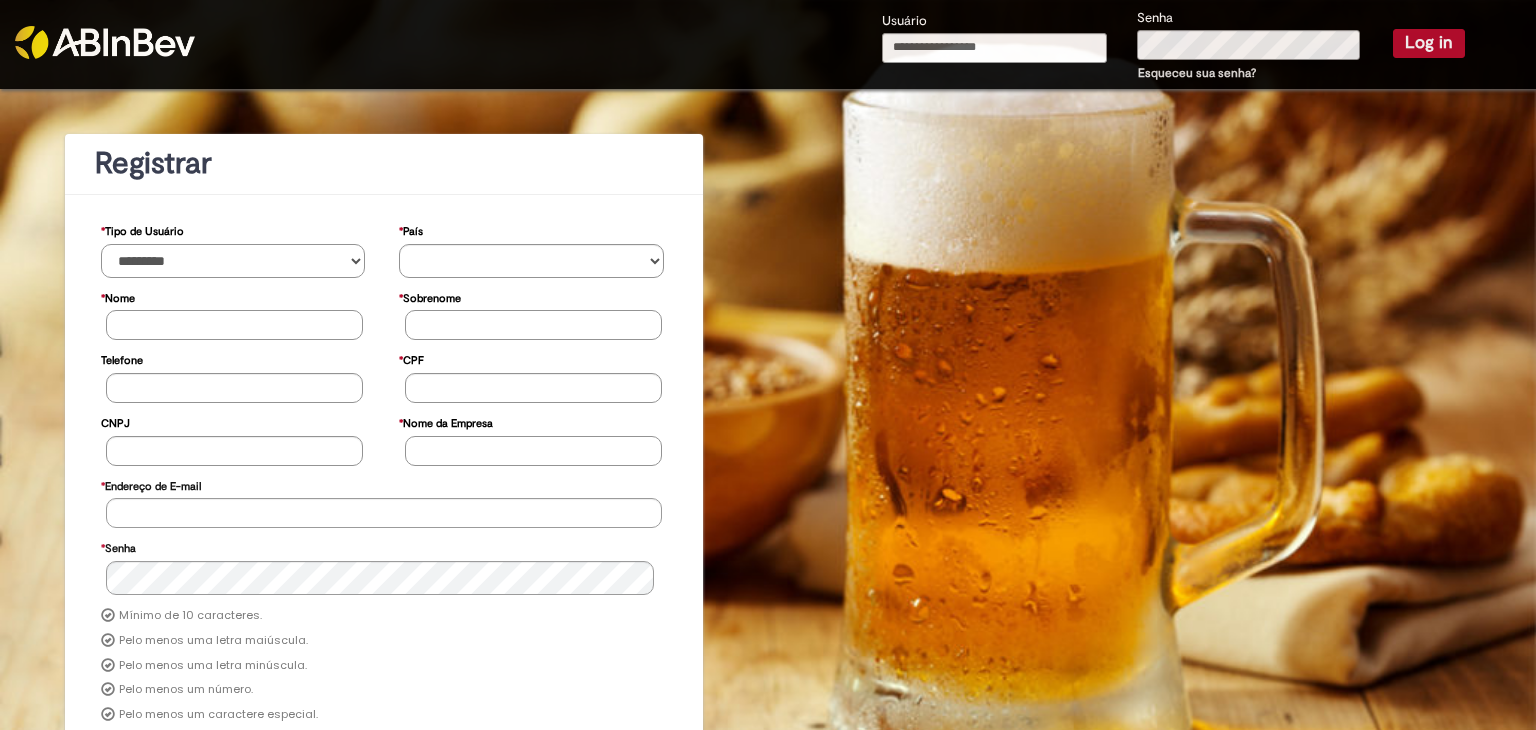 click on "**********" at bounding box center (233, 261) 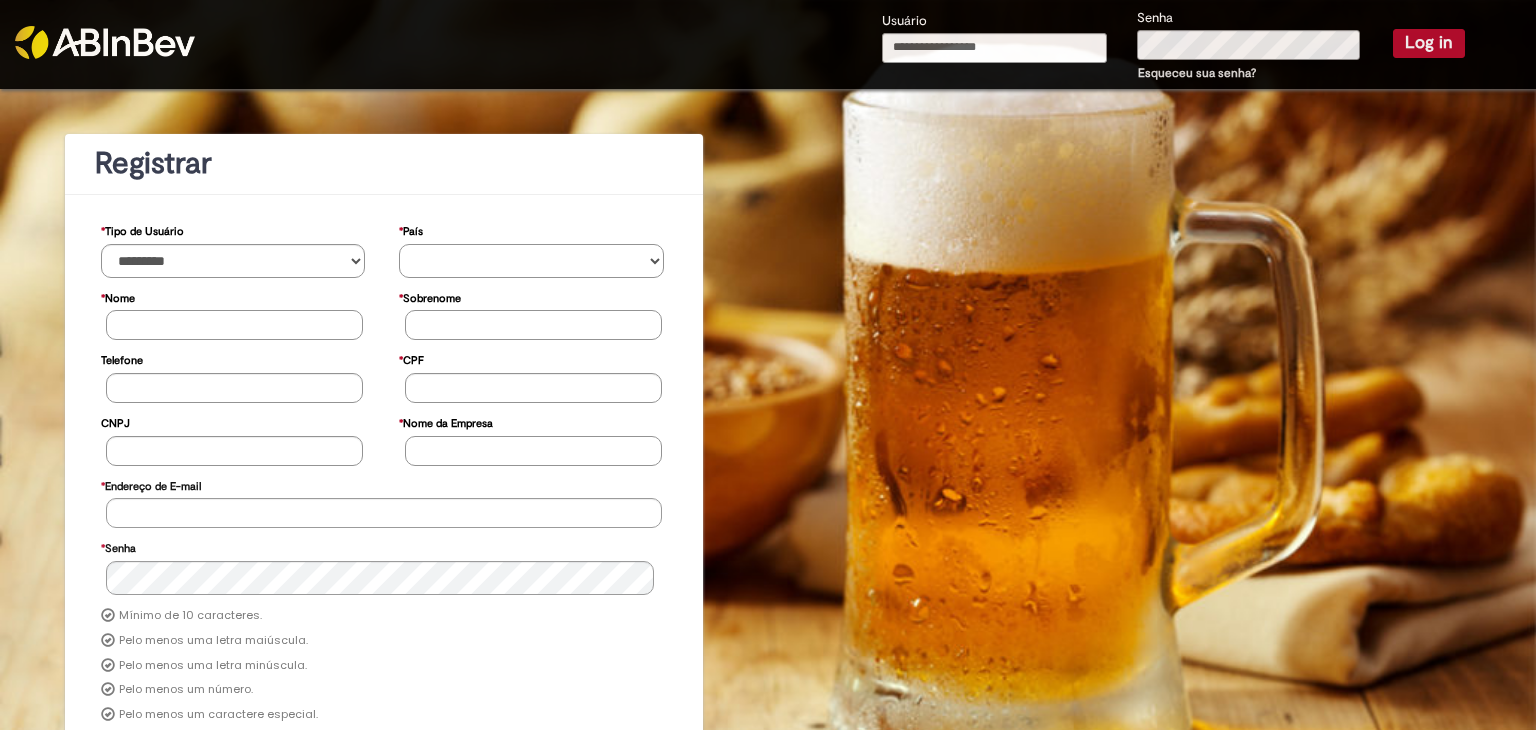 click on "*********   *******   ******   *****   ********   *******" at bounding box center [531, 261] 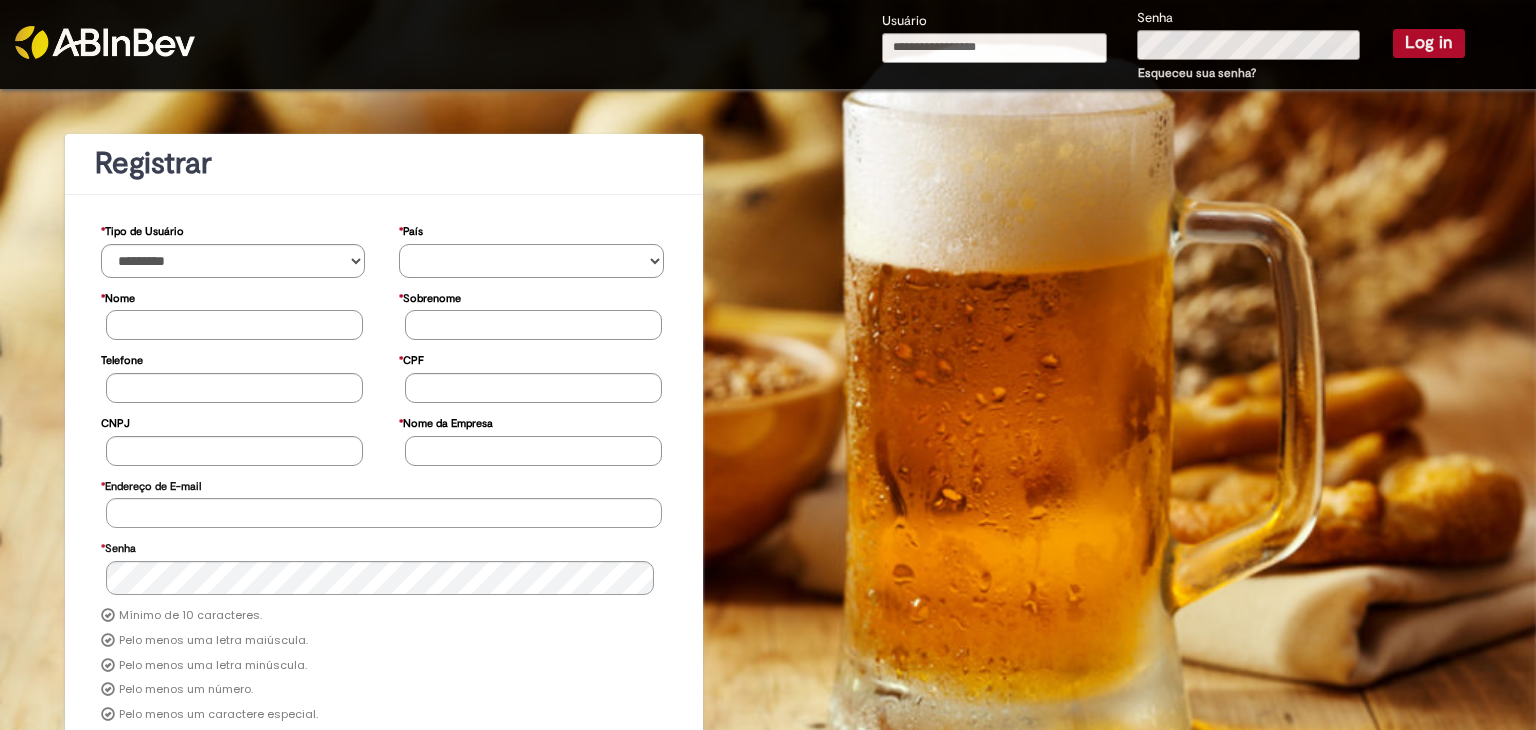 select on "**" 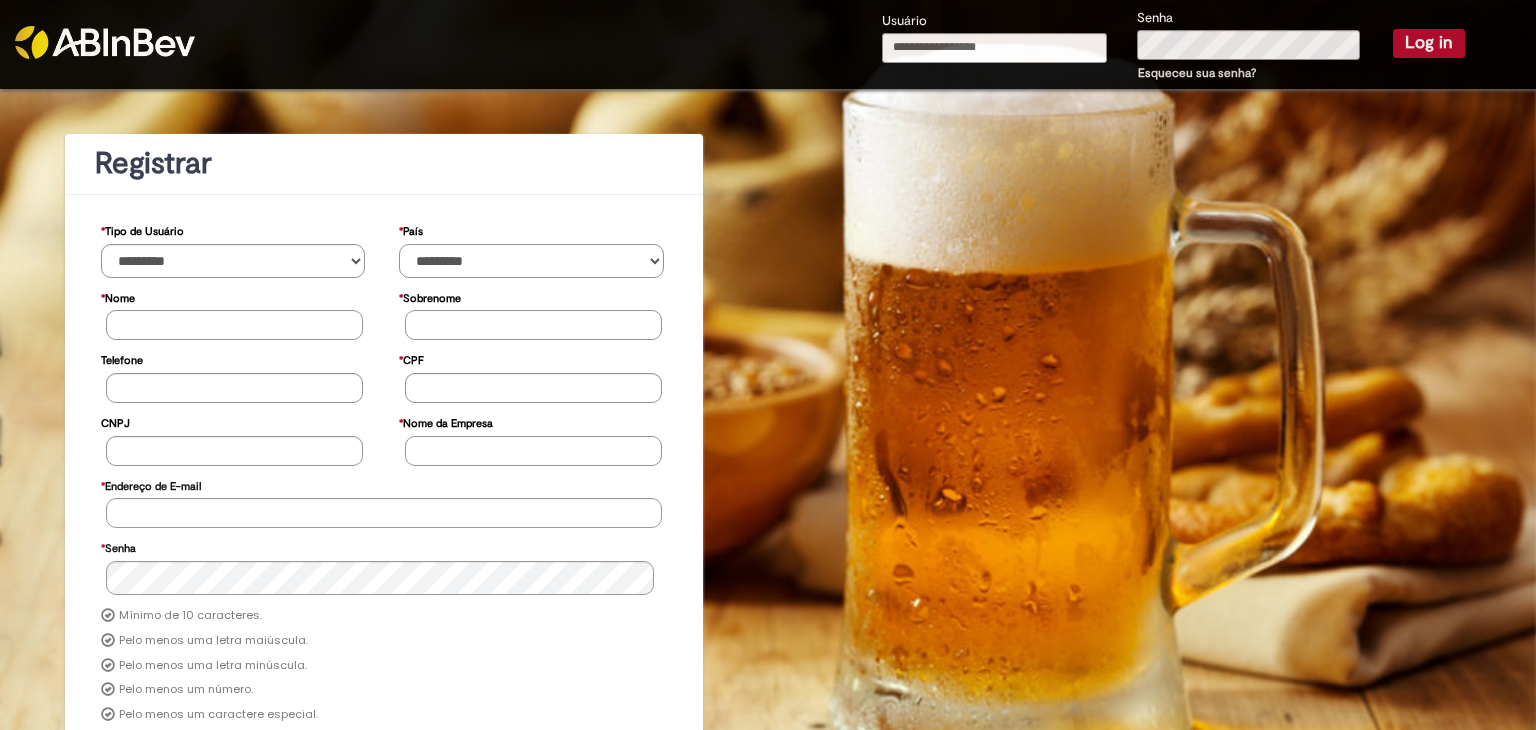click on "*********   *******   ******   *****   ********   *******" at bounding box center [531, 261] 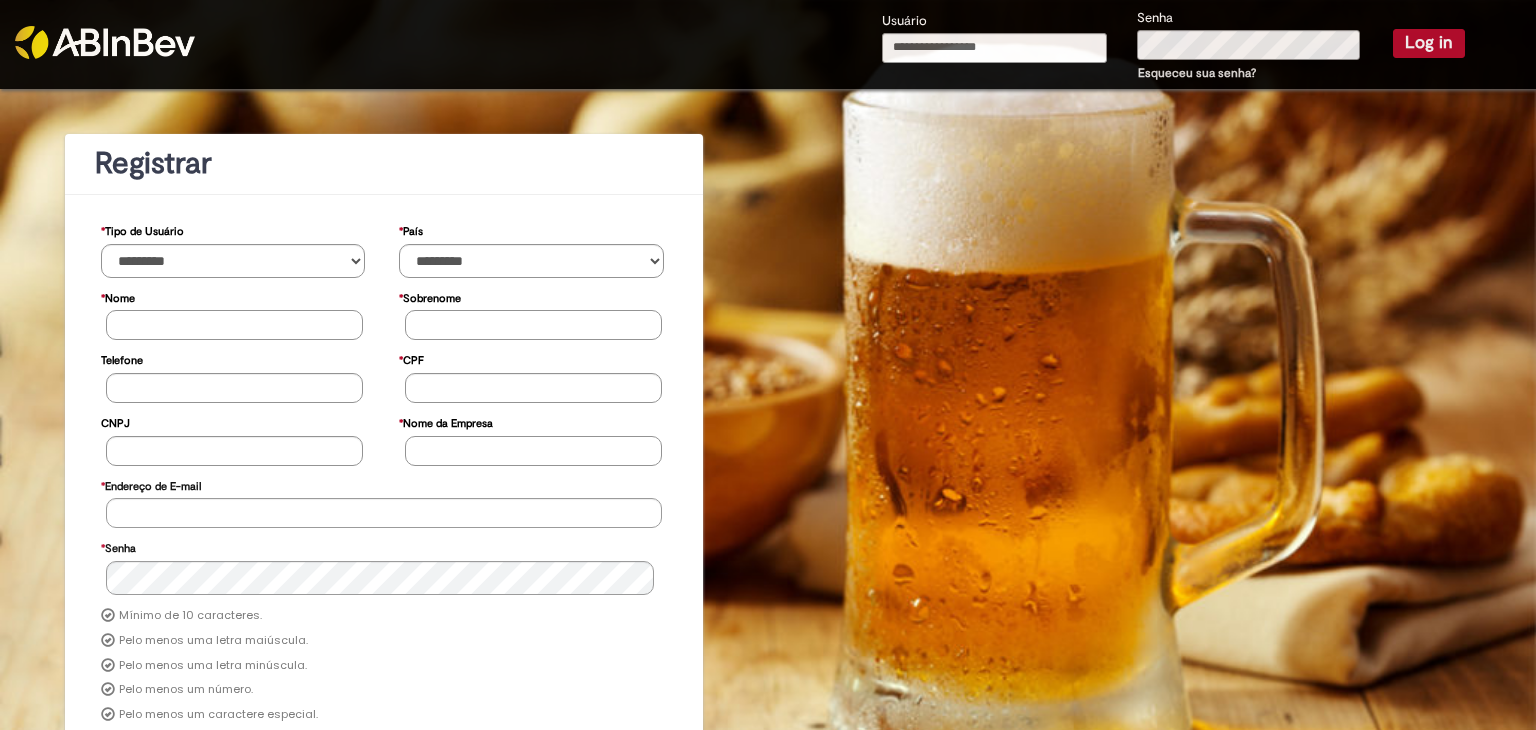 click on "*  Nome" at bounding box center (234, 325) 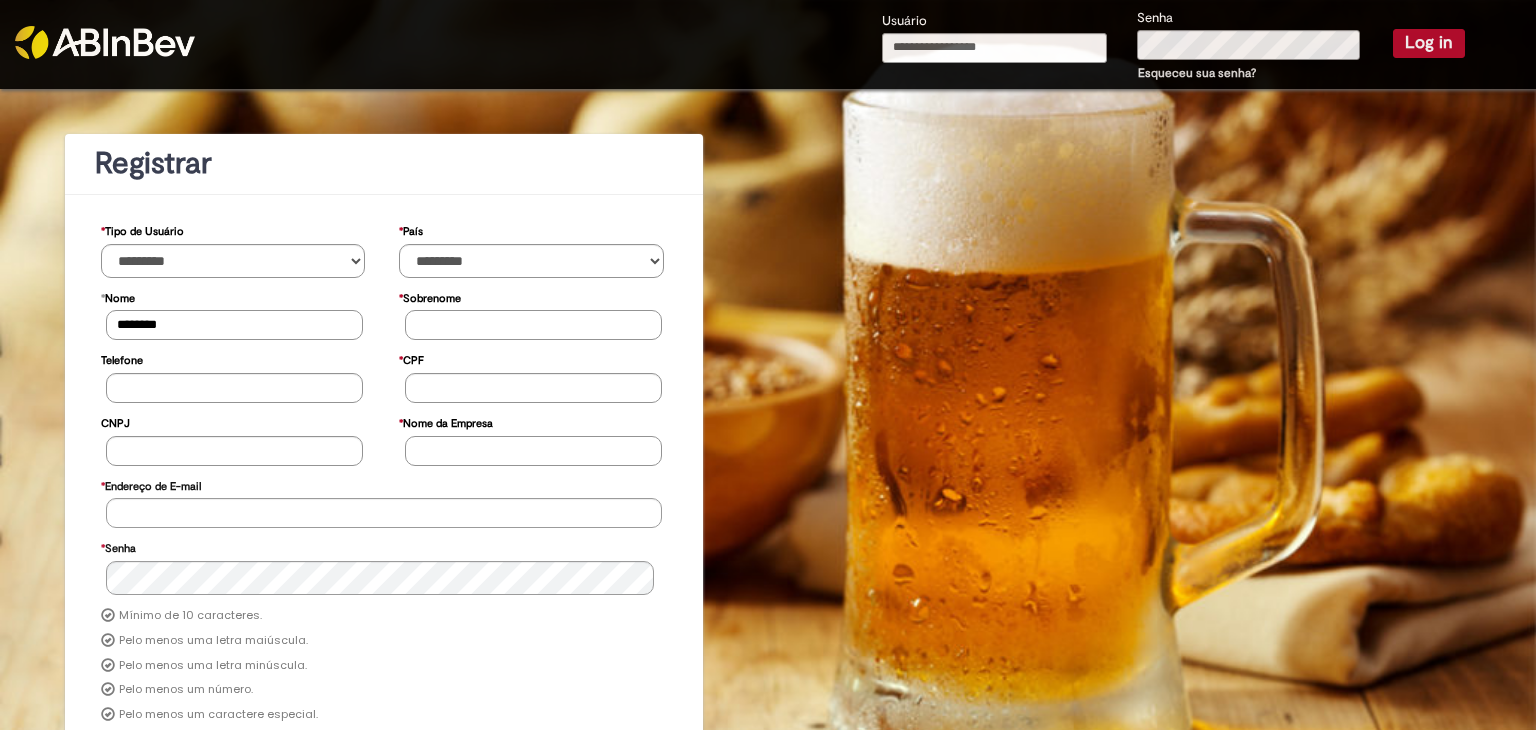 type on "********" 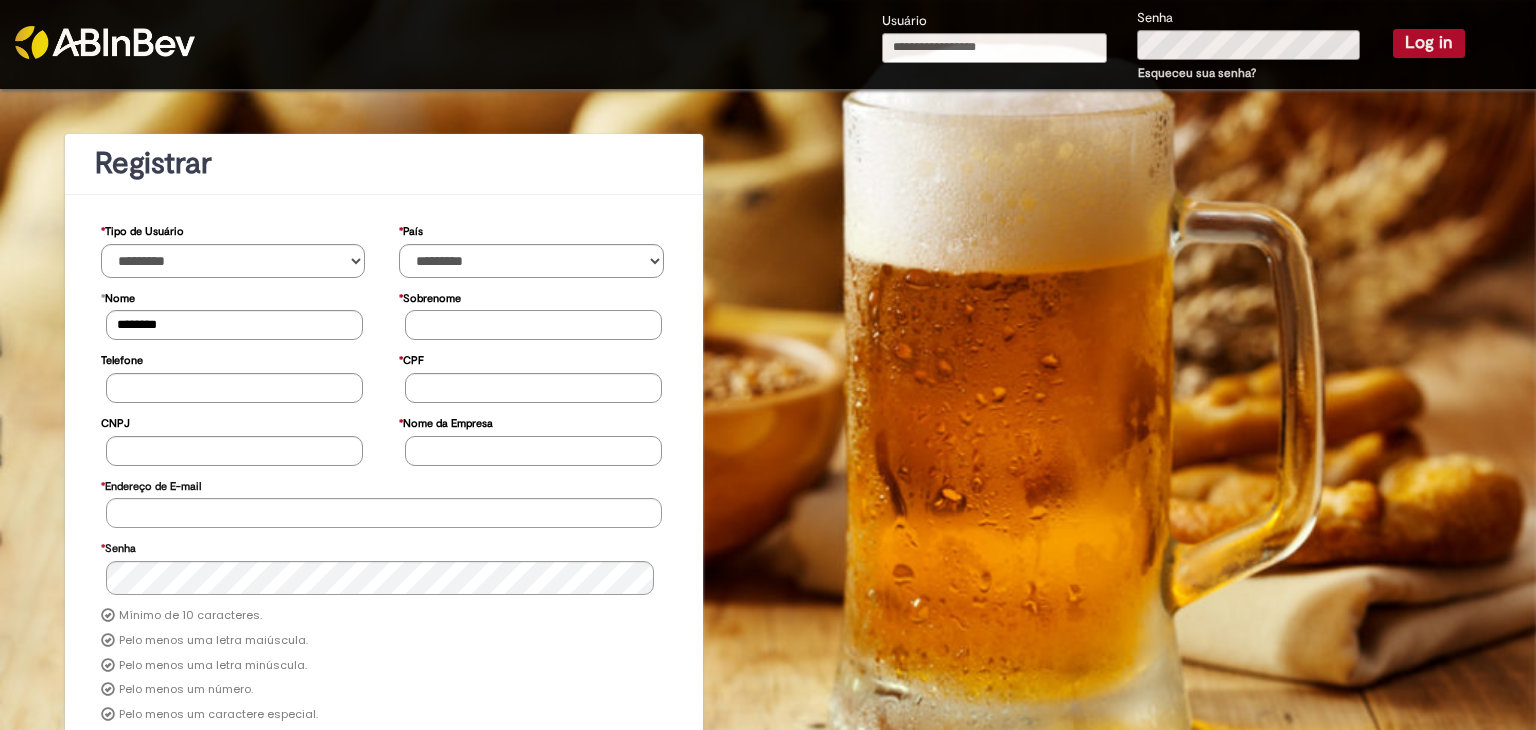 click on "*  Sobrenome" at bounding box center [533, 325] 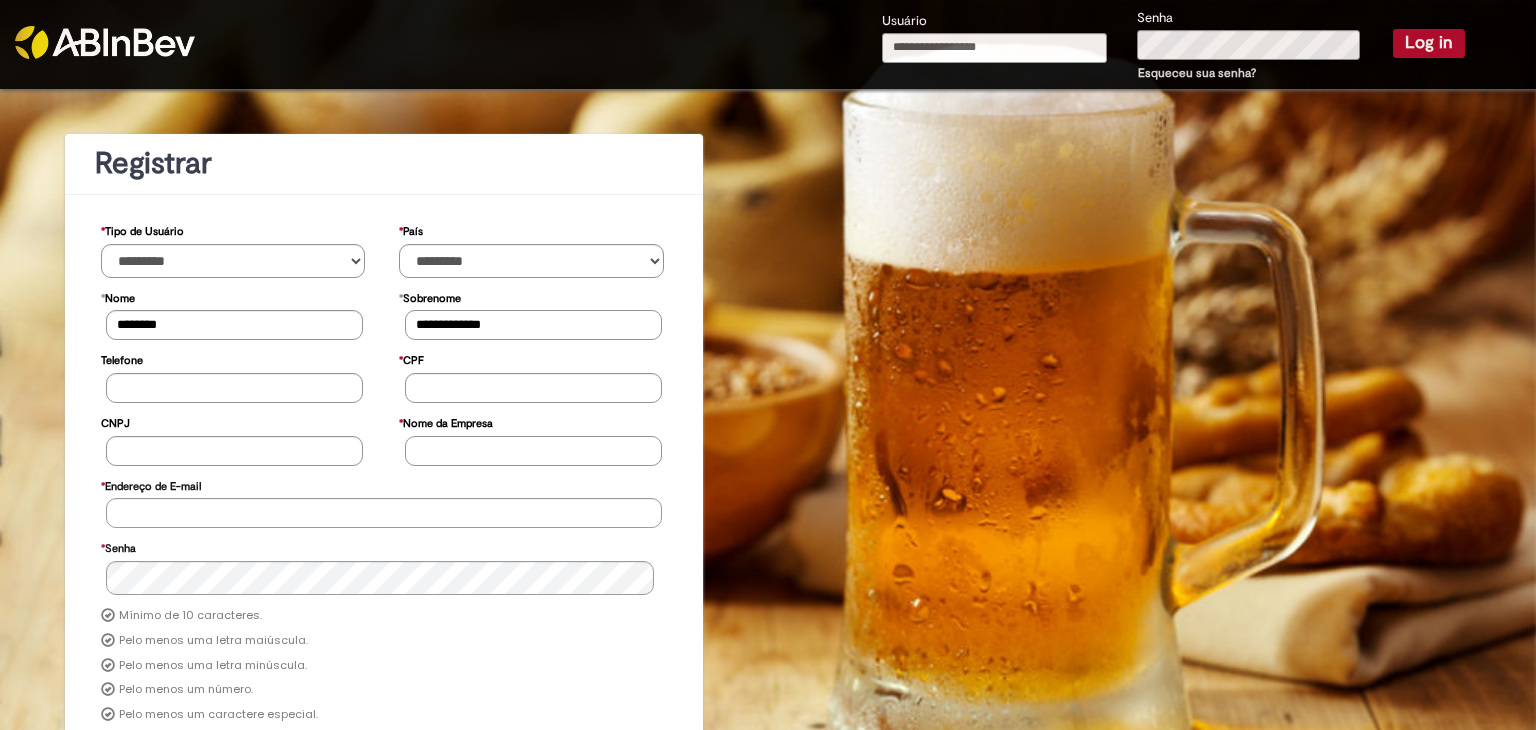 type on "**********" 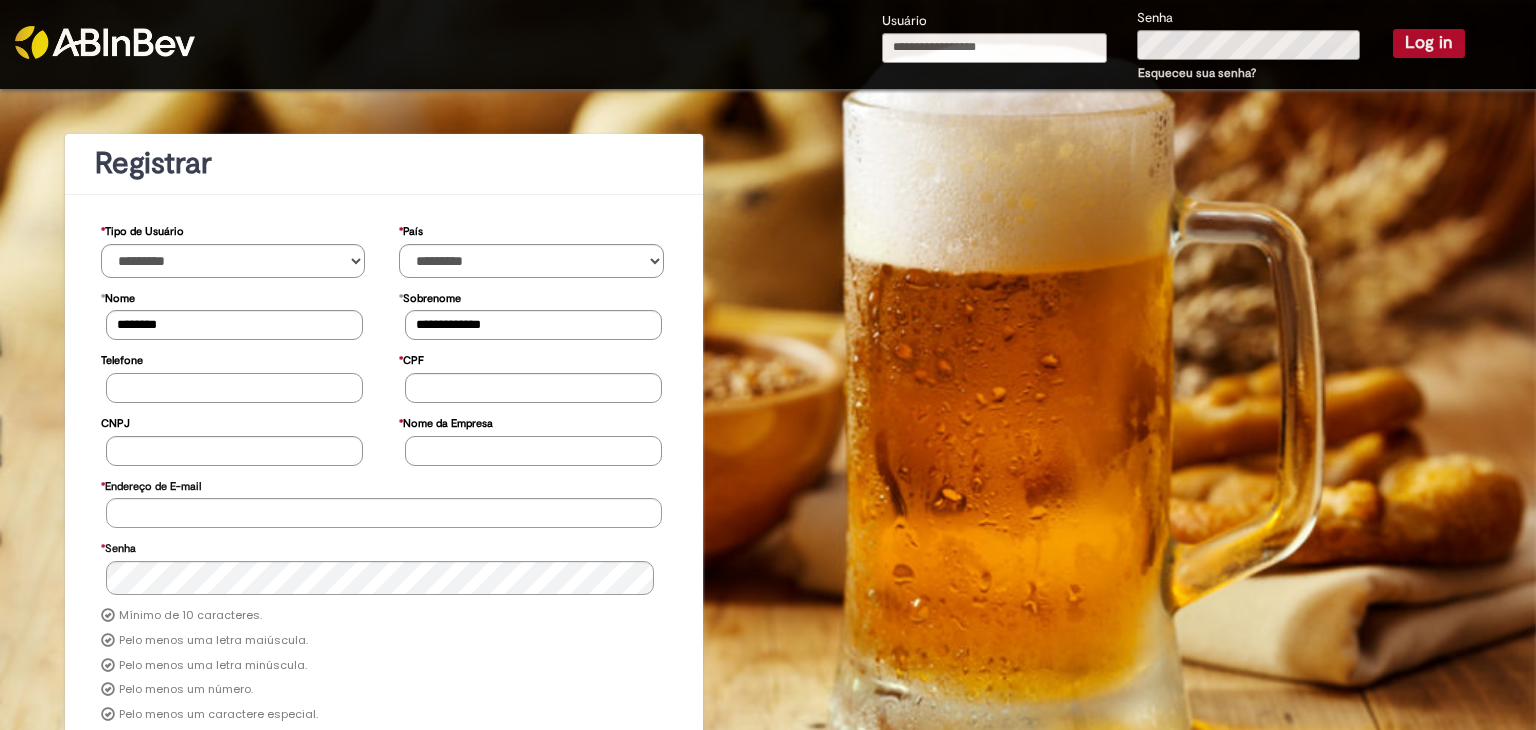 click on "Telefone" at bounding box center (234, 388) 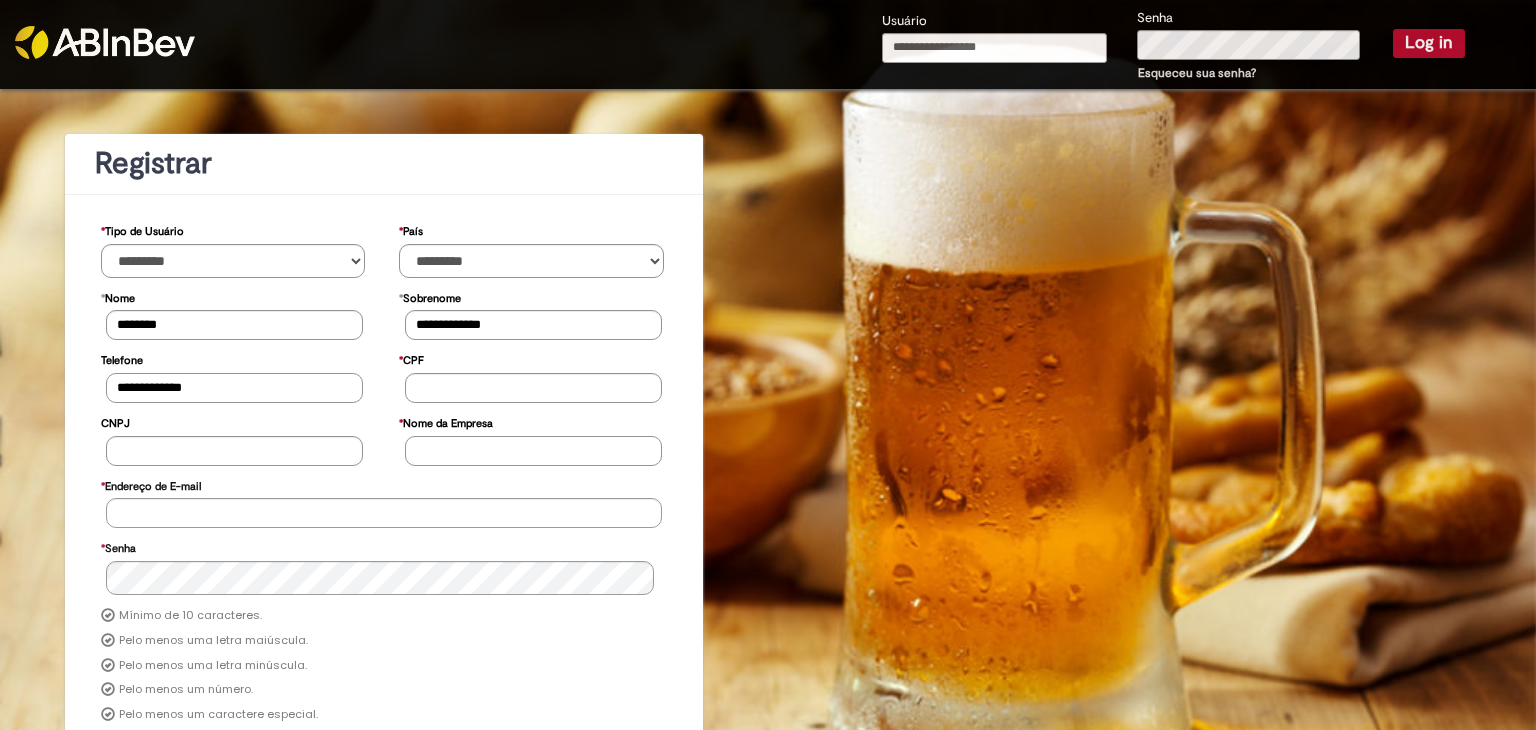type on "**********" 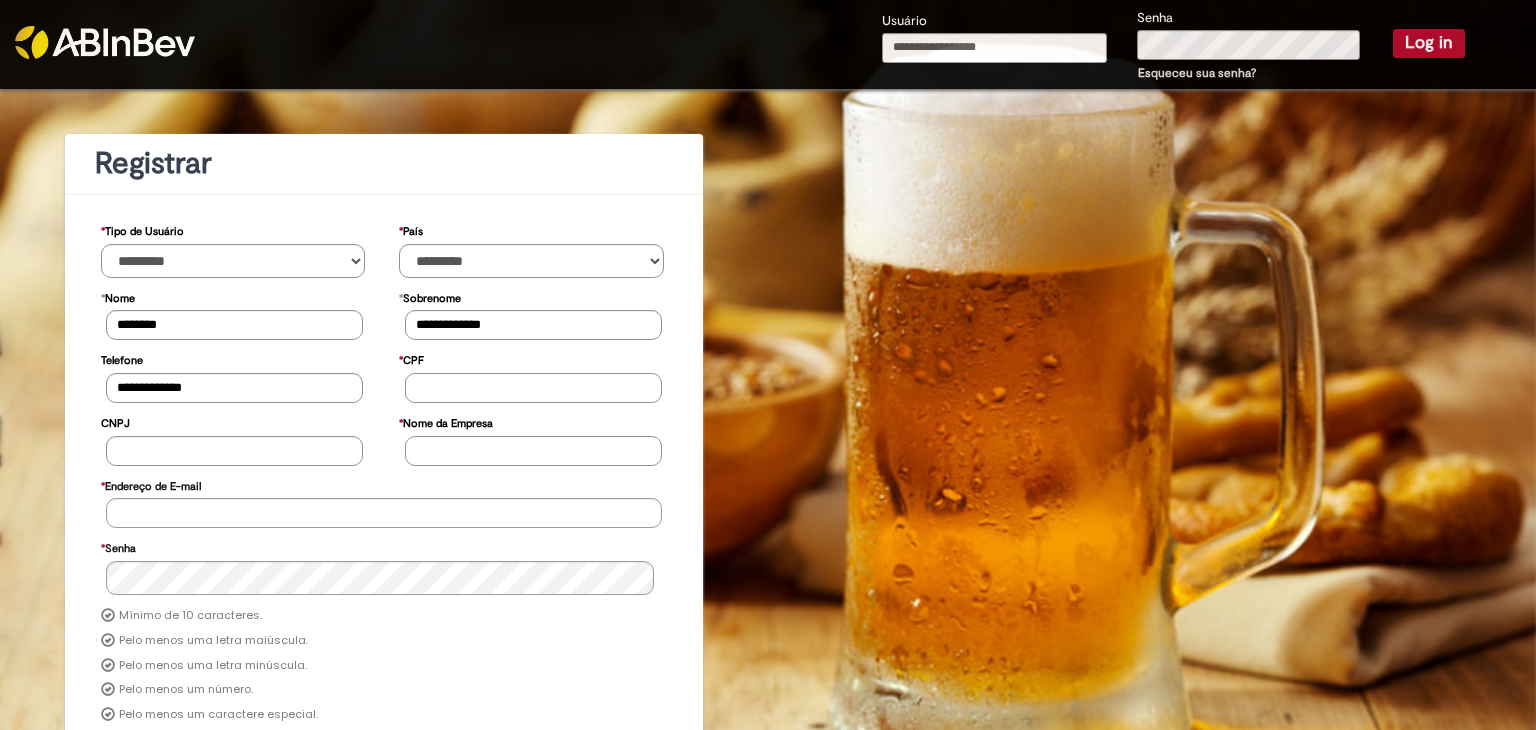 click on "*  CPF" at bounding box center (533, 388) 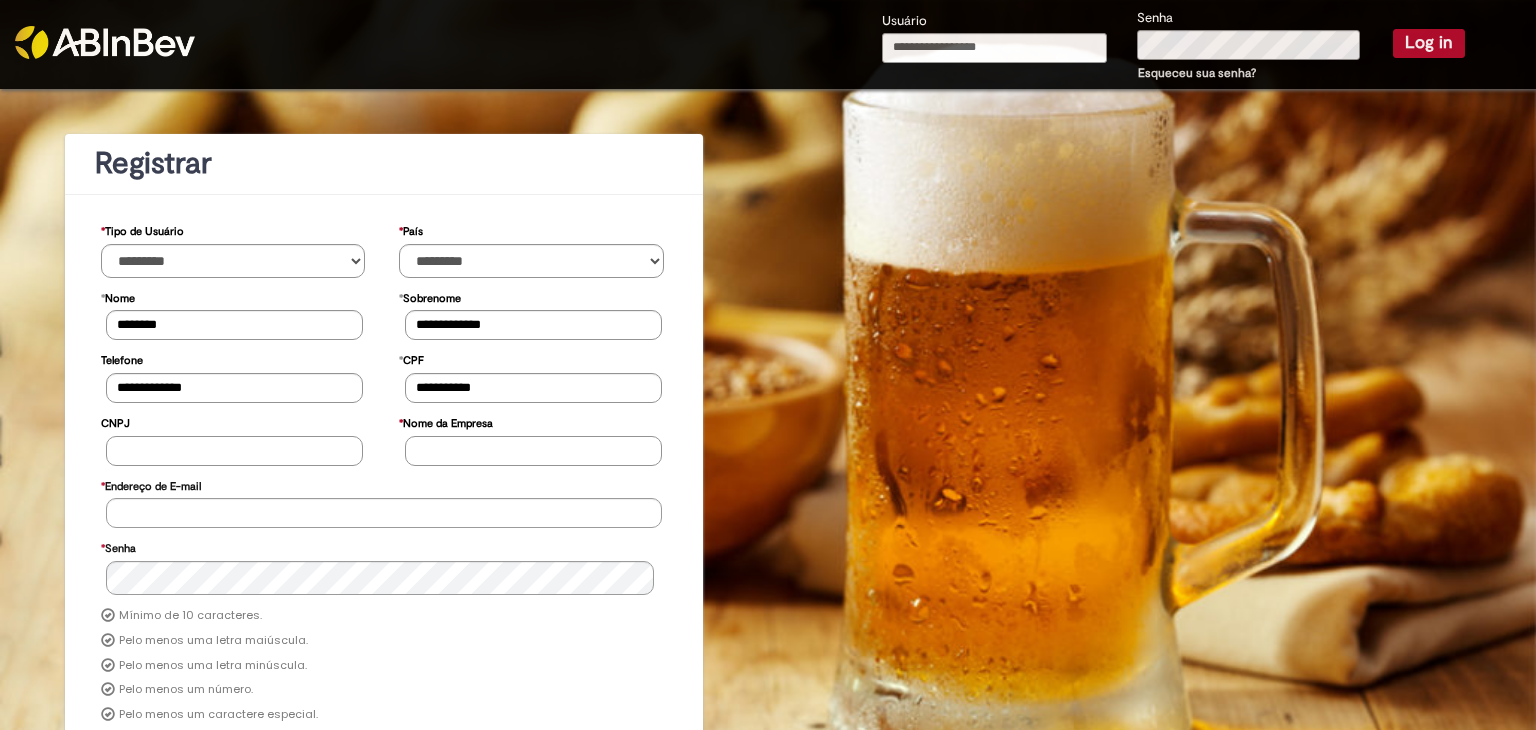 type on "**********" 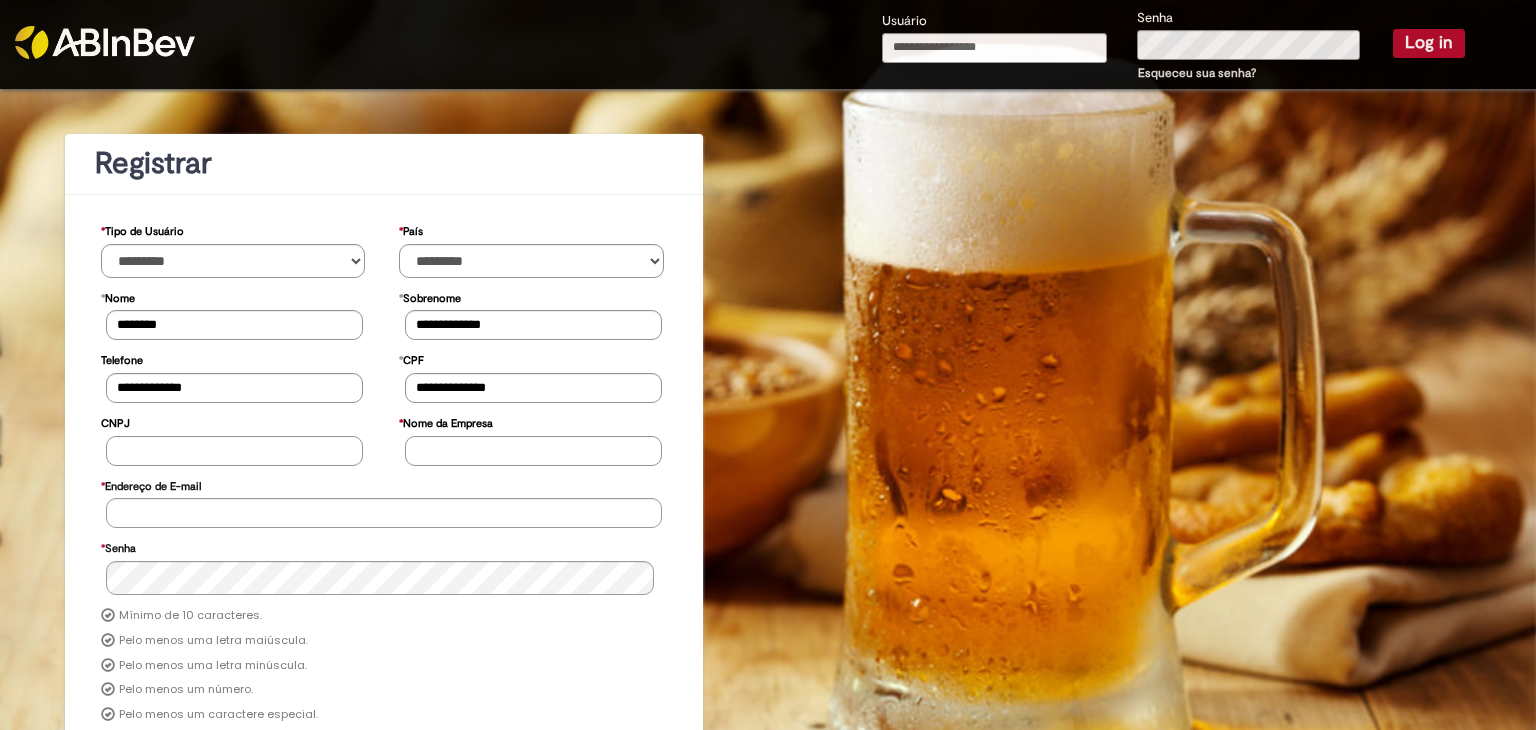 click on "CNPJ" at bounding box center (234, 451) 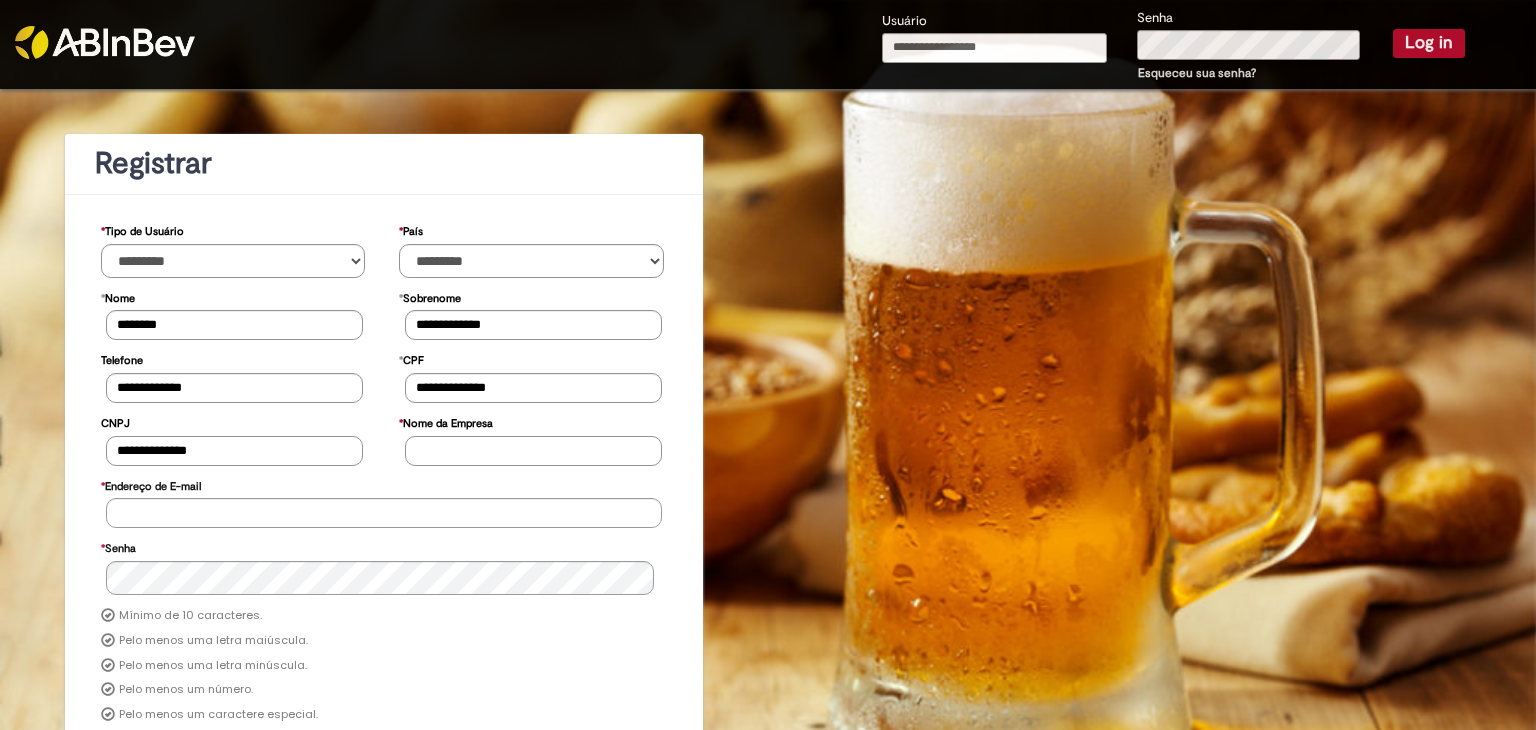 type on "**********" 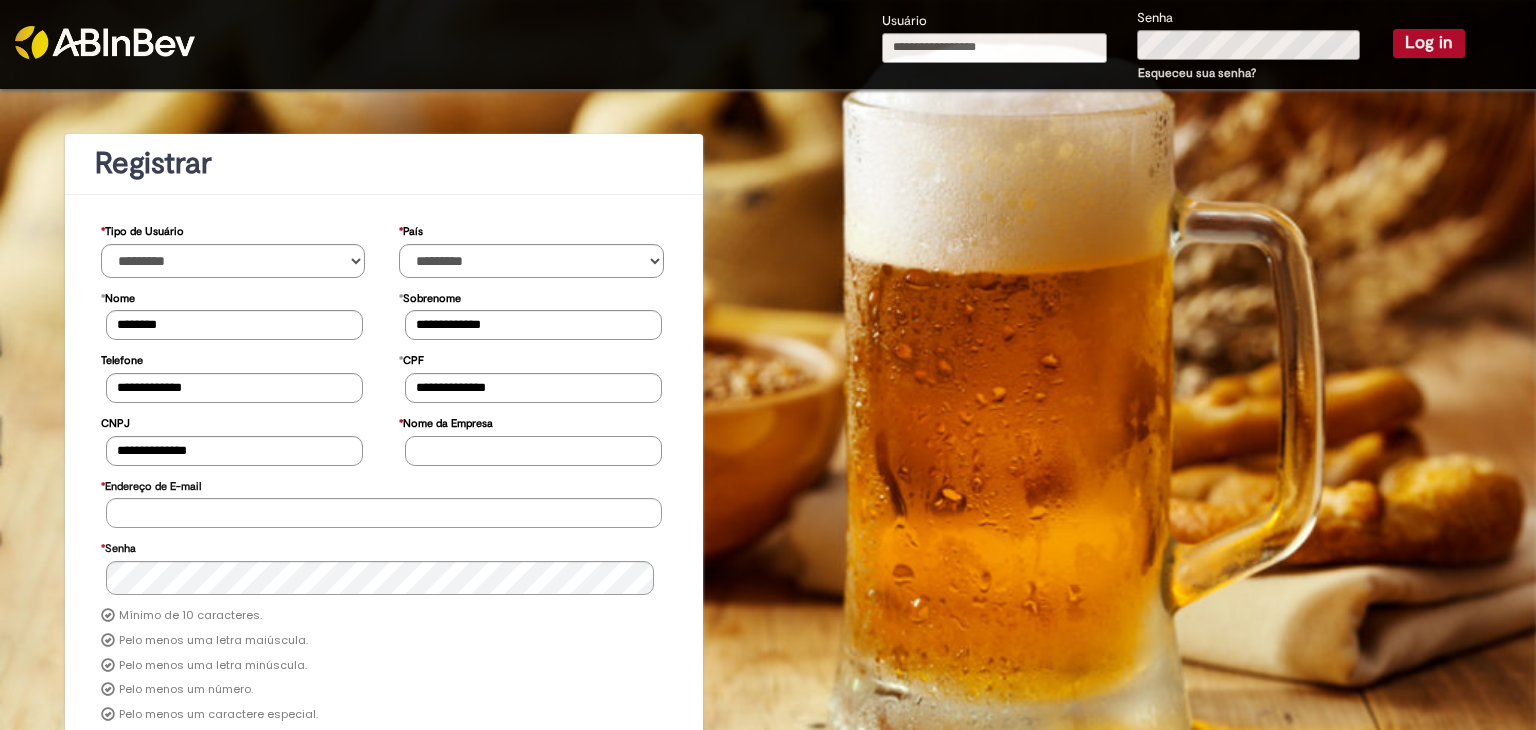 click on "*  Nome da Empresa" at bounding box center (533, 451) 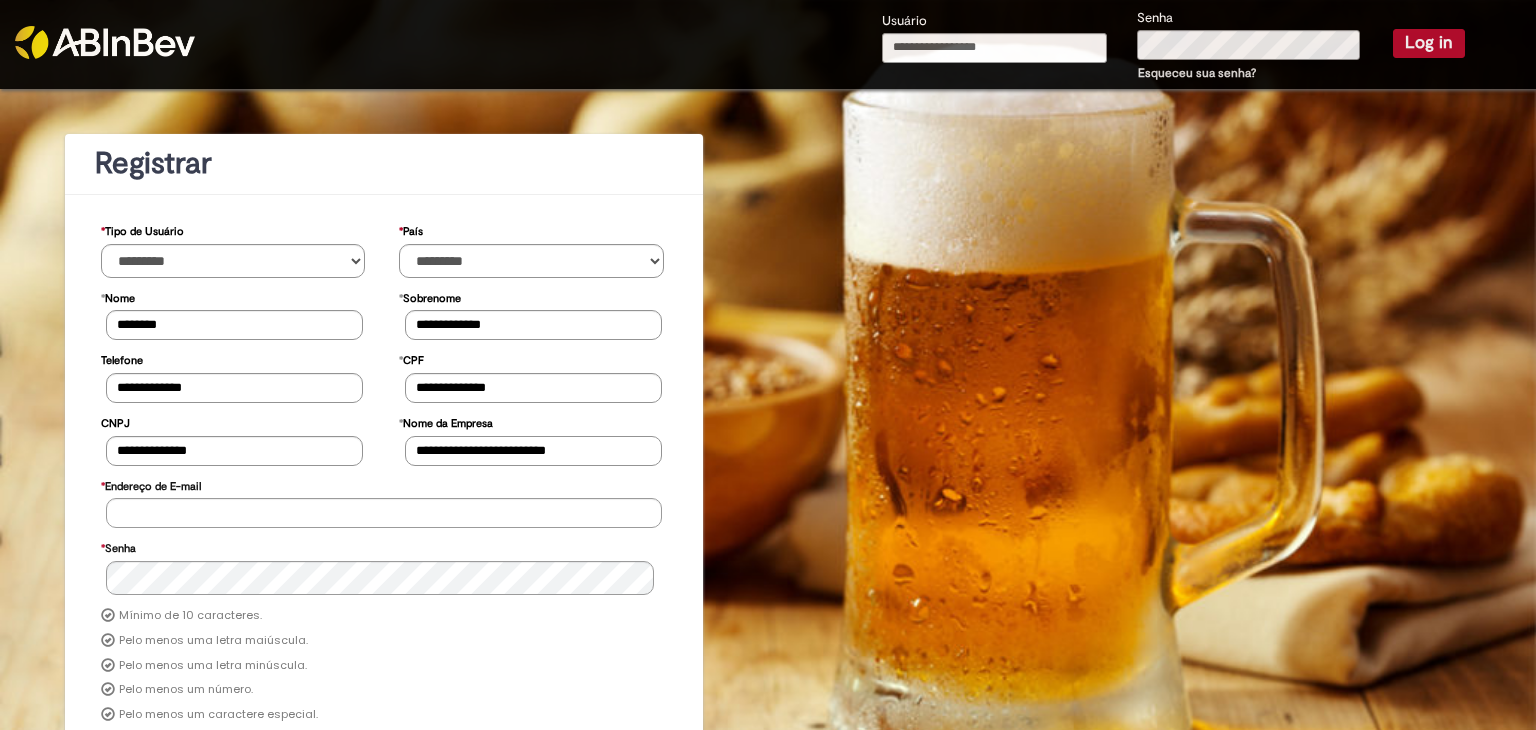 type on "**********" 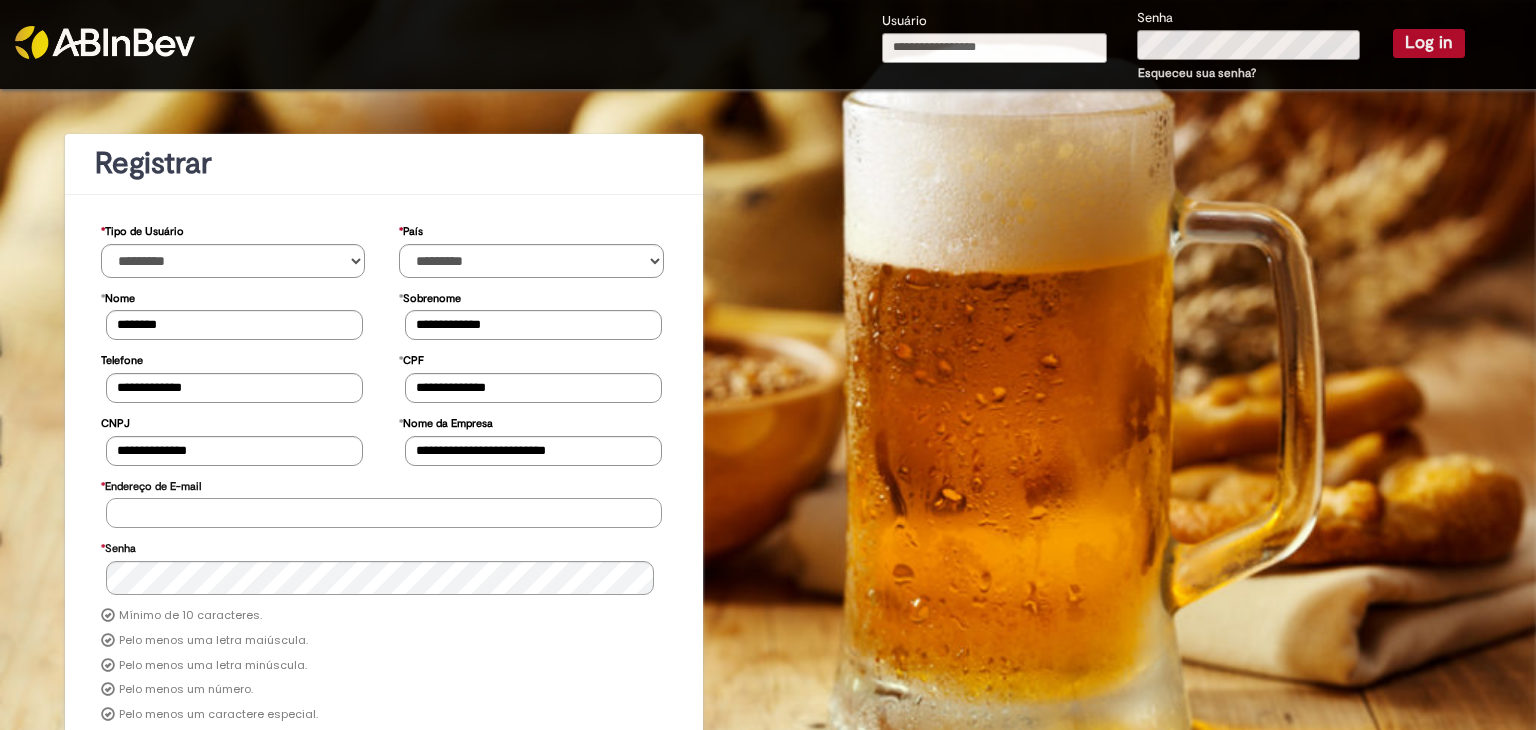 drag, startPoint x: 209, startPoint y: 517, endPoint x: 219, endPoint y: 514, distance: 10.440307 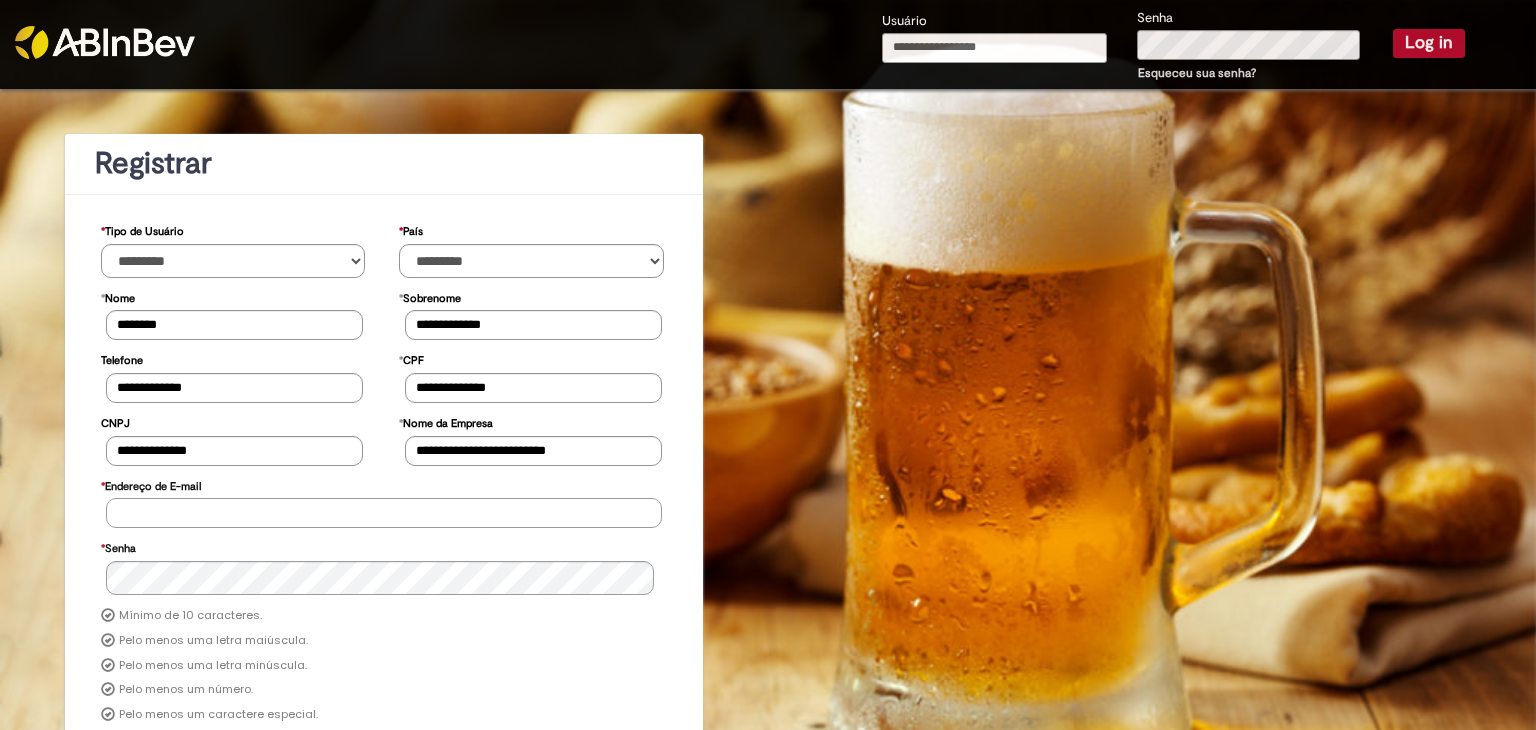 click on "*  Endereço de E-mail" at bounding box center [384, 513] 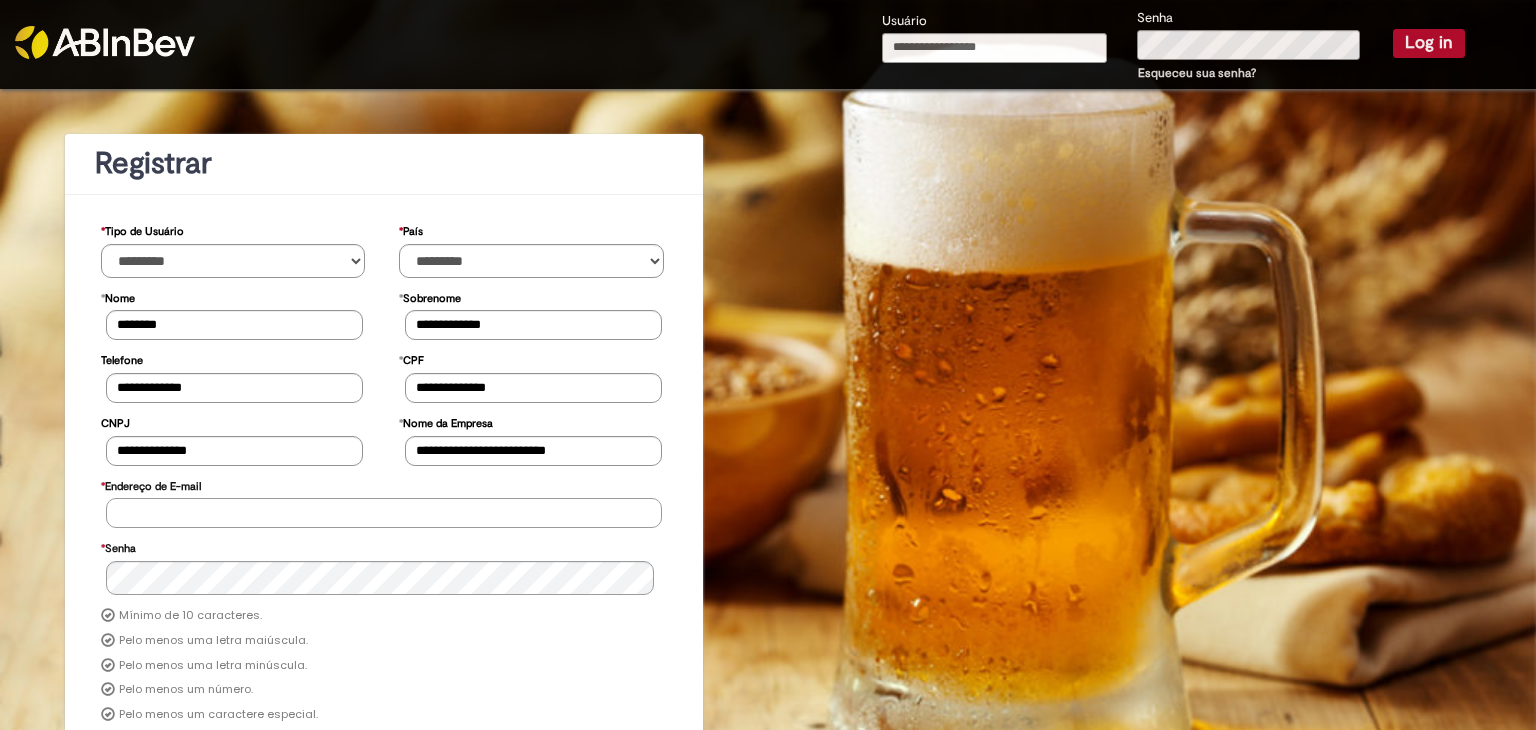type on "**********" 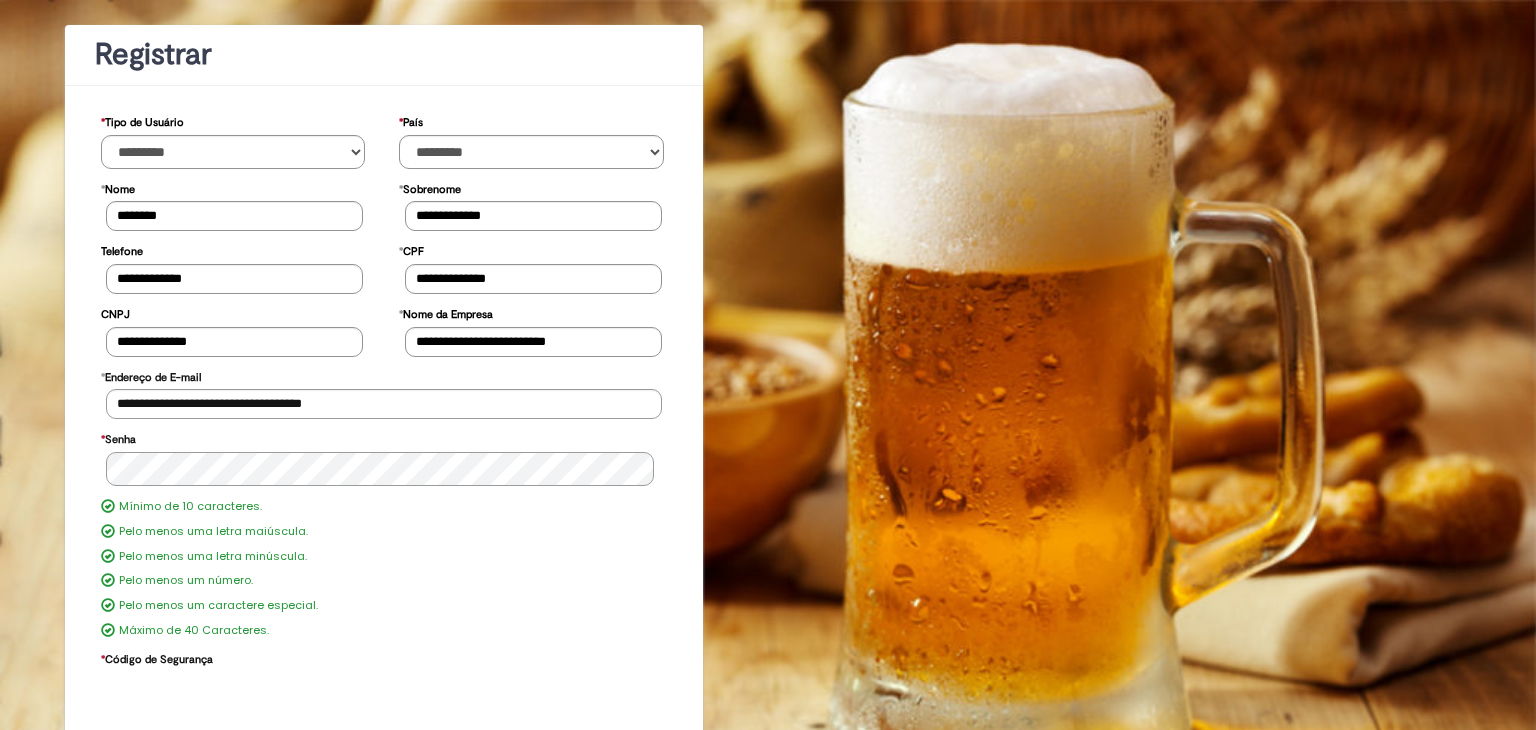 scroll, scrollTop: 190, scrollLeft: 0, axis: vertical 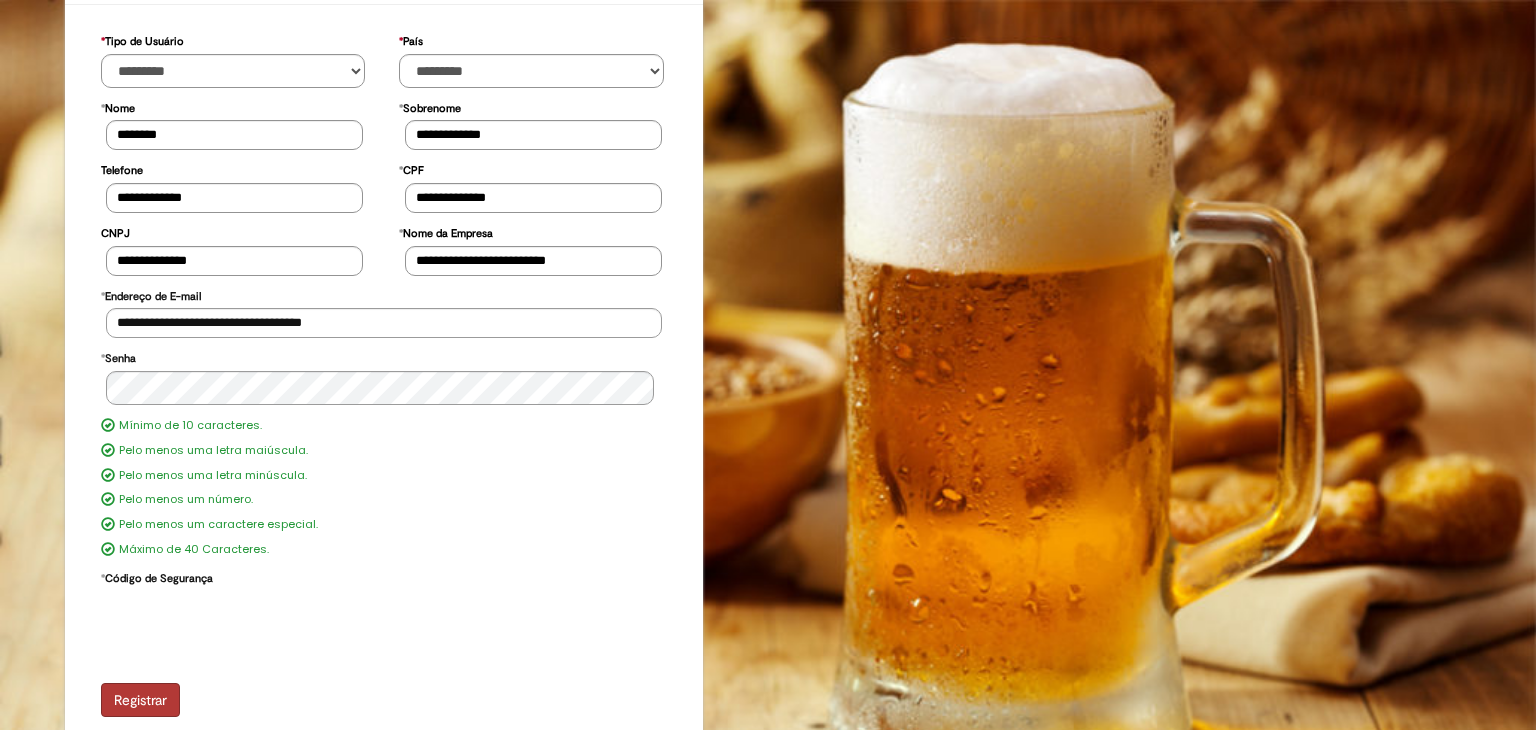 click on "Registrar" at bounding box center [140, 700] 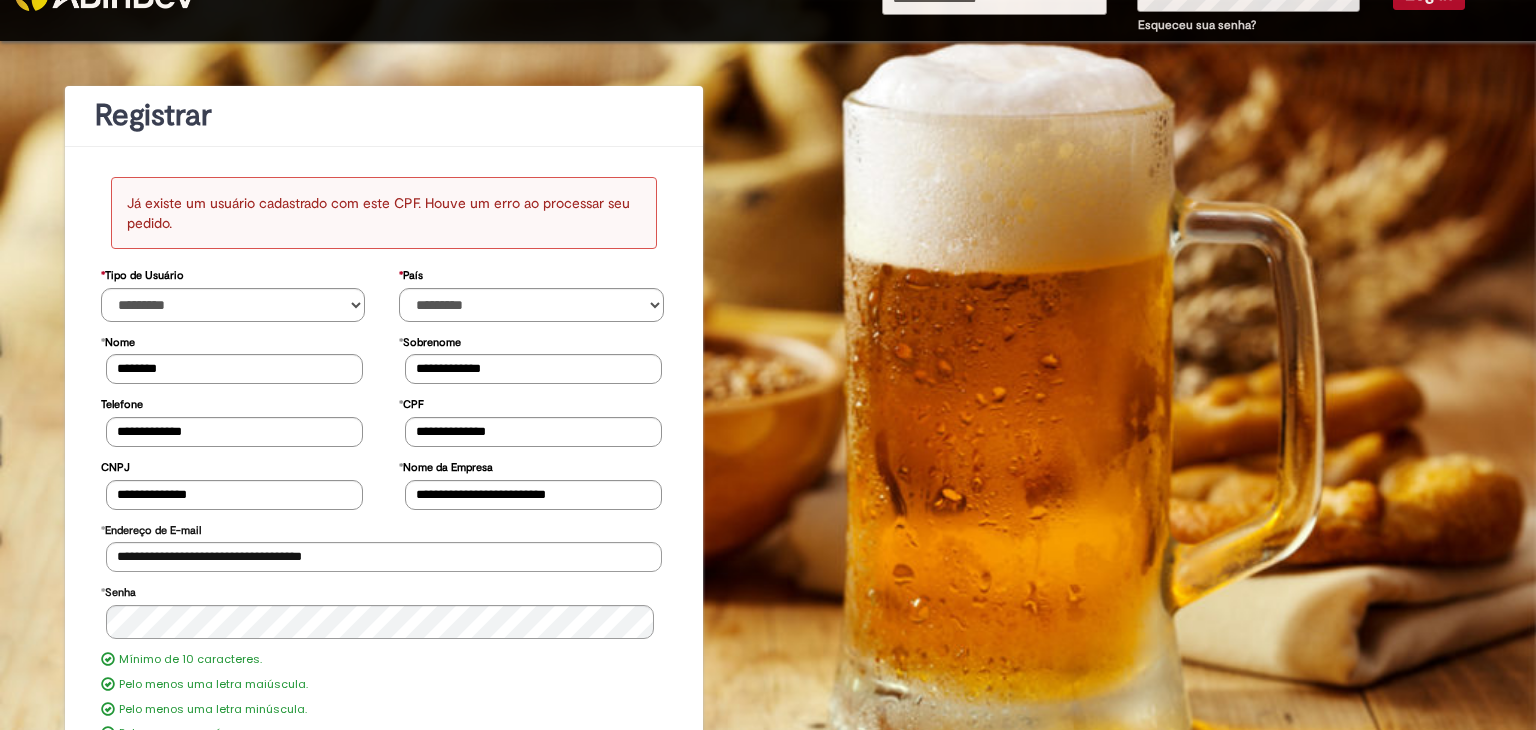 scroll, scrollTop: 0, scrollLeft: 0, axis: both 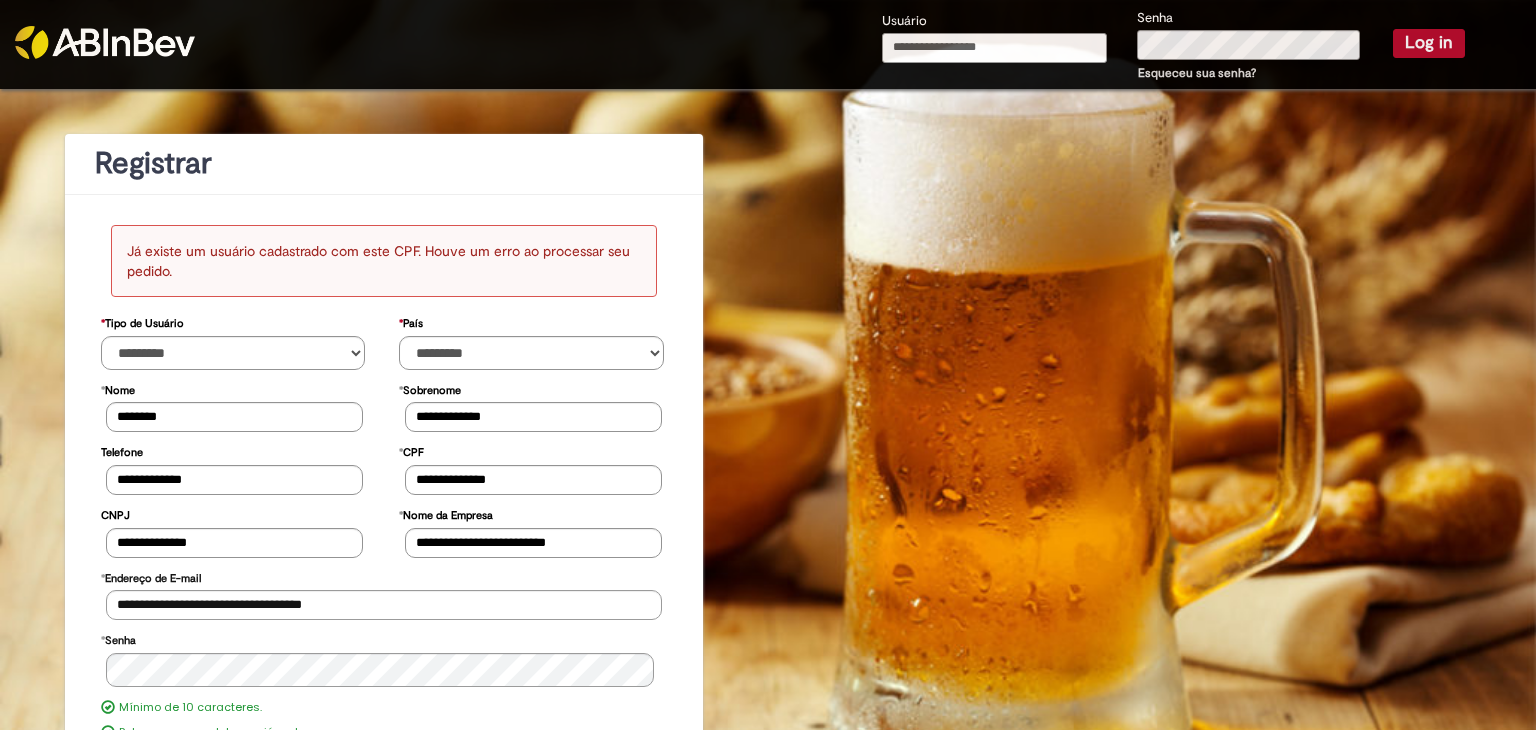 click on "Usuário" at bounding box center [995, 48] 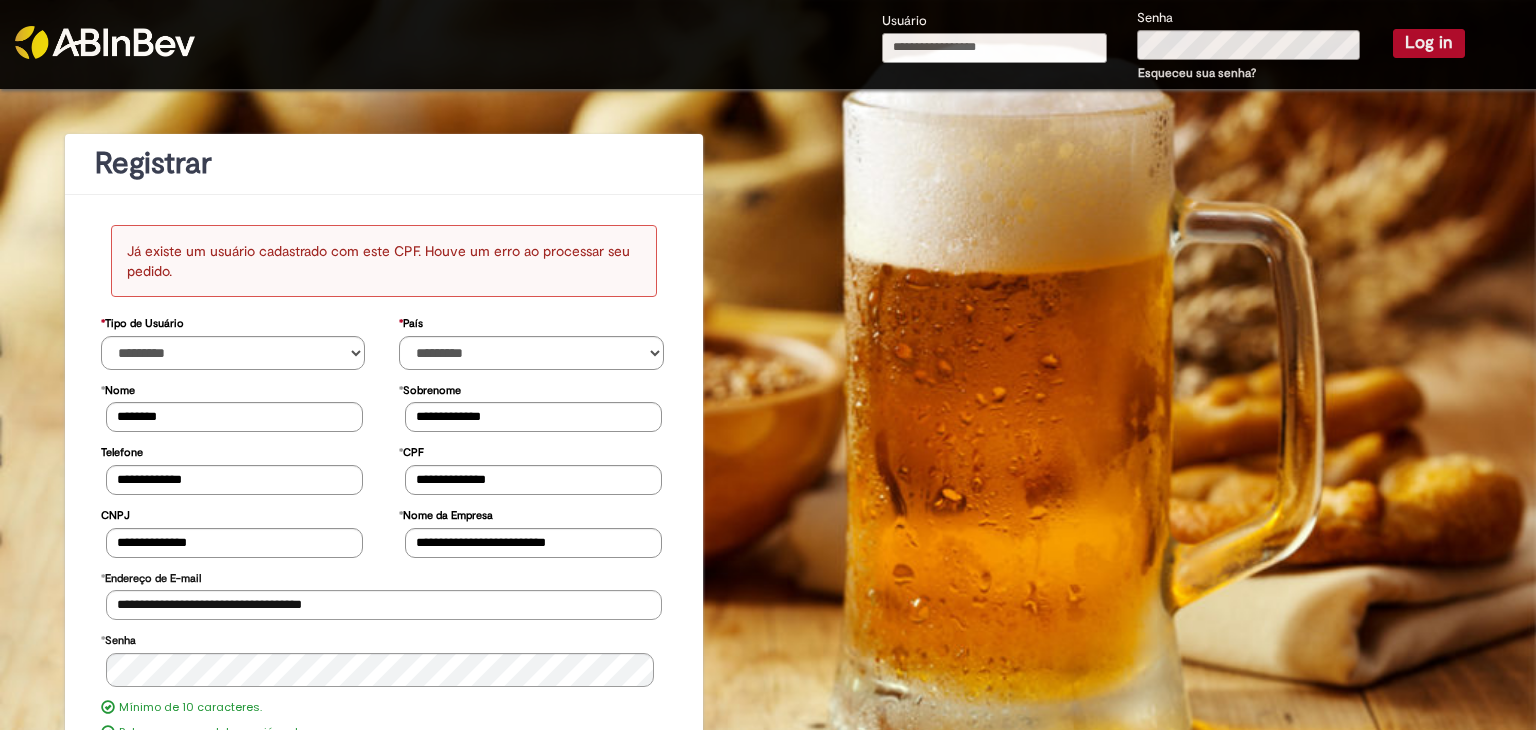 click on "Usuário" at bounding box center (995, 48) 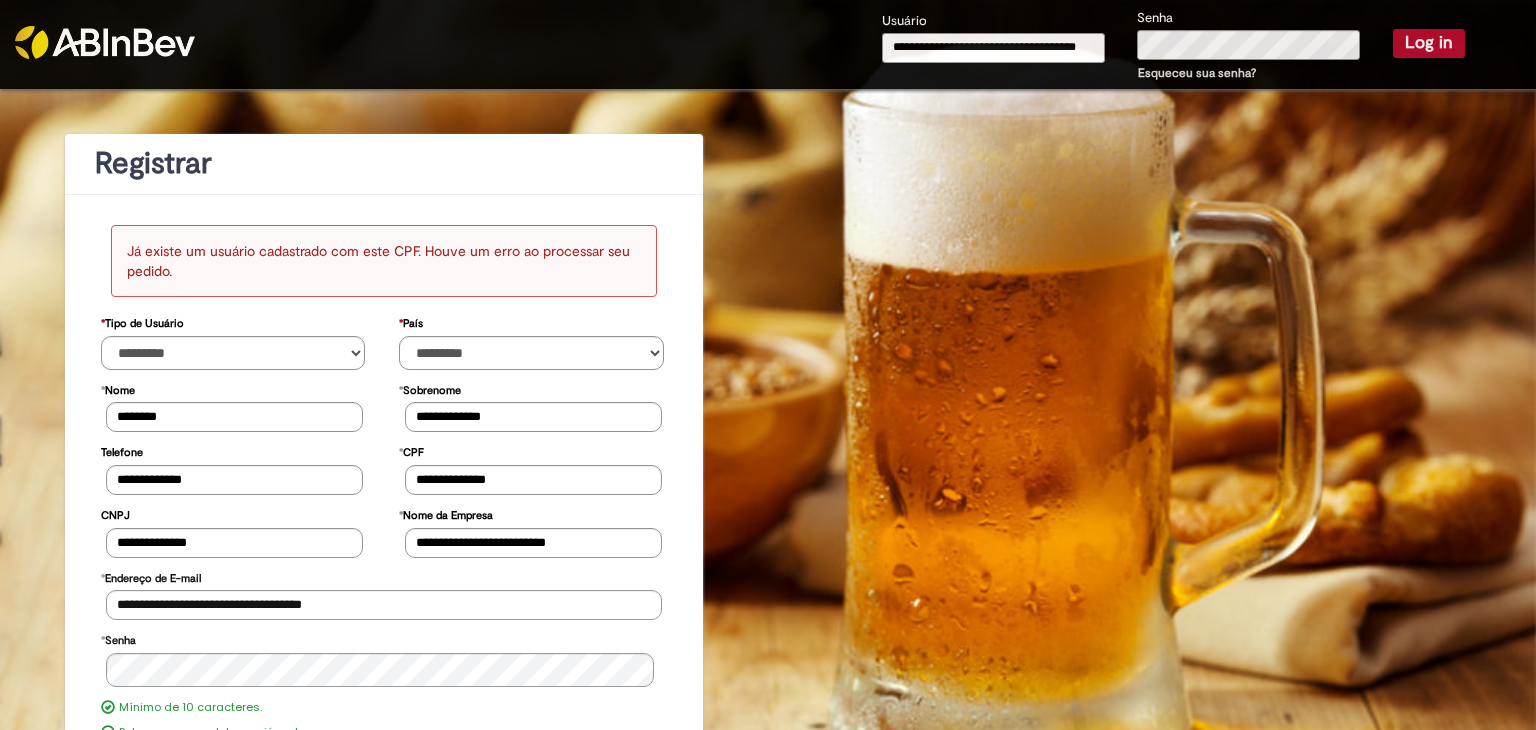 scroll, scrollTop: 0, scrollLeft: 7, axis: horizontal 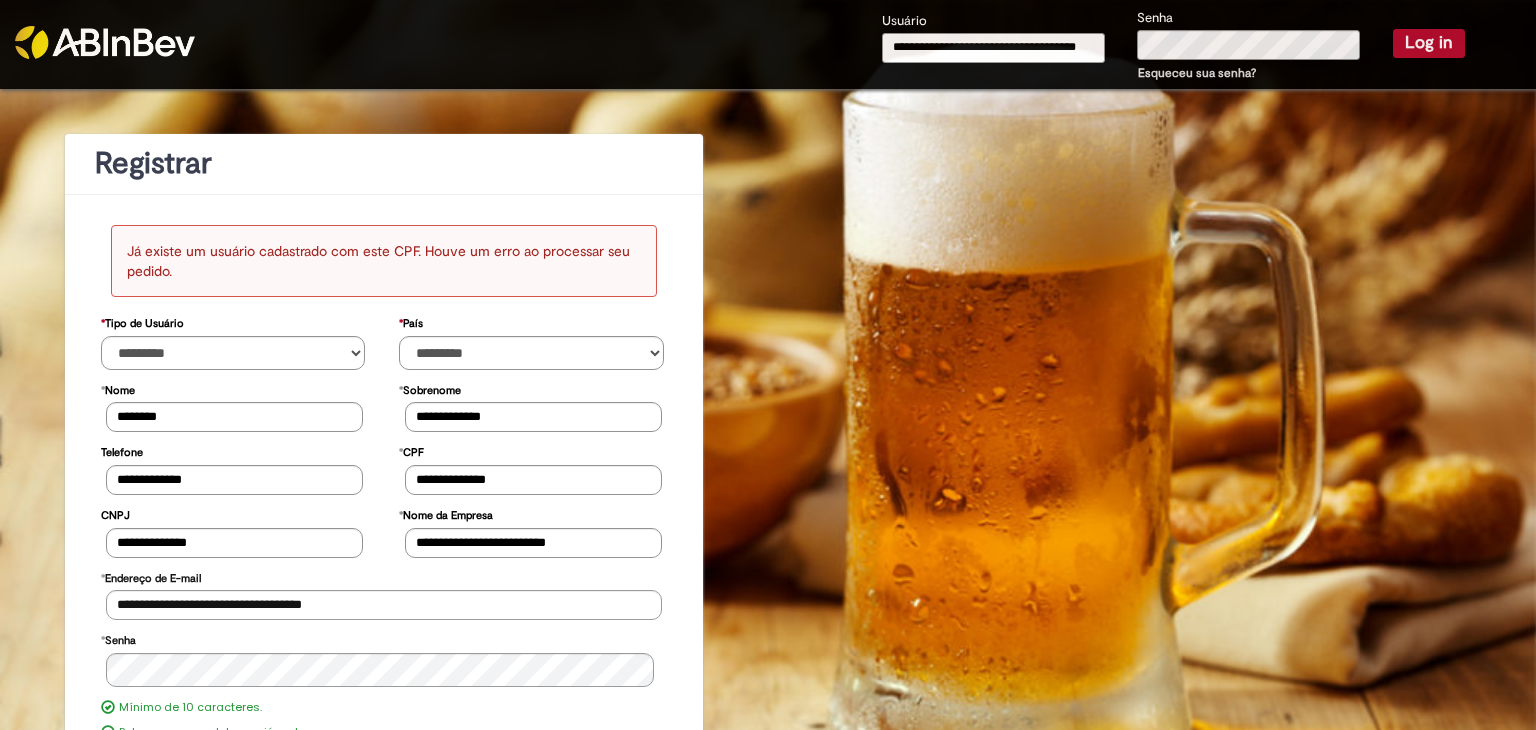 click on "Log in" at bounding box center (1429, 43) 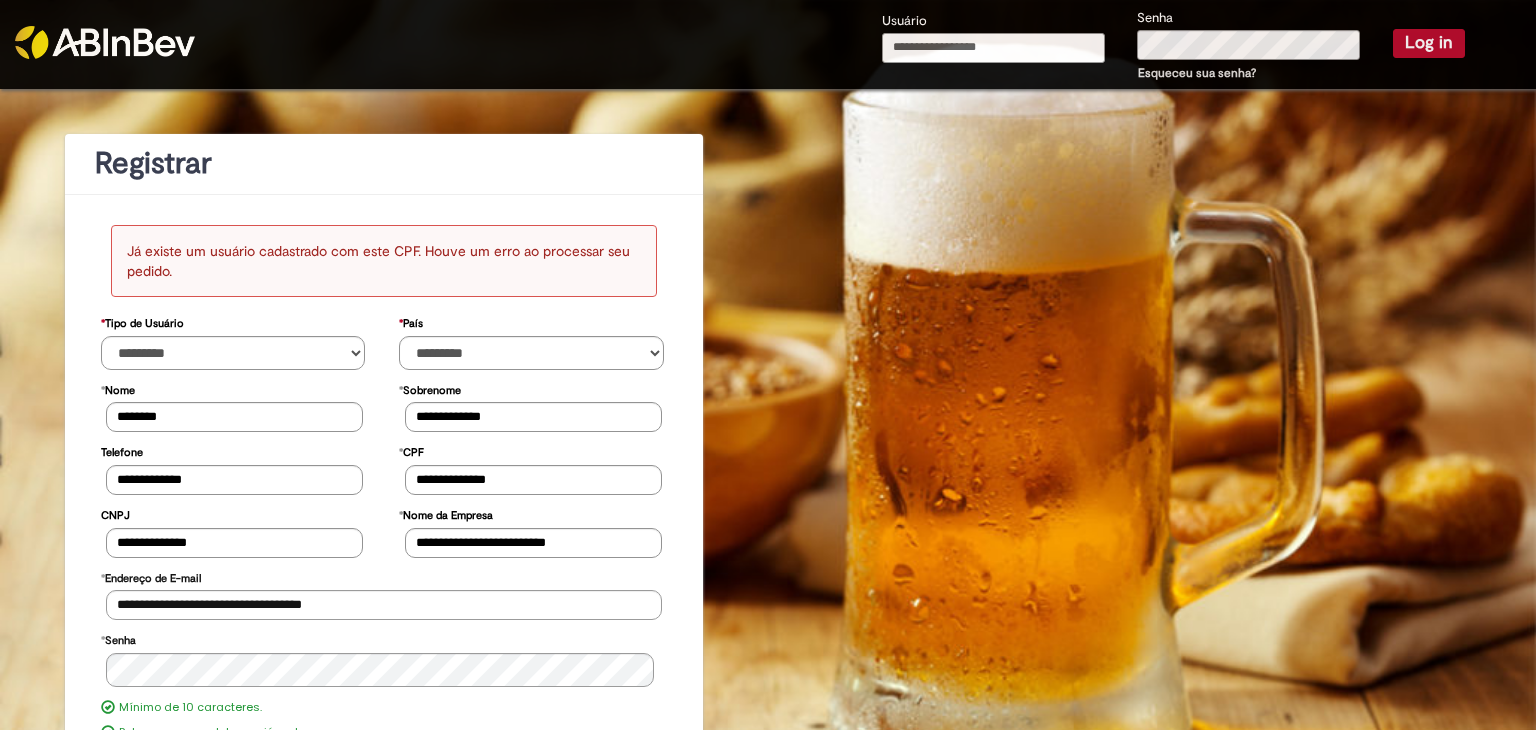 click on "Log in" at bounding box center [1429, 43] 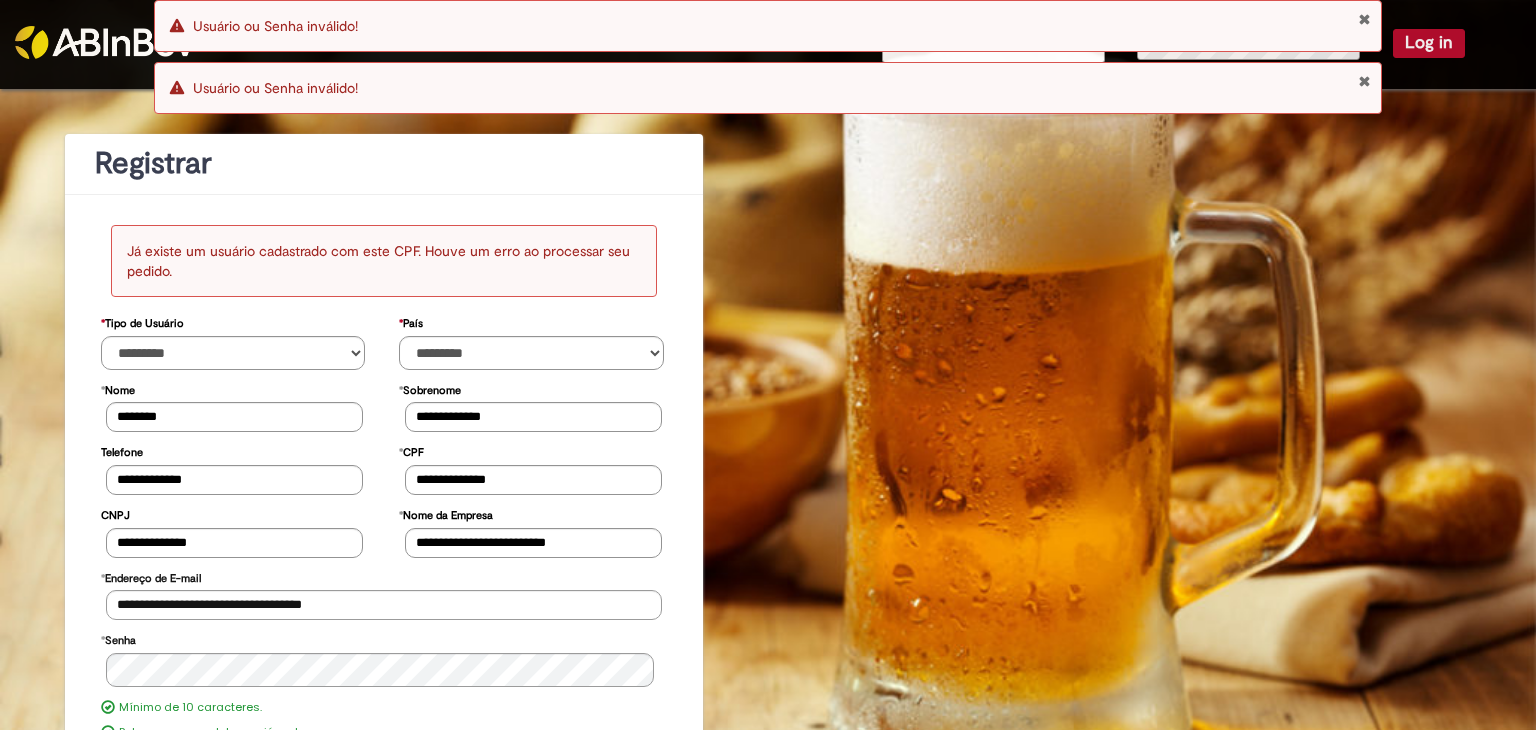 type 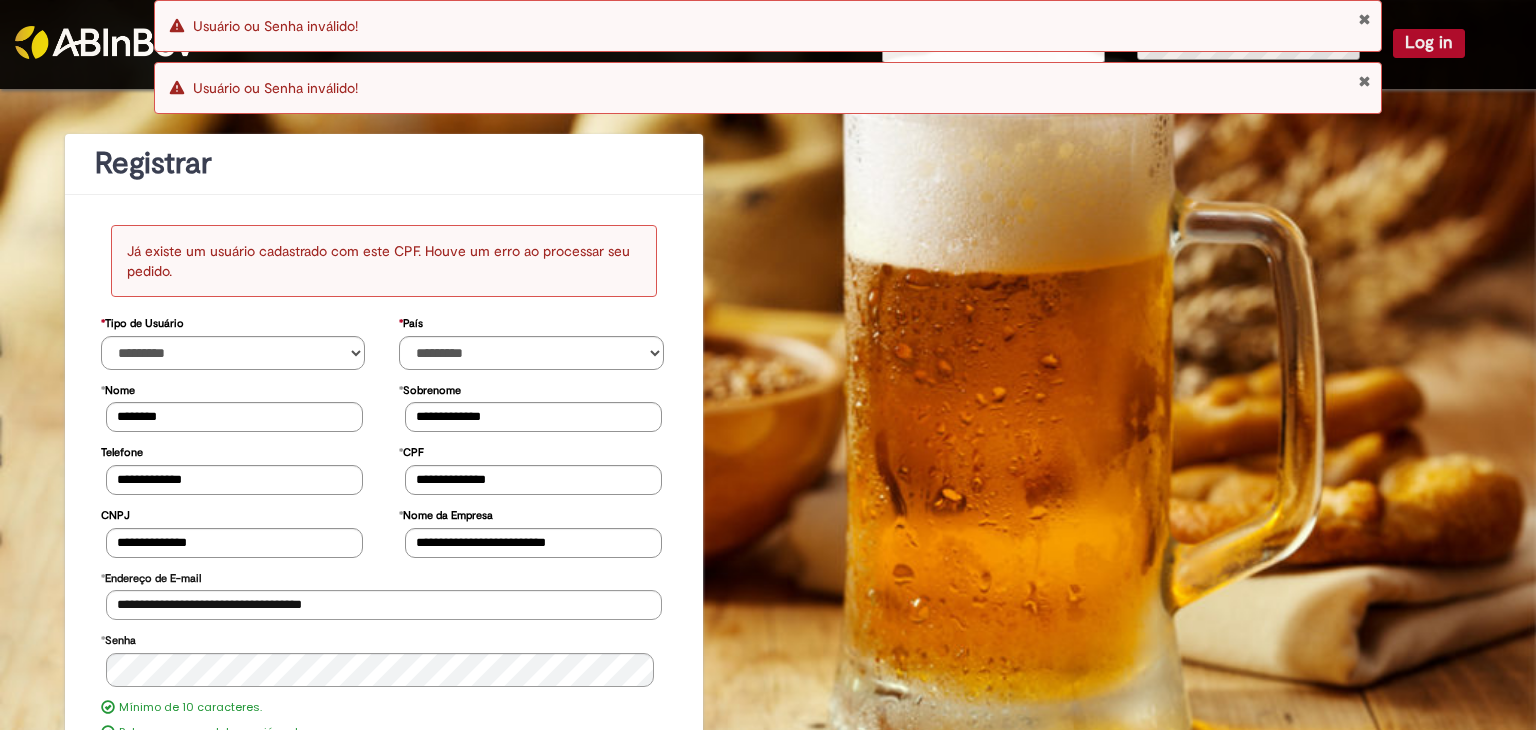 drag, startPoint x: 1228, startPoint y: 177, endPoint x: 1287, endPoint y: 146, distance: 66.64833 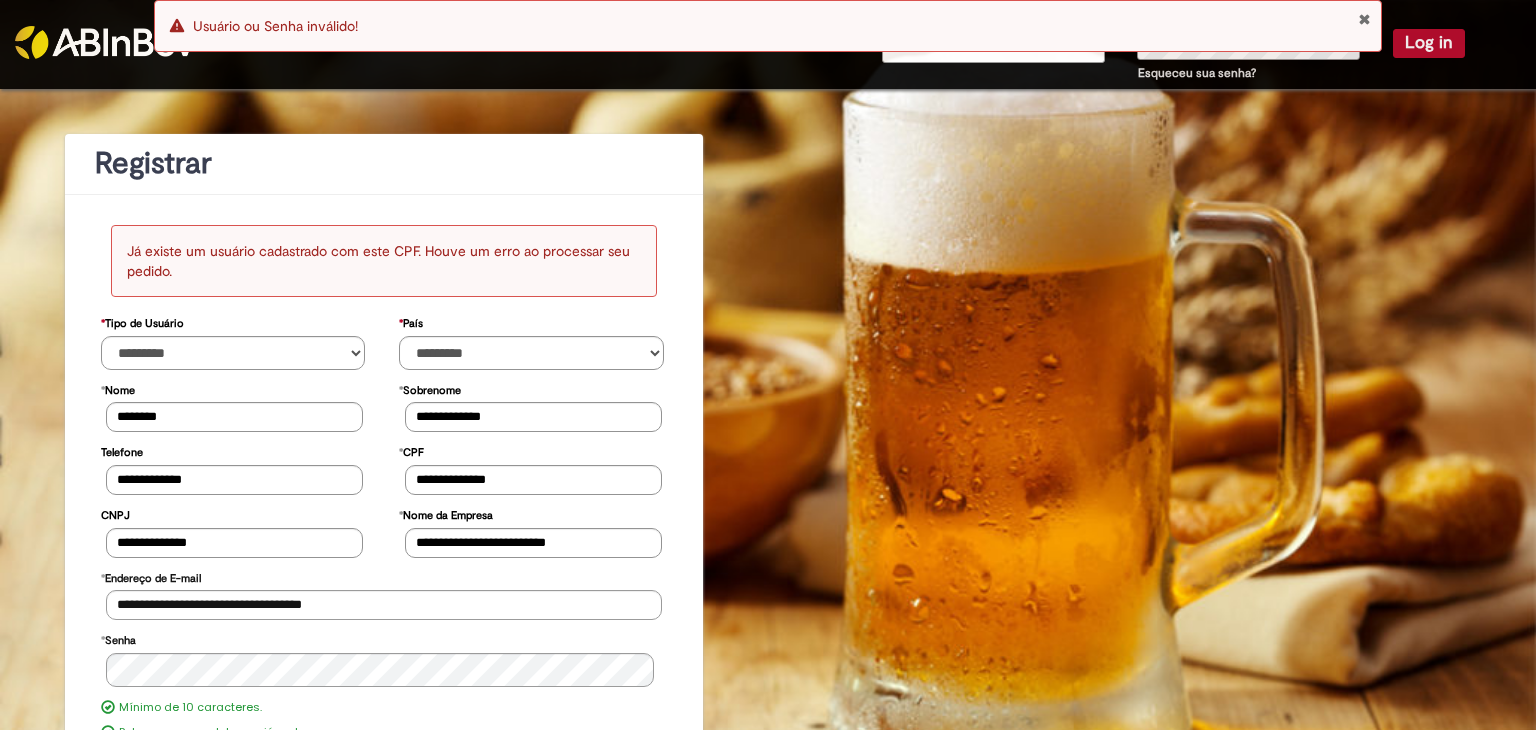 click at bounding box center (1364, 19) 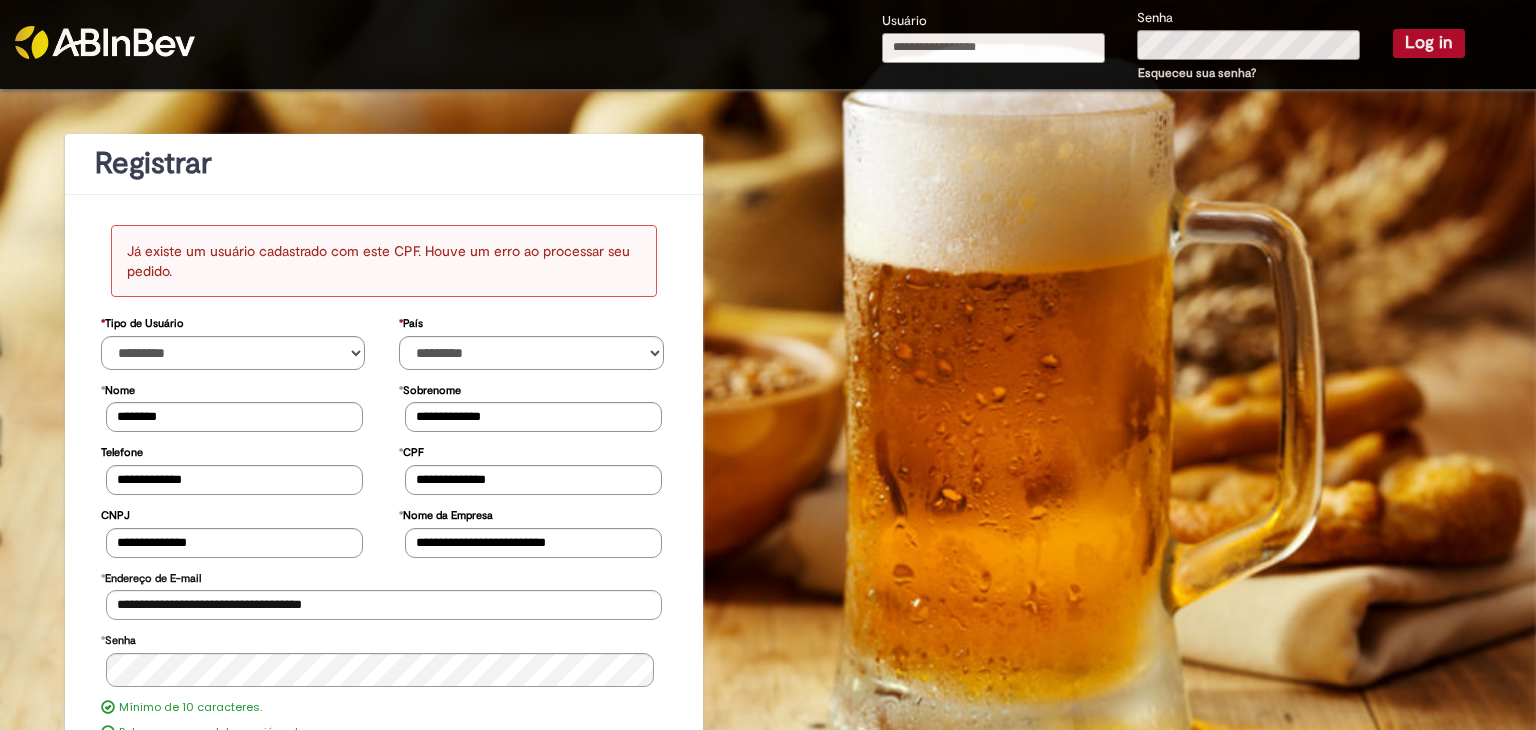 click on "Usuário" at bounding box center (993, 48) 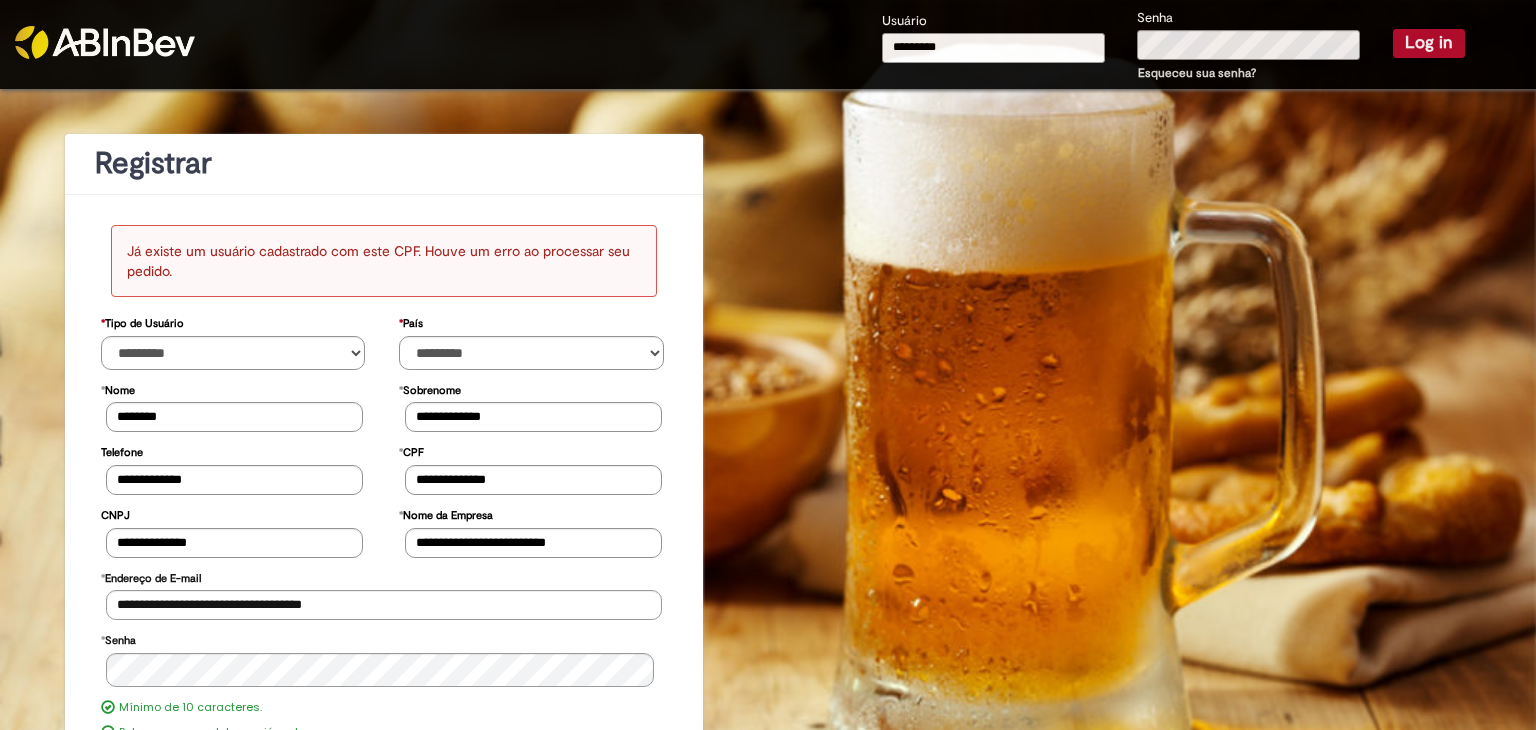 type on "**********" 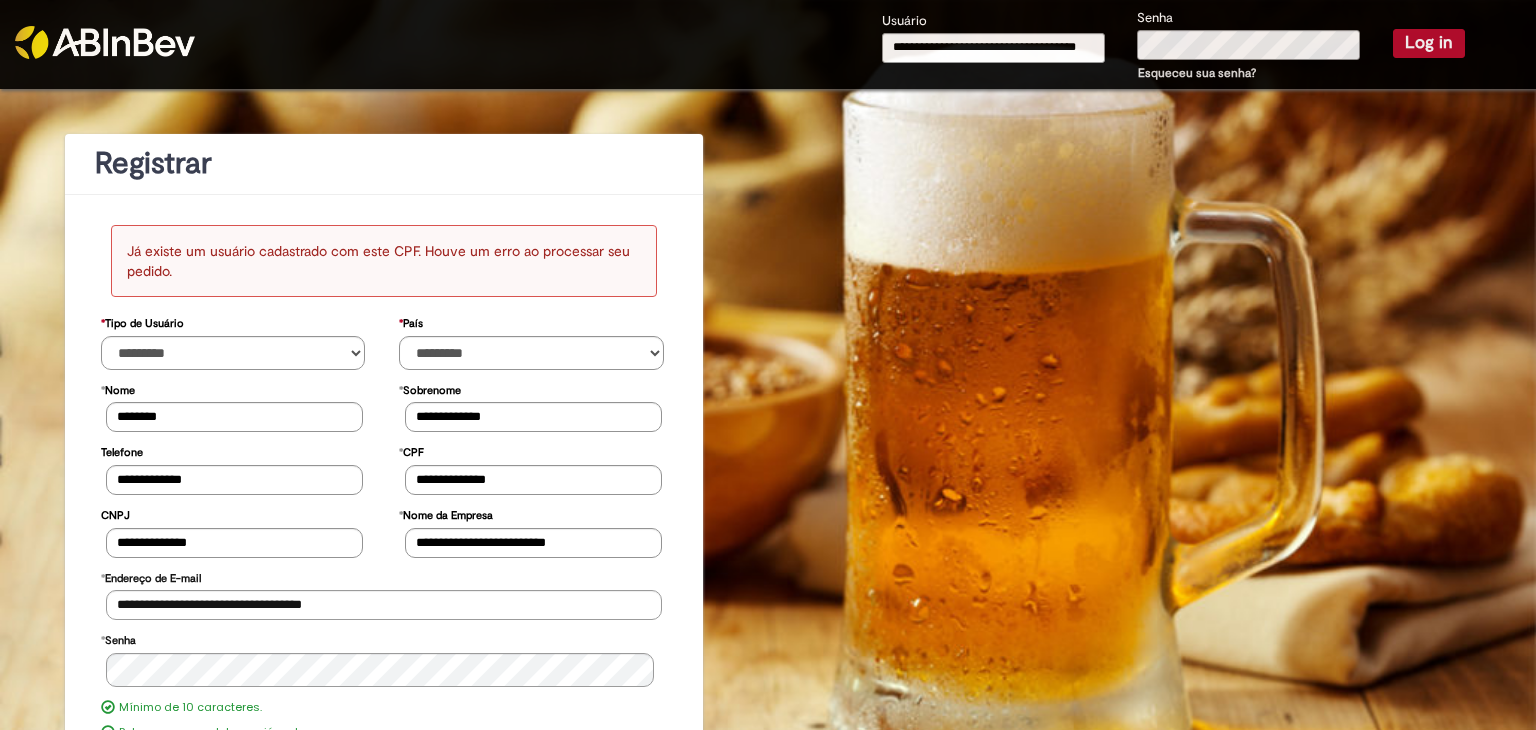 click on "Esqueceu sua senha?" at bounding box center [1197, 73] 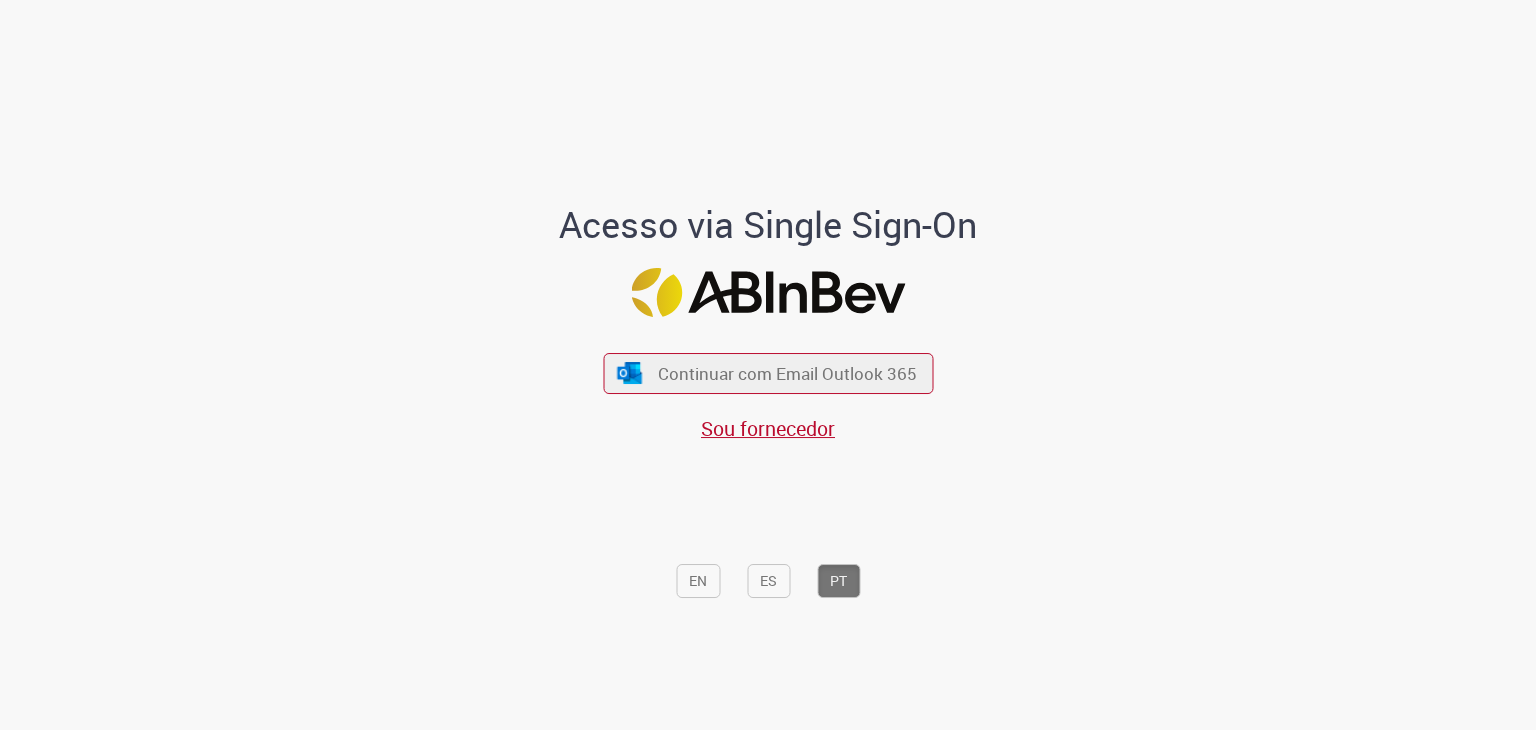 scroll, scrollTop: 0, scrollLeft: 0, axis: both 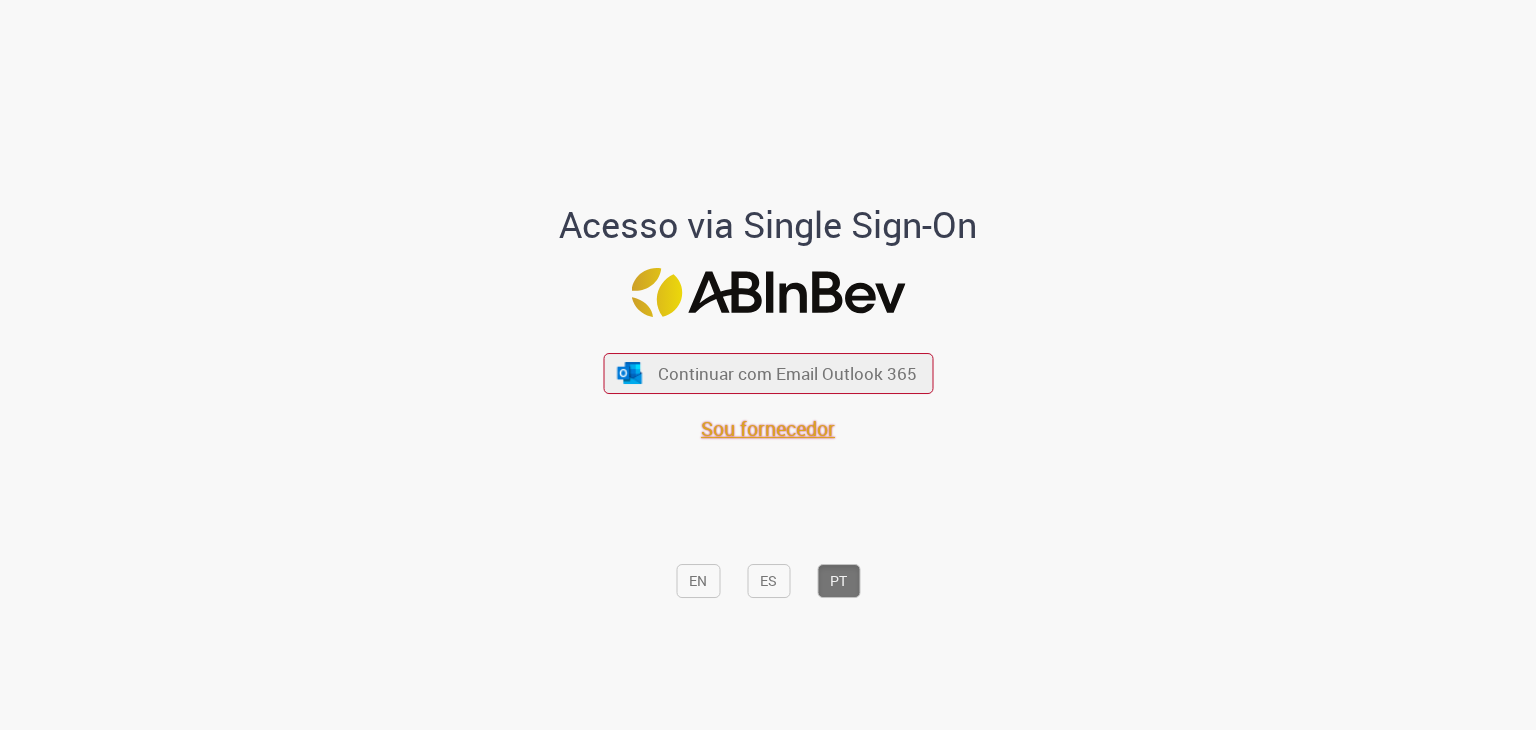 click on "Sou fornecedor" at bounding box center (768, 428) 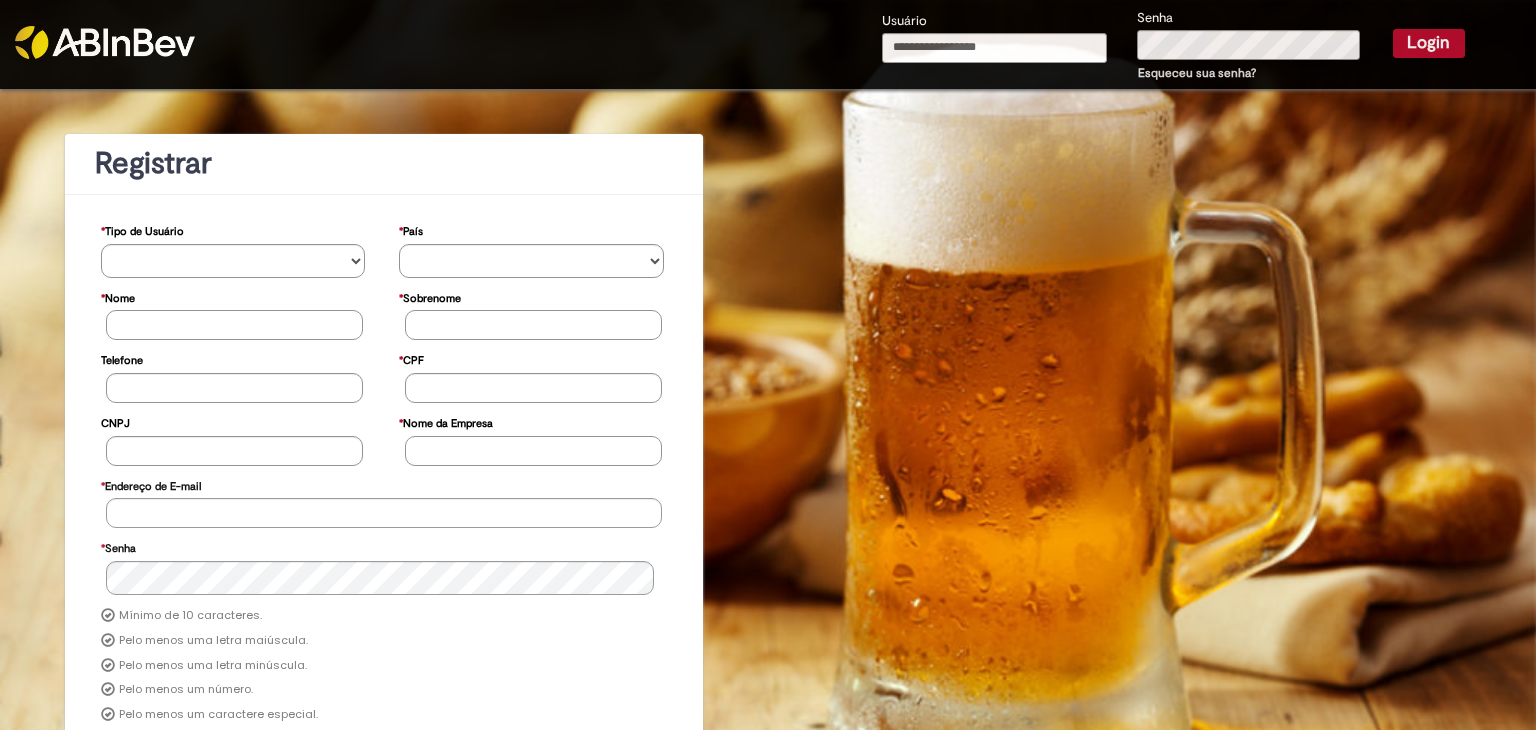 scroll, scrollTop: 0, scrollLeft: 0, axis: both 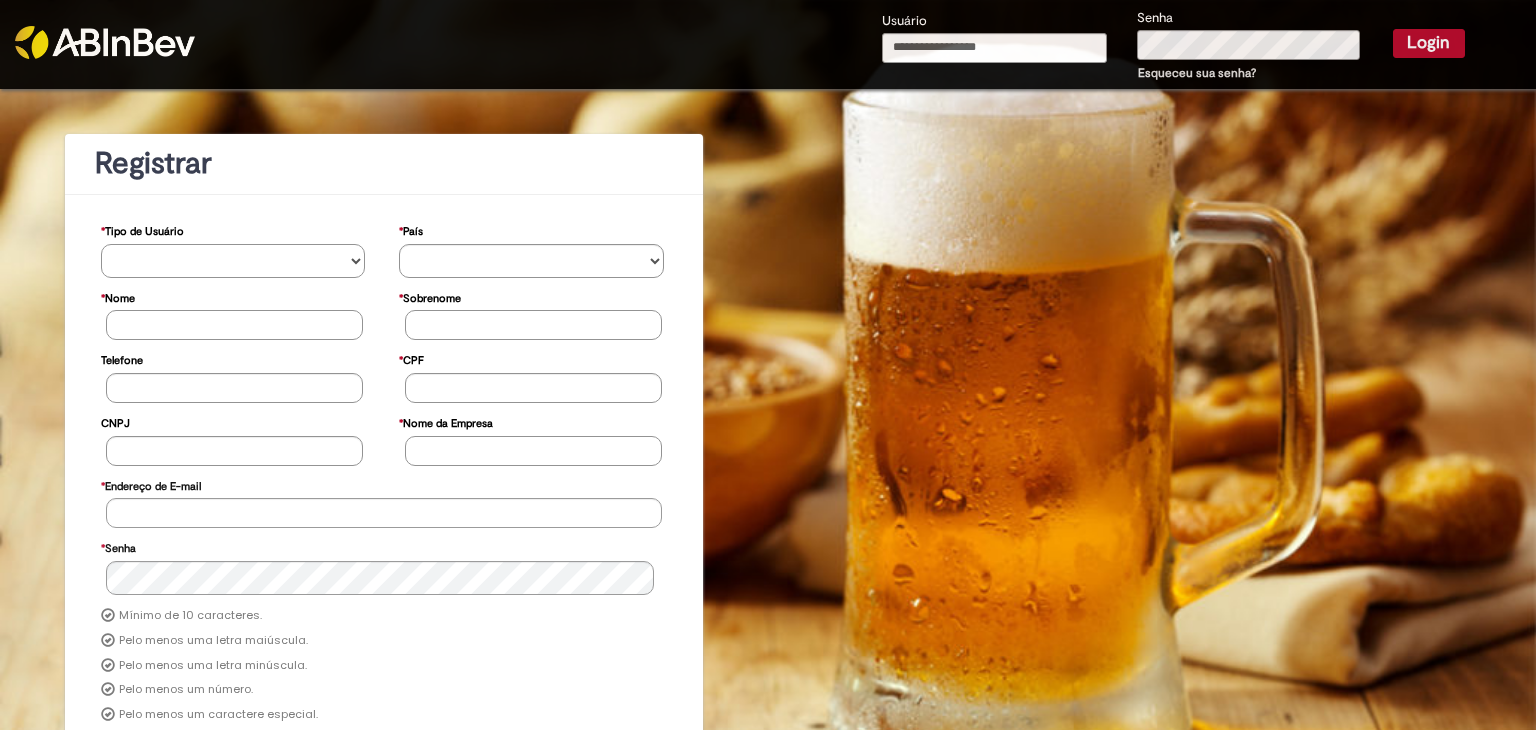 click on "**********" at bounding box center (233, 261) 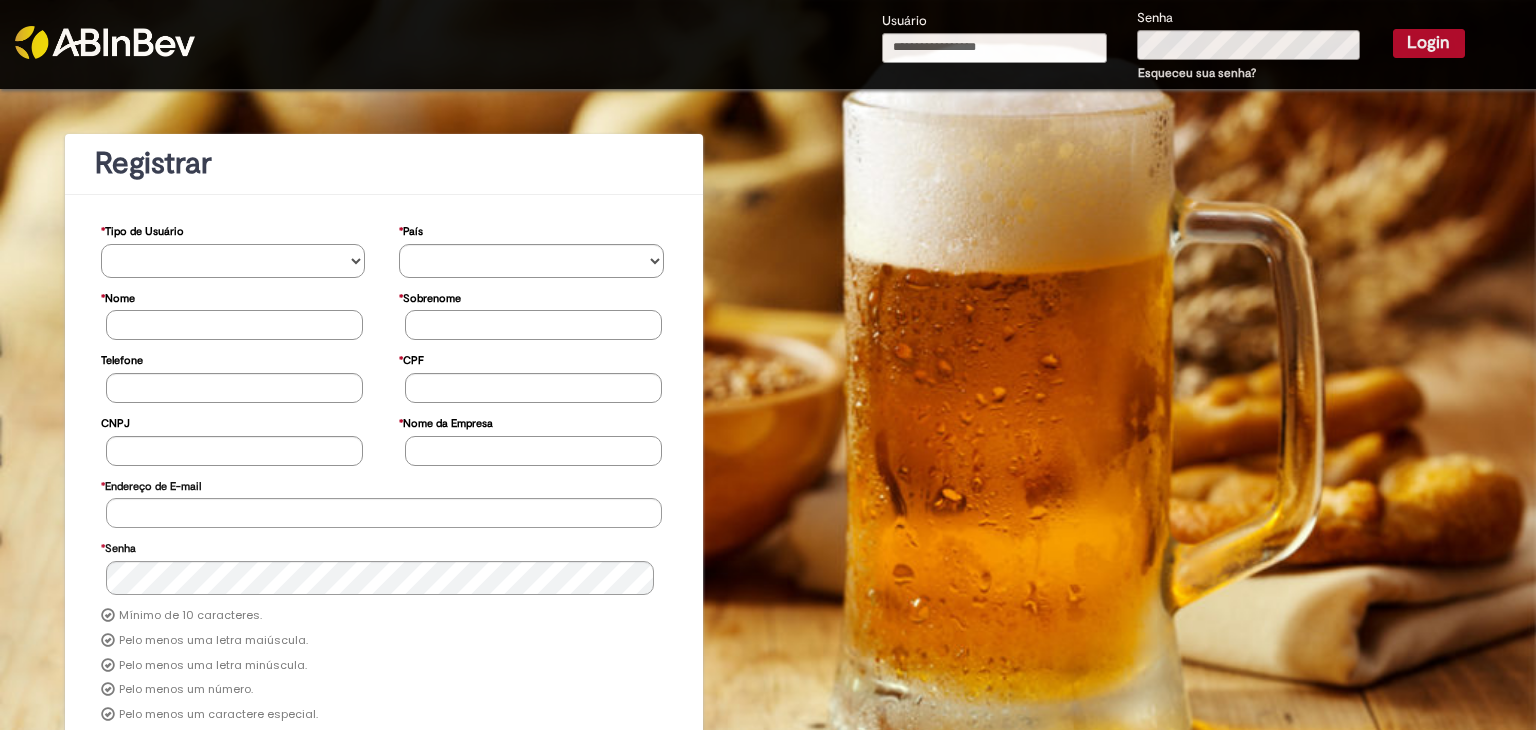 select on "*********" 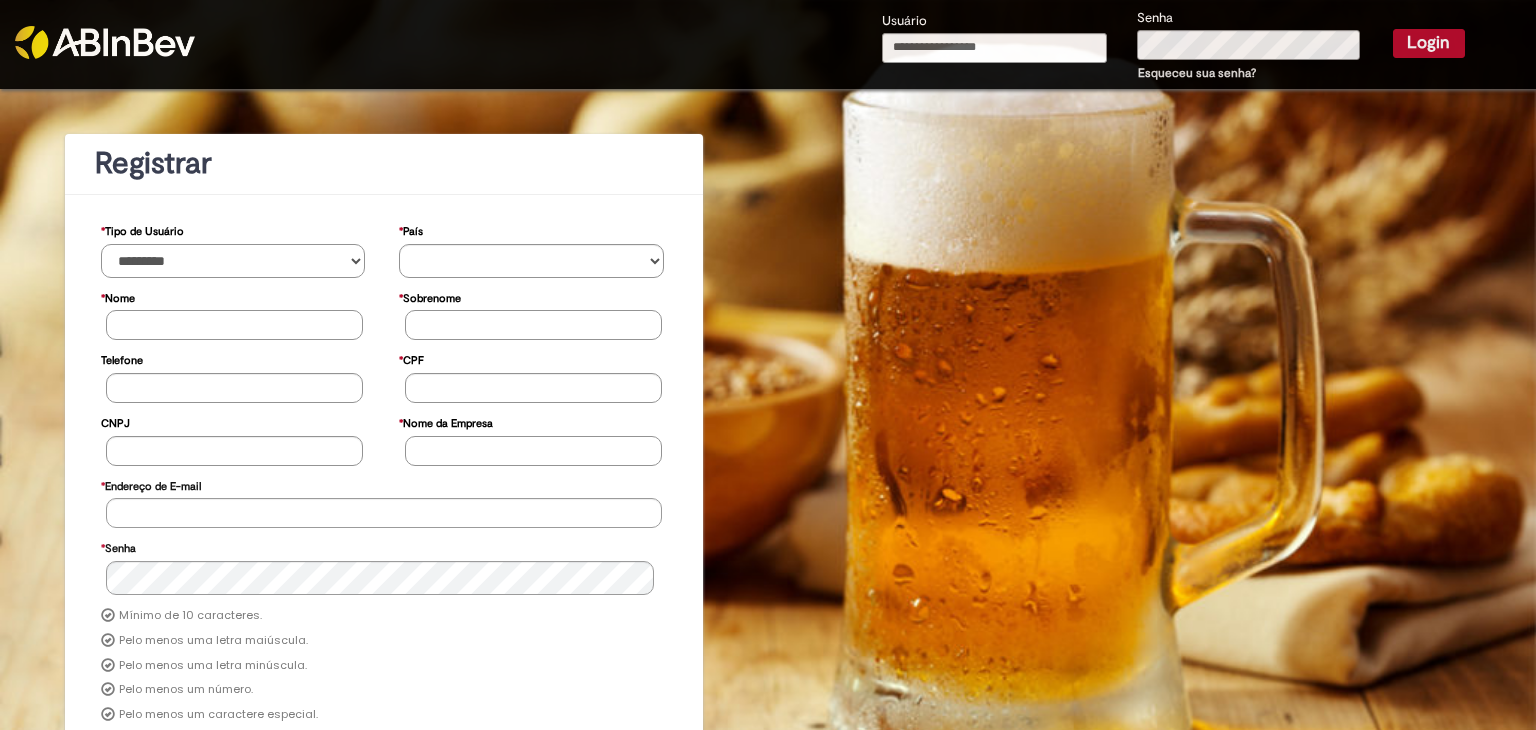 click on "**********" at bounding box center (233, 261) 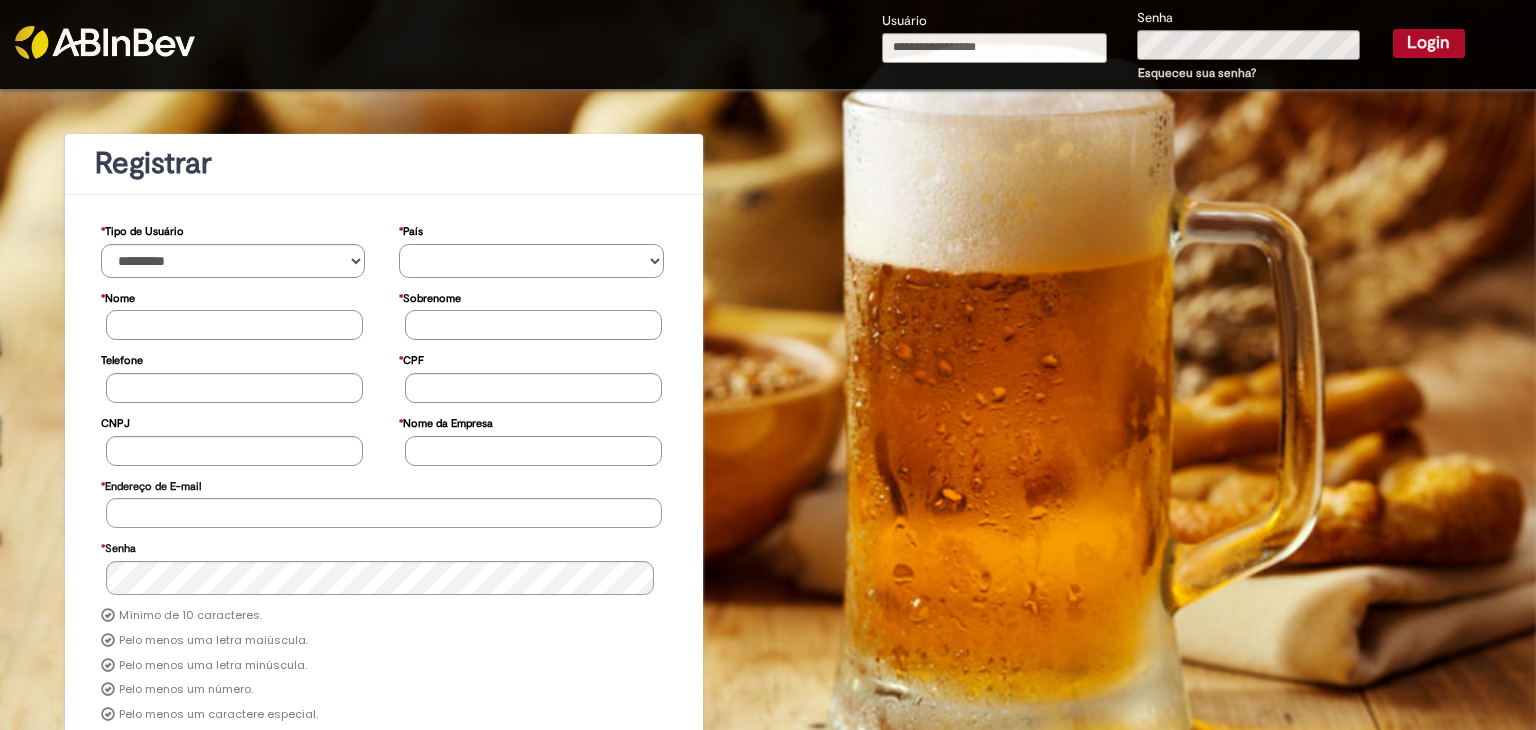 click on "*********   *******   ******   *****   ********   *******" at bounding box center [531, 261] 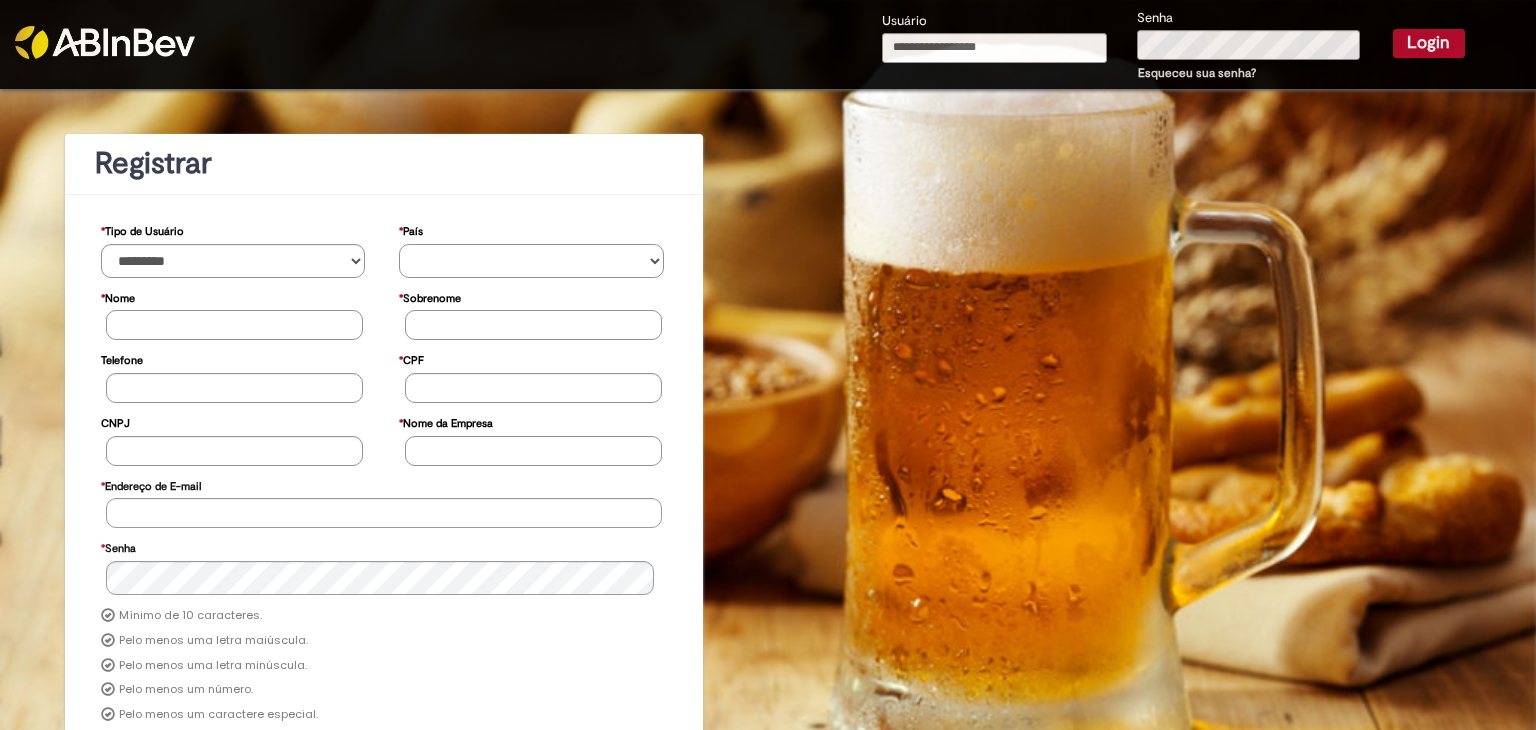 select on "**" 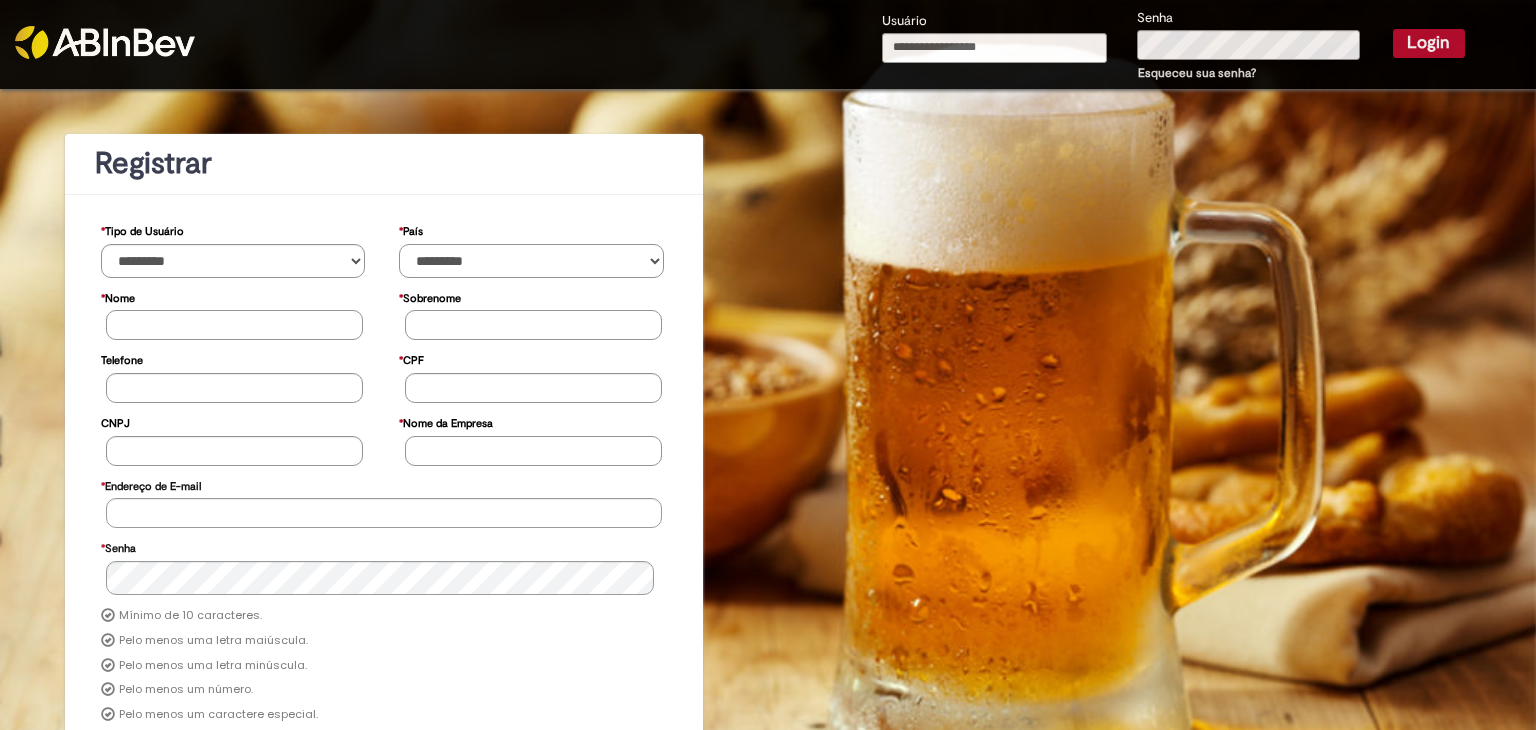 click on "*********   *******   ******   *****   ********   *******" at bounding box center [531, 261] 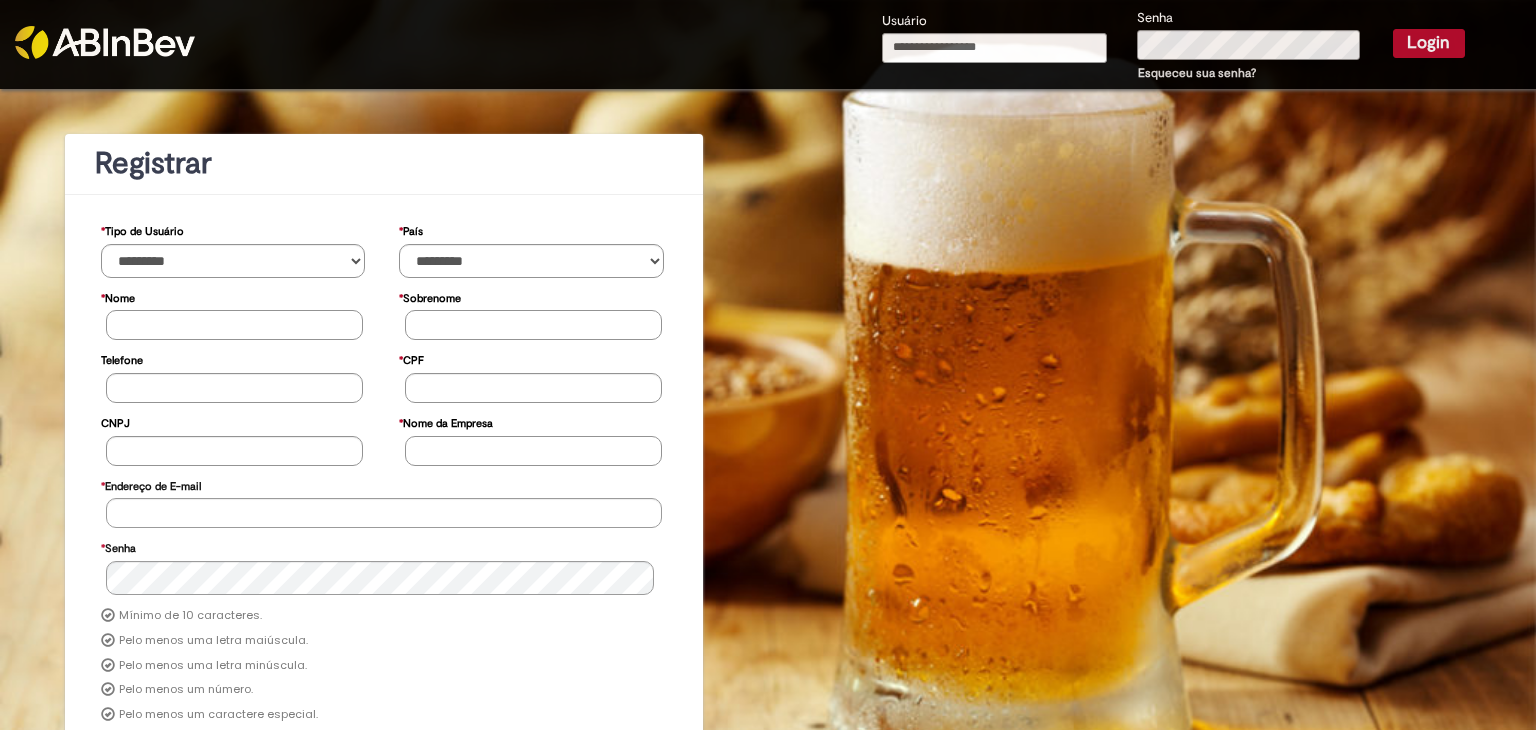 click on "*  Nome" at bounding box center (234, 325) 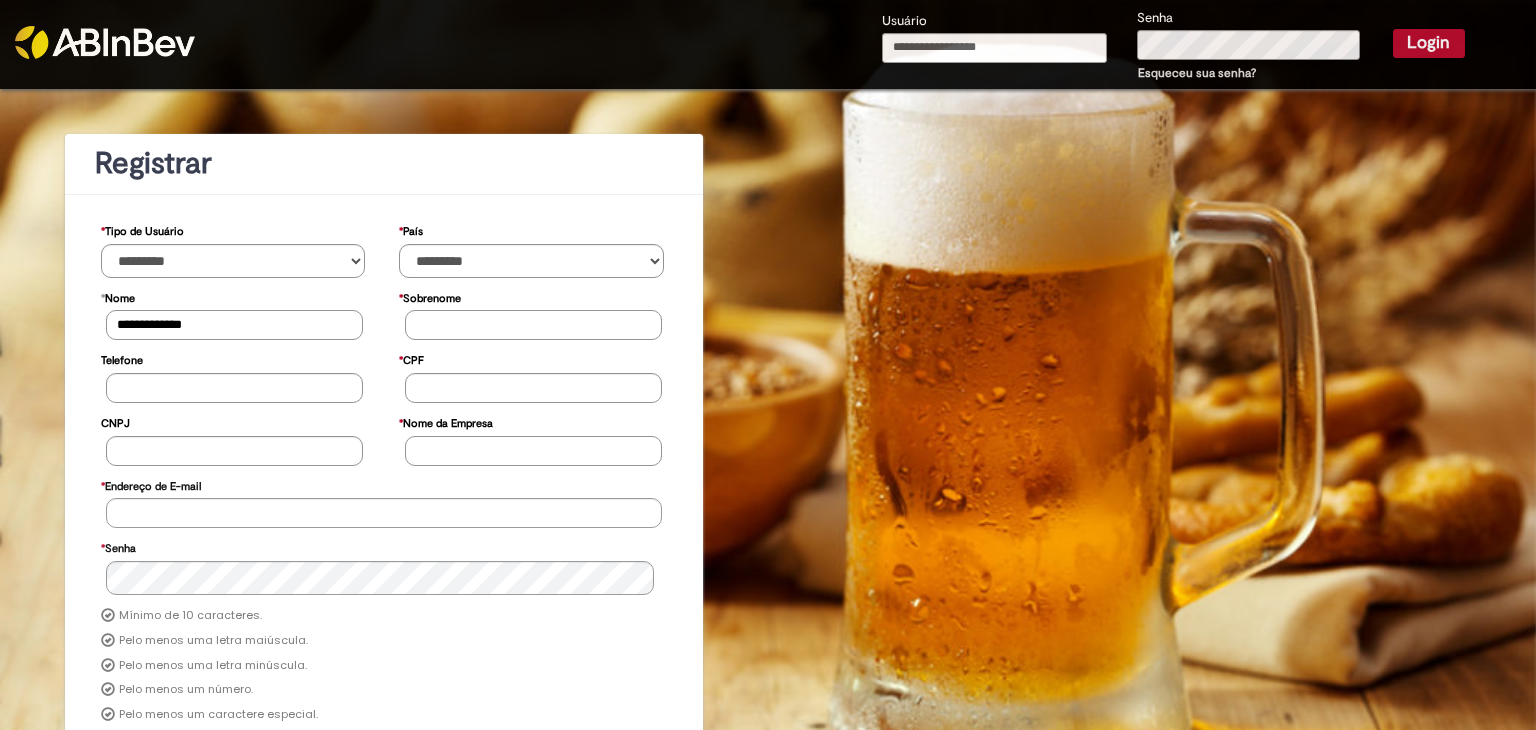 type on "**********" 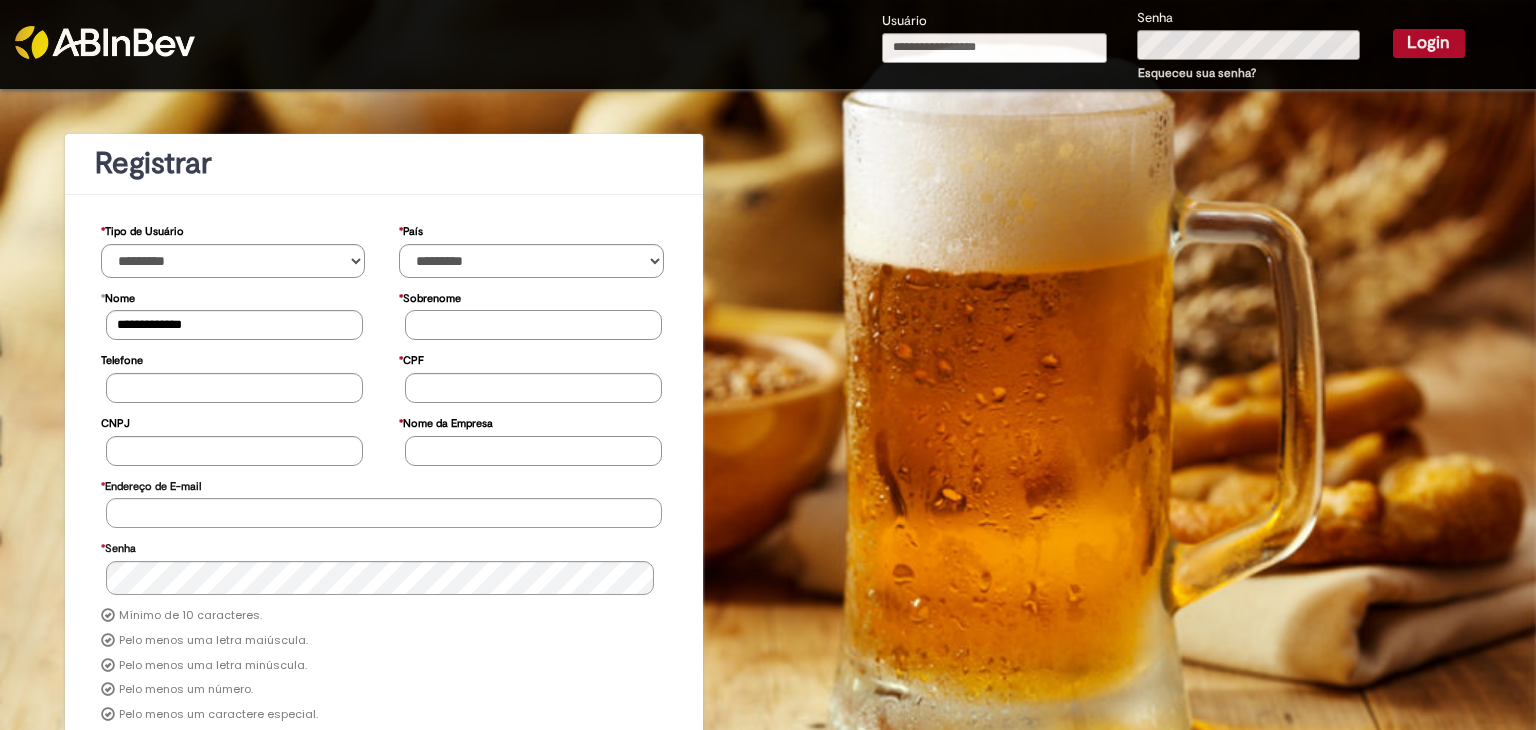 click on "*  Sobrenome" at bounding box center [533, 325] 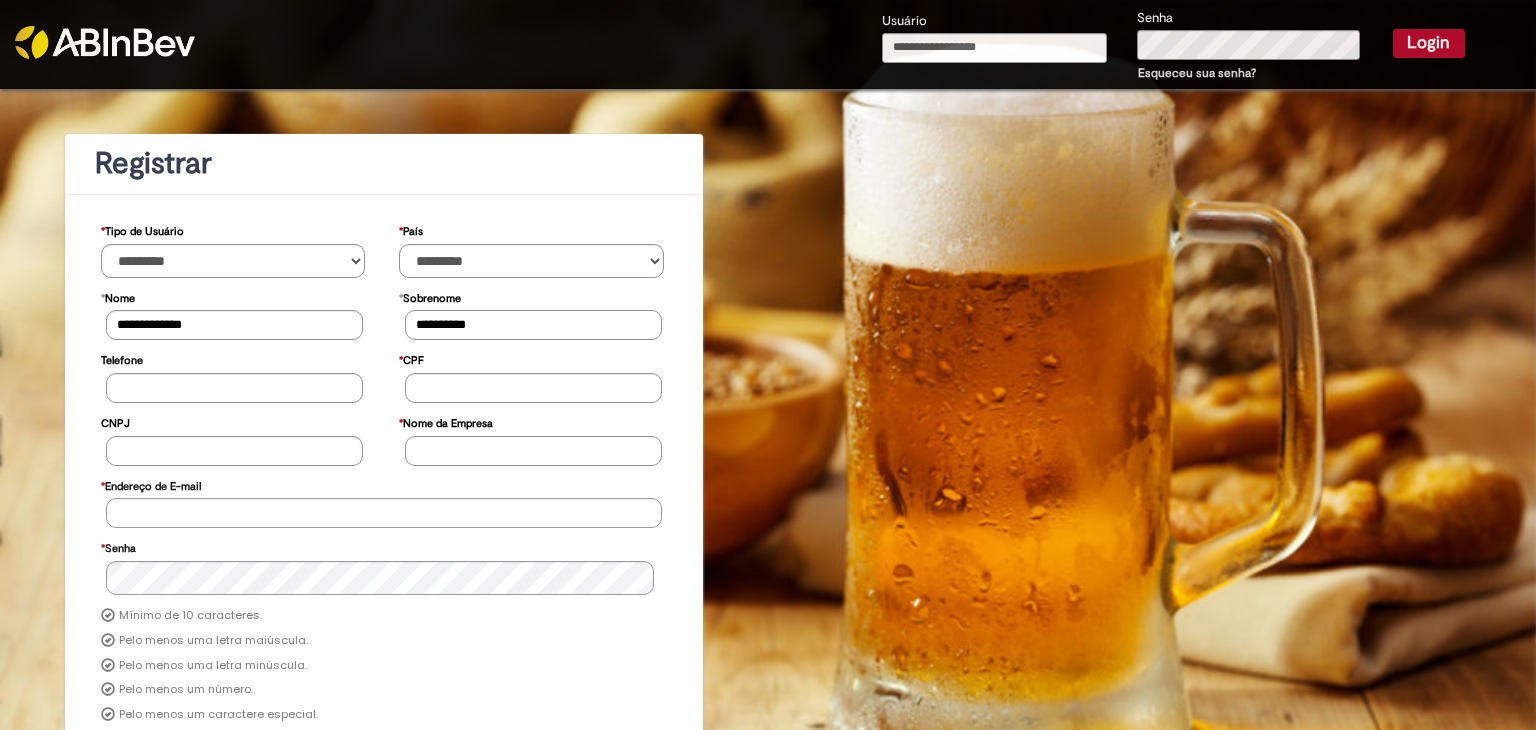 type on "**********" 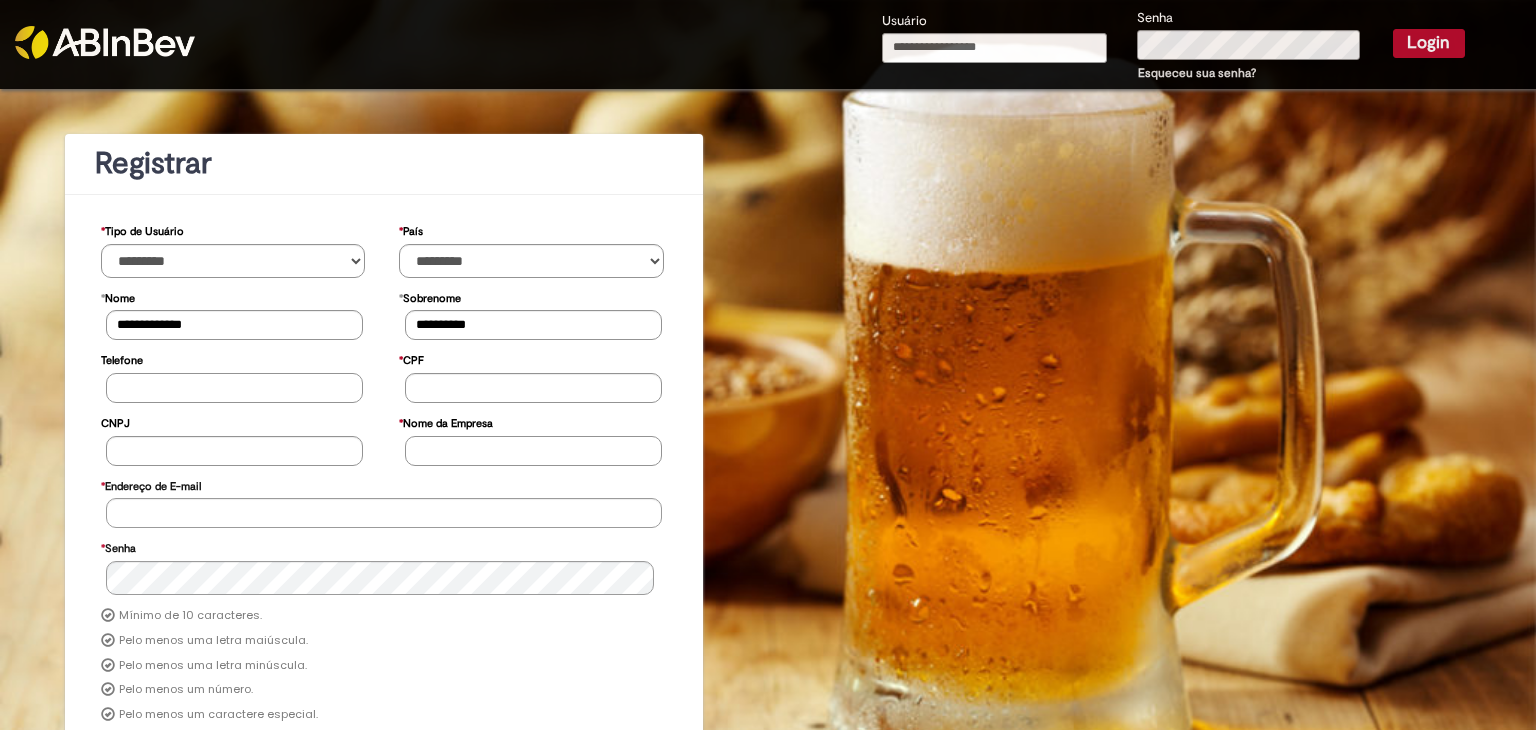 click on "Telefone" at bounding box center [234, 388] 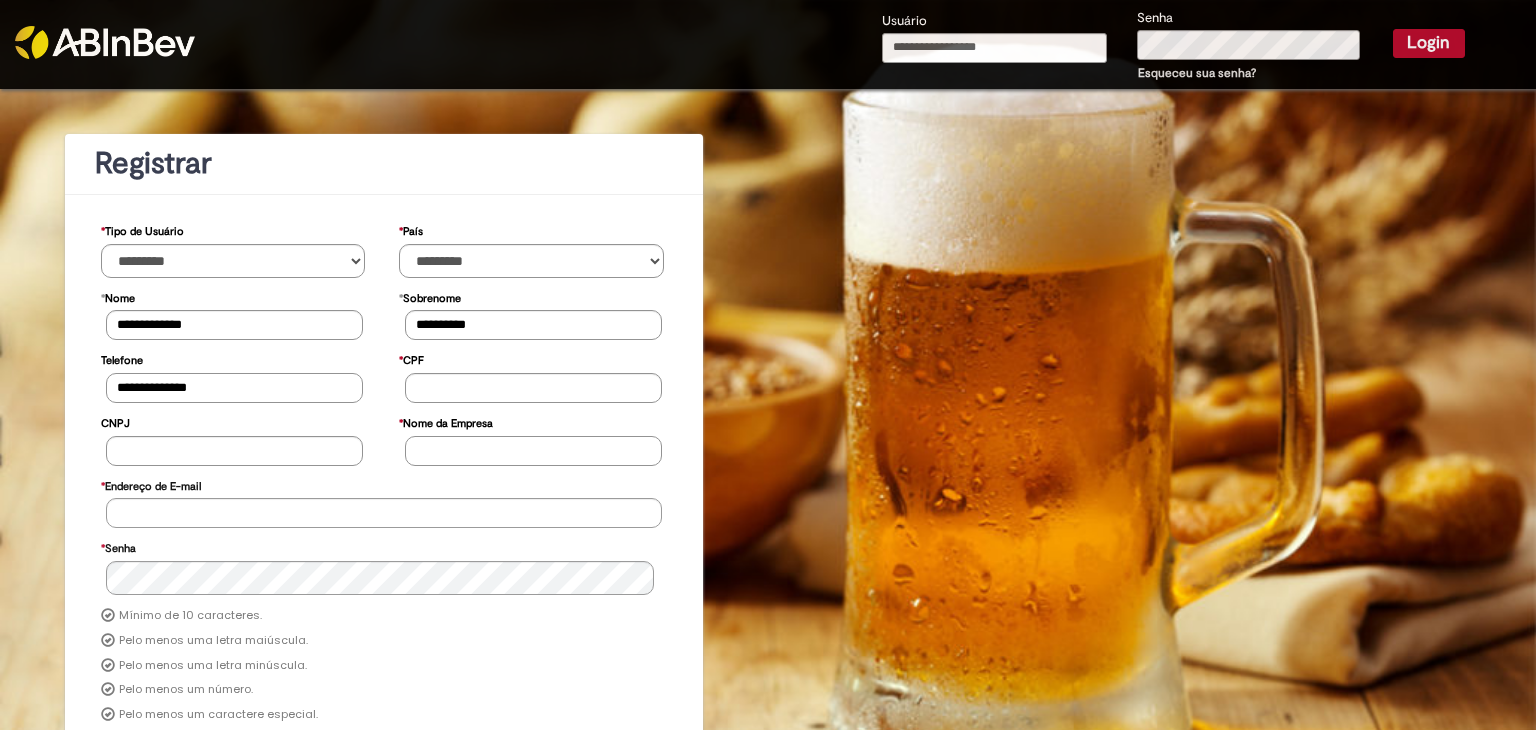 type on "**********" 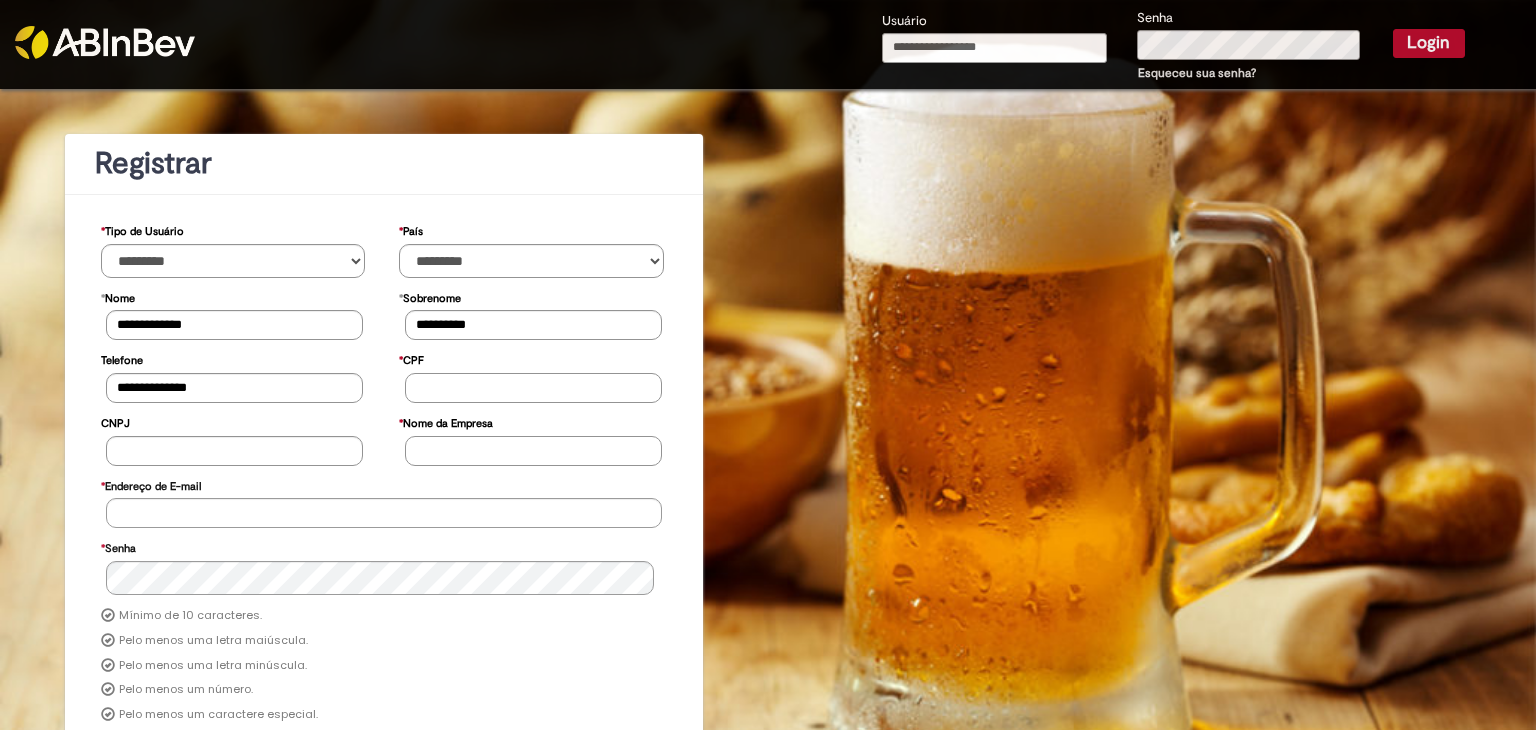 click on "*  CPF" at bounding box center [533, 388] 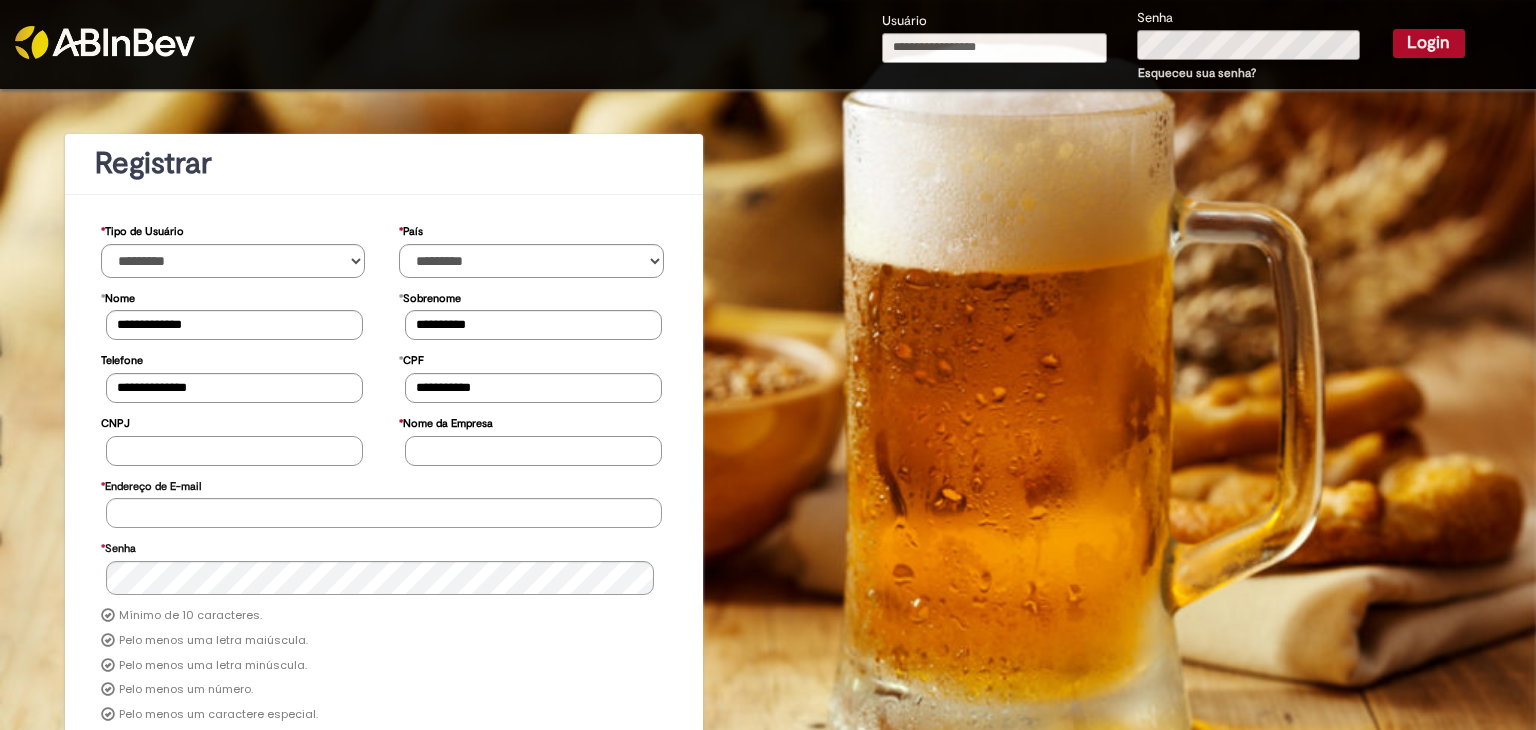click on "CNPJ" at bounding box center [234, 451] 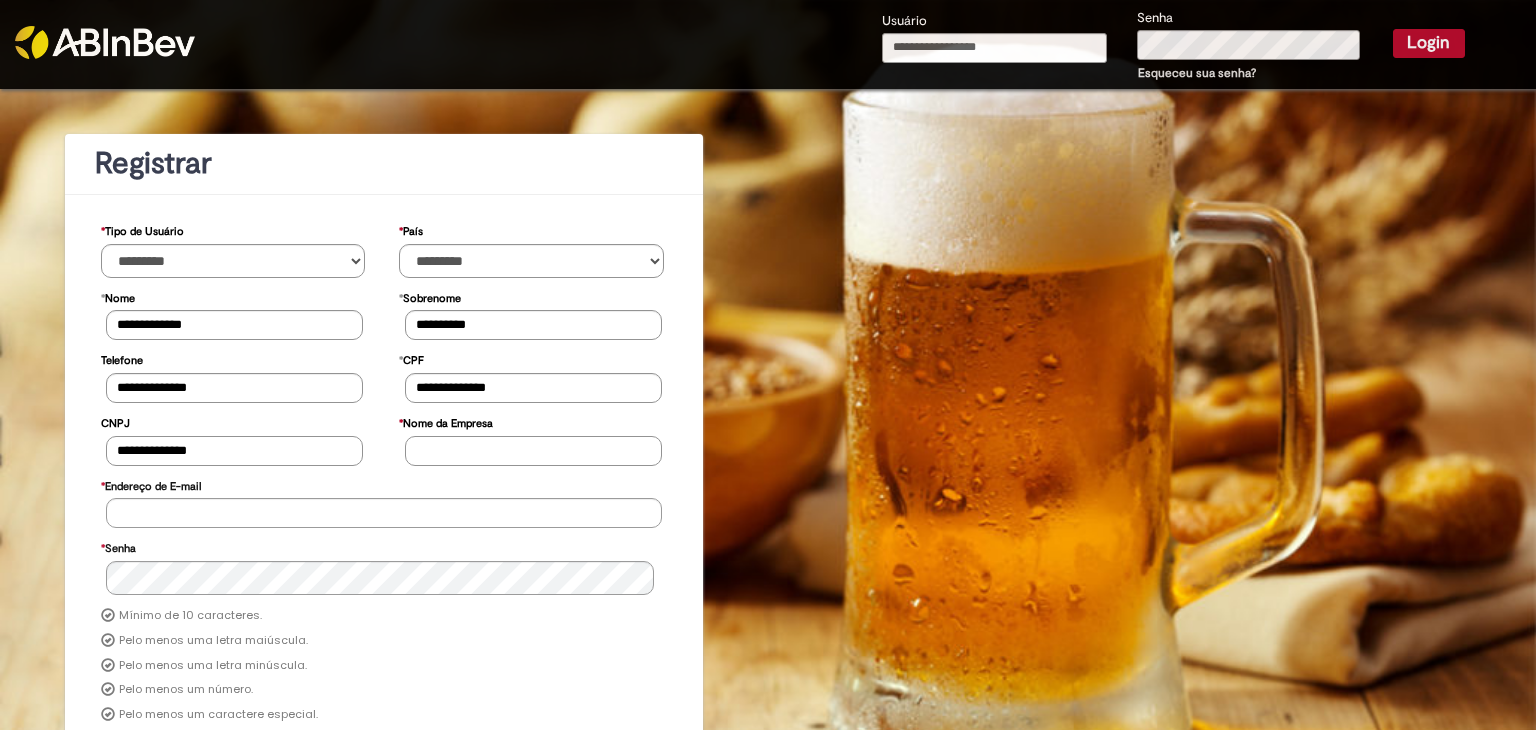 type on "**********" 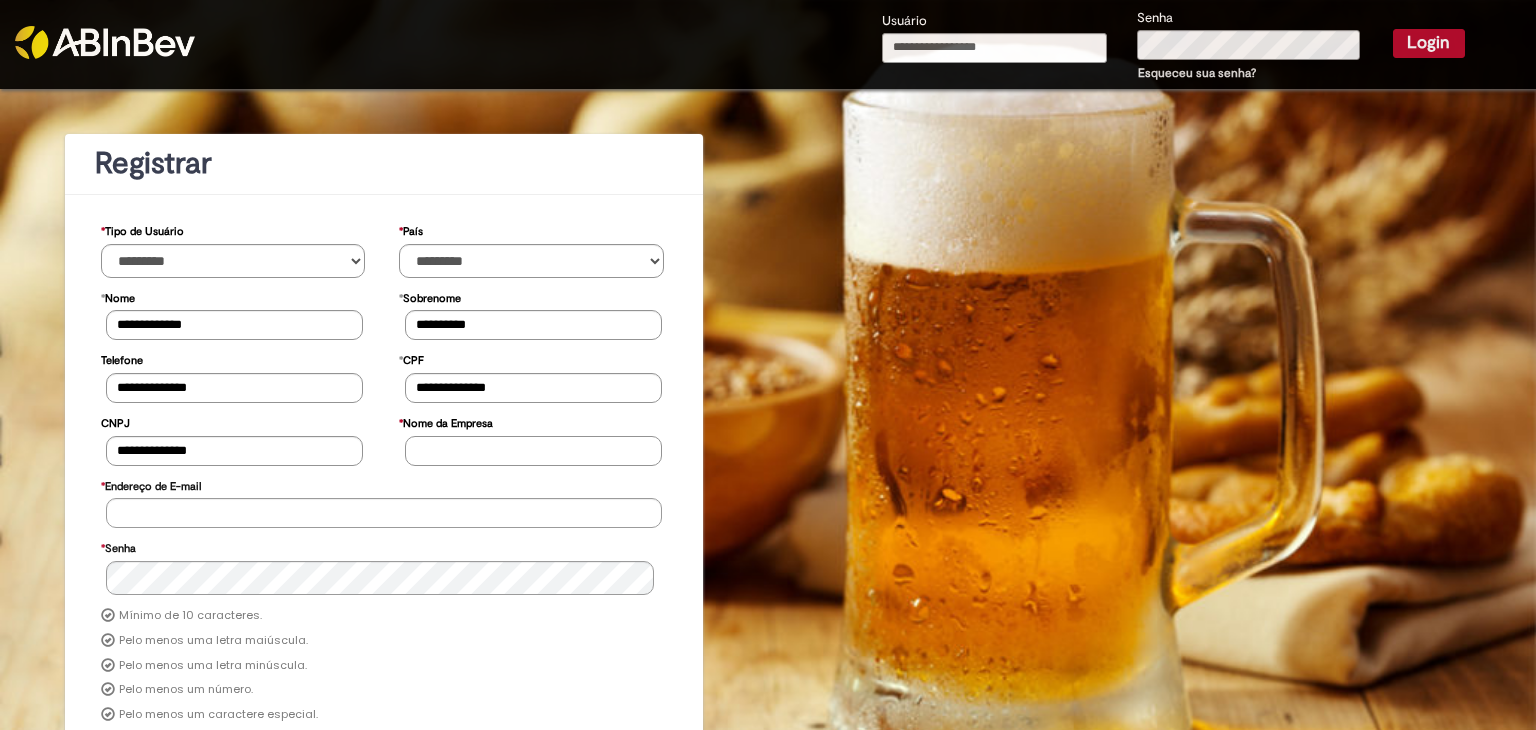 click on "*  Nome da Empresa" at bounding box center [533, 451] 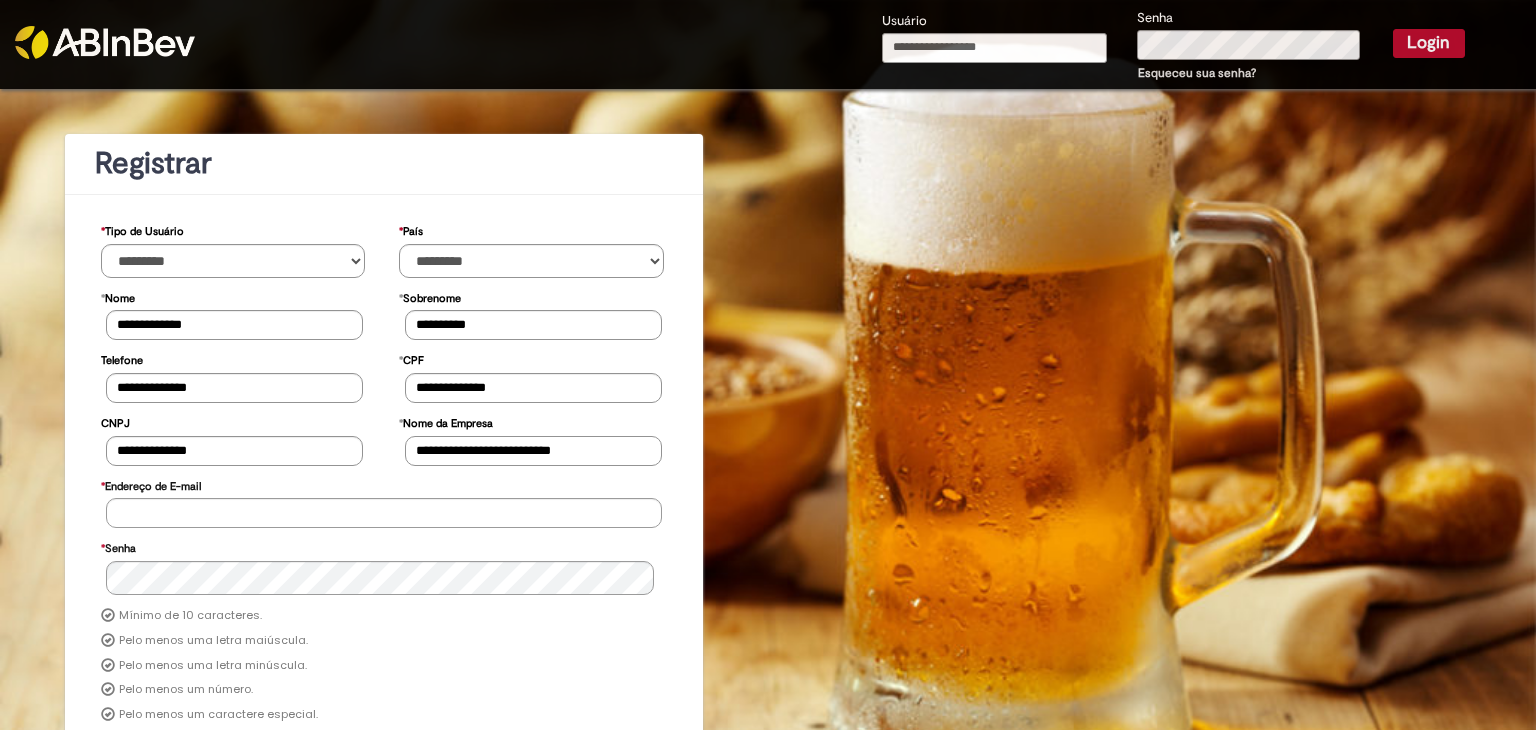 click on "**********" at bounding box center (533, 451) 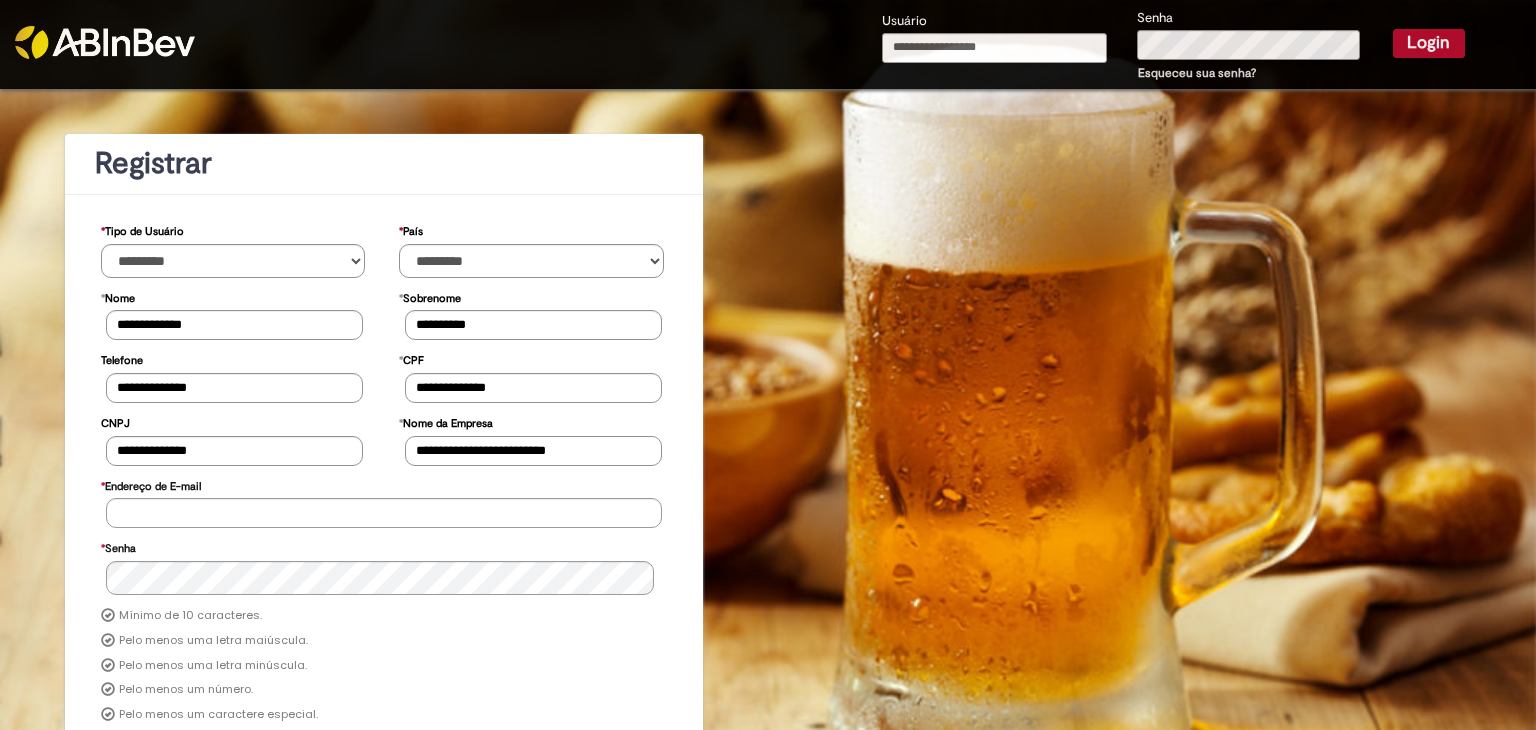type on "**********" 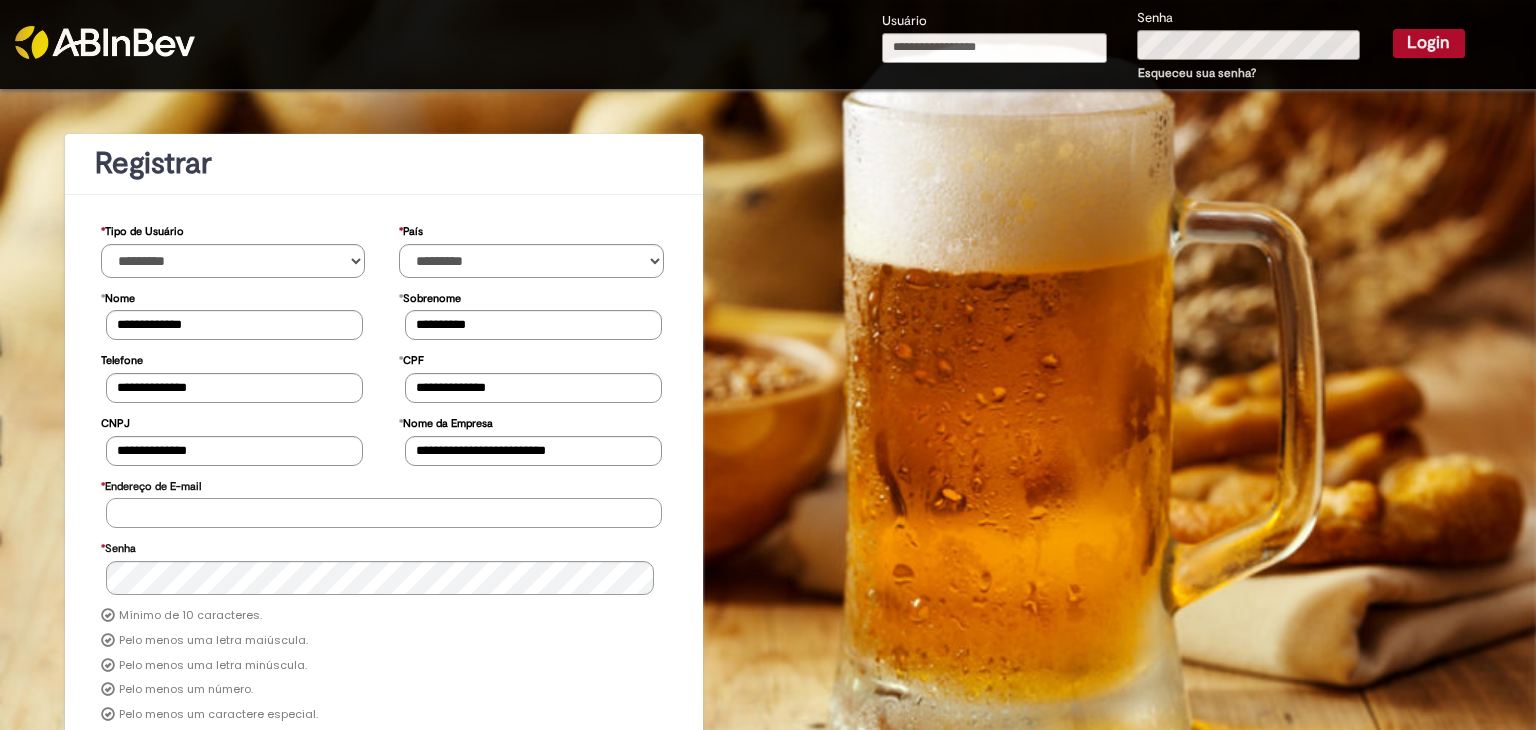 click on "*  Endereço de E-mail" at bounding box center (384, 513) 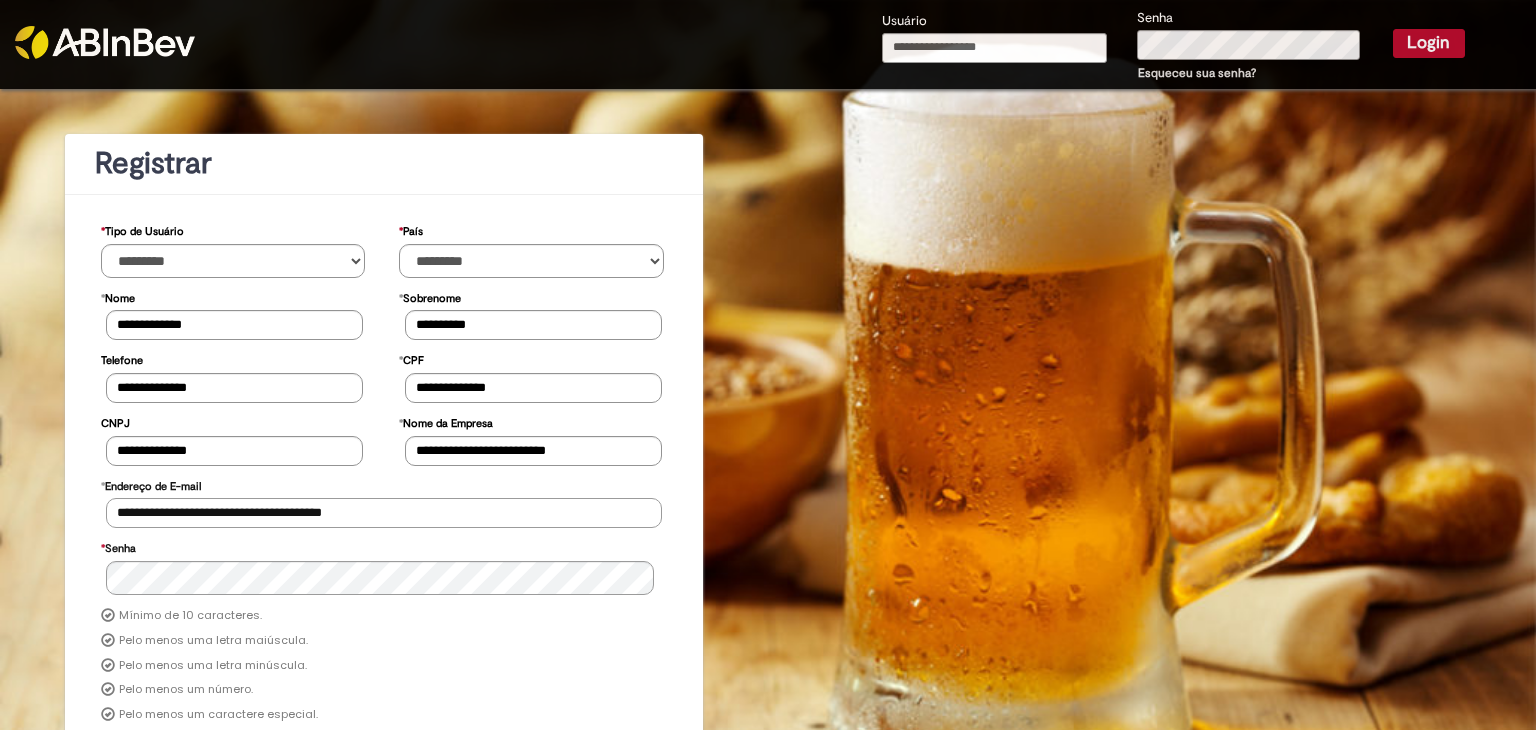 type on "**********" 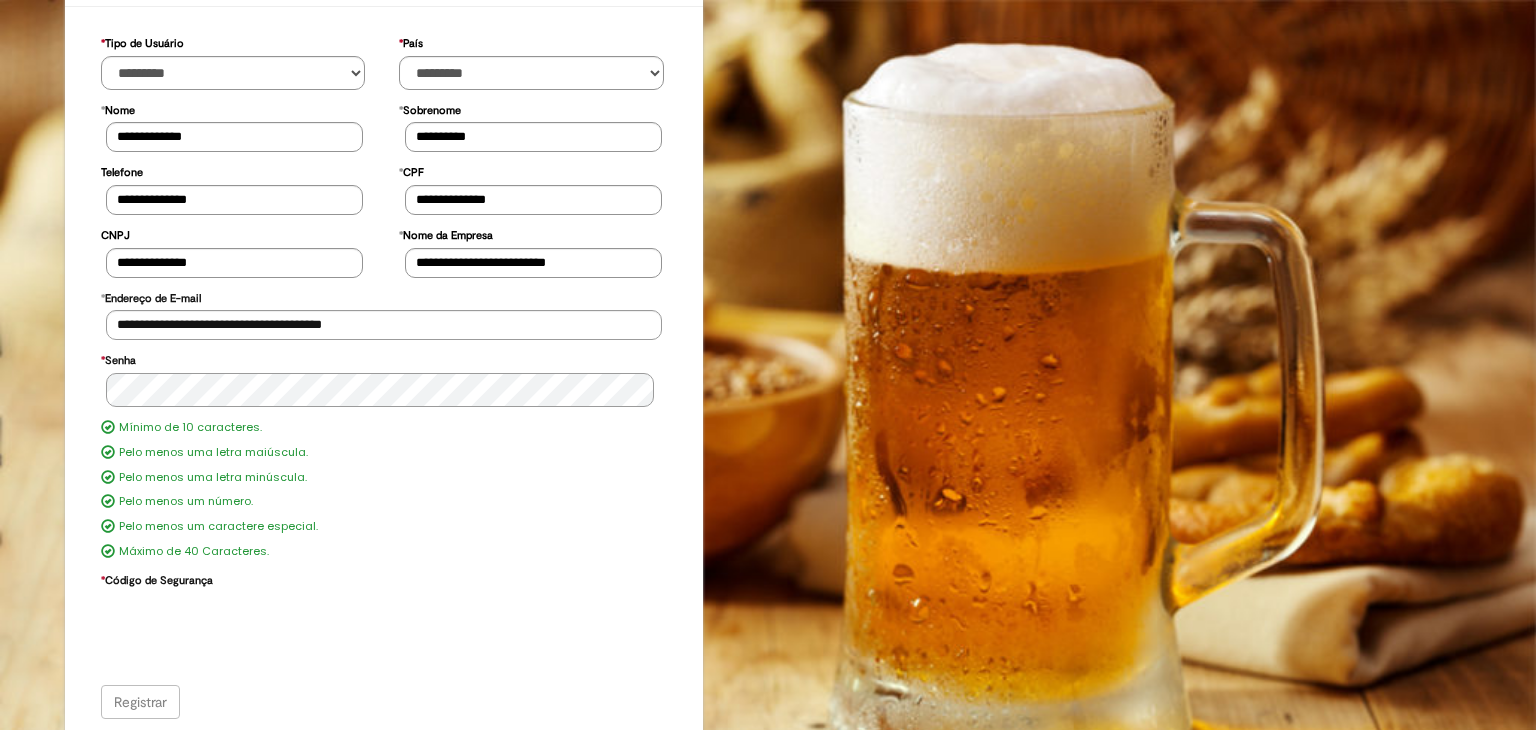 scroll, scrollTop: 190, scrollLeft: 0, axis: vertical 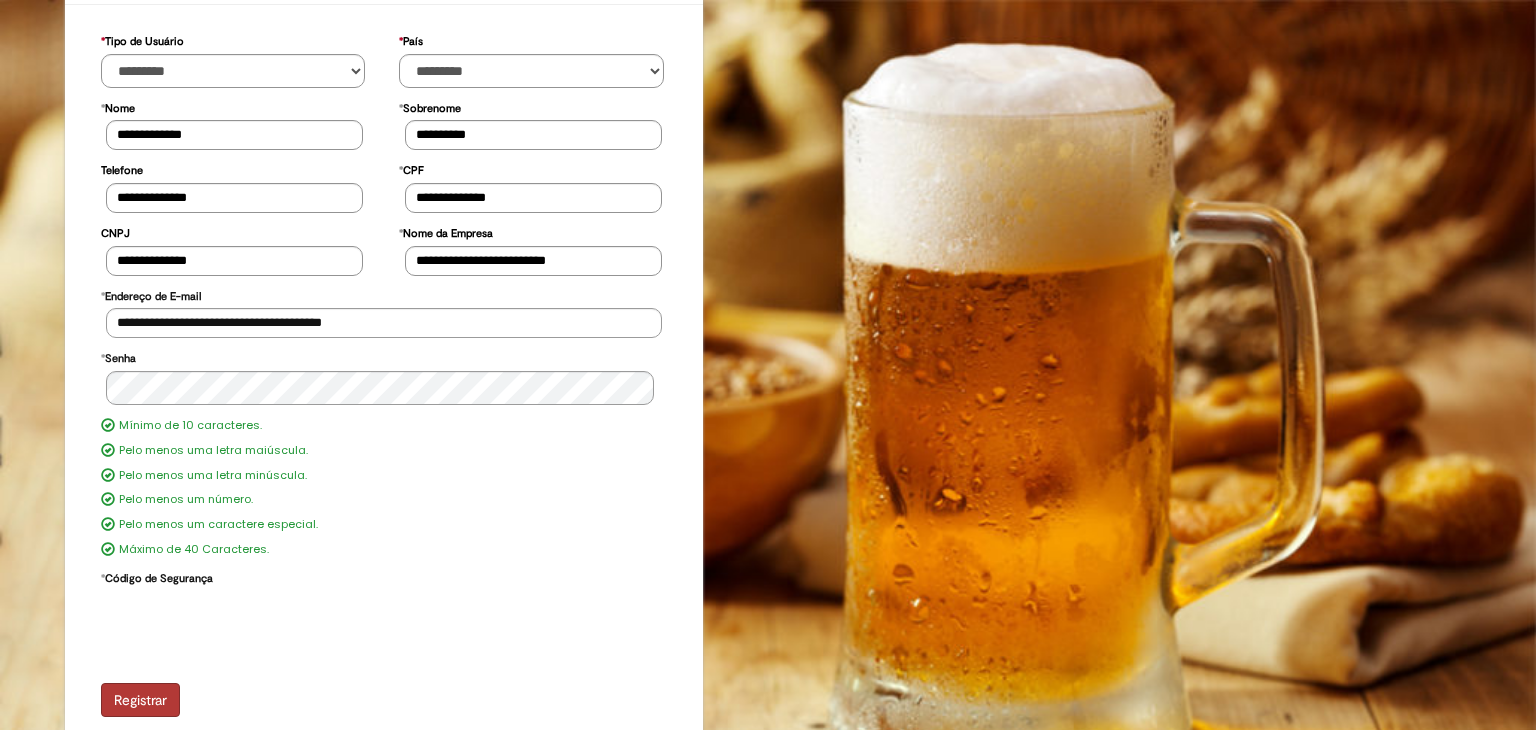 click on "Registrar" at bounding box center [140, 700] 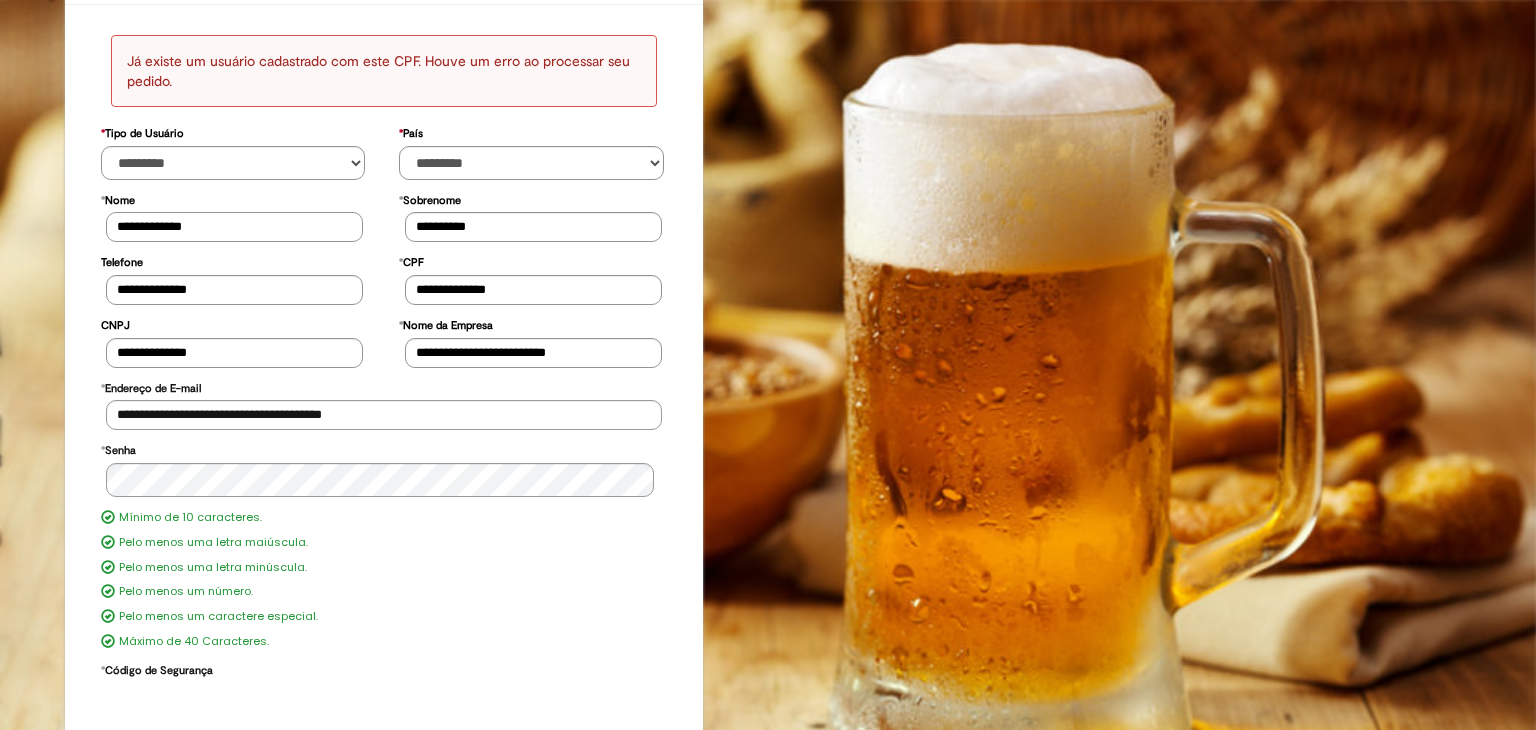 drag, startPoint x: 213, startPoint y: 225, endPoint x: 117, endPoint y: 245, distance: 98.0612 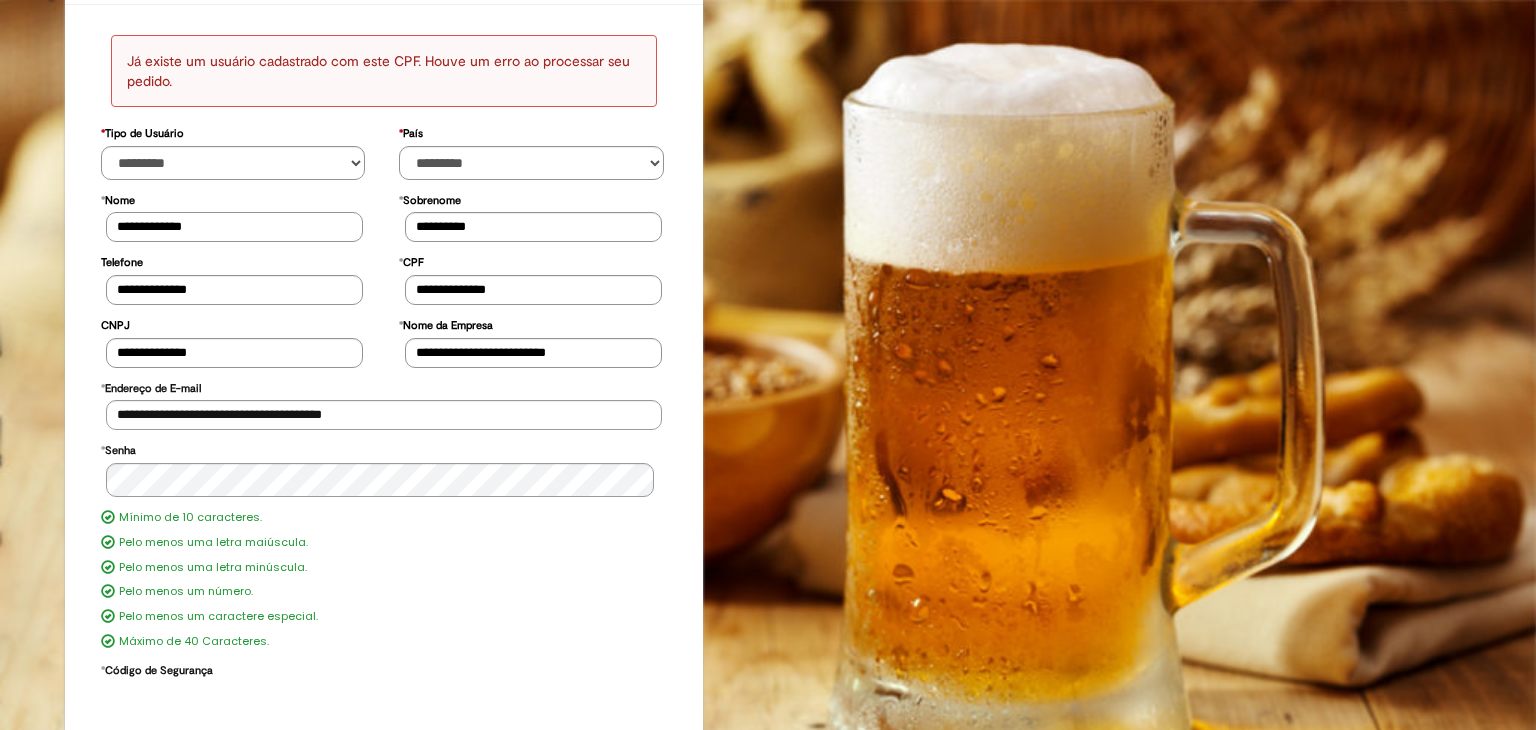 click on "**********" at bounding box center (384, 405) 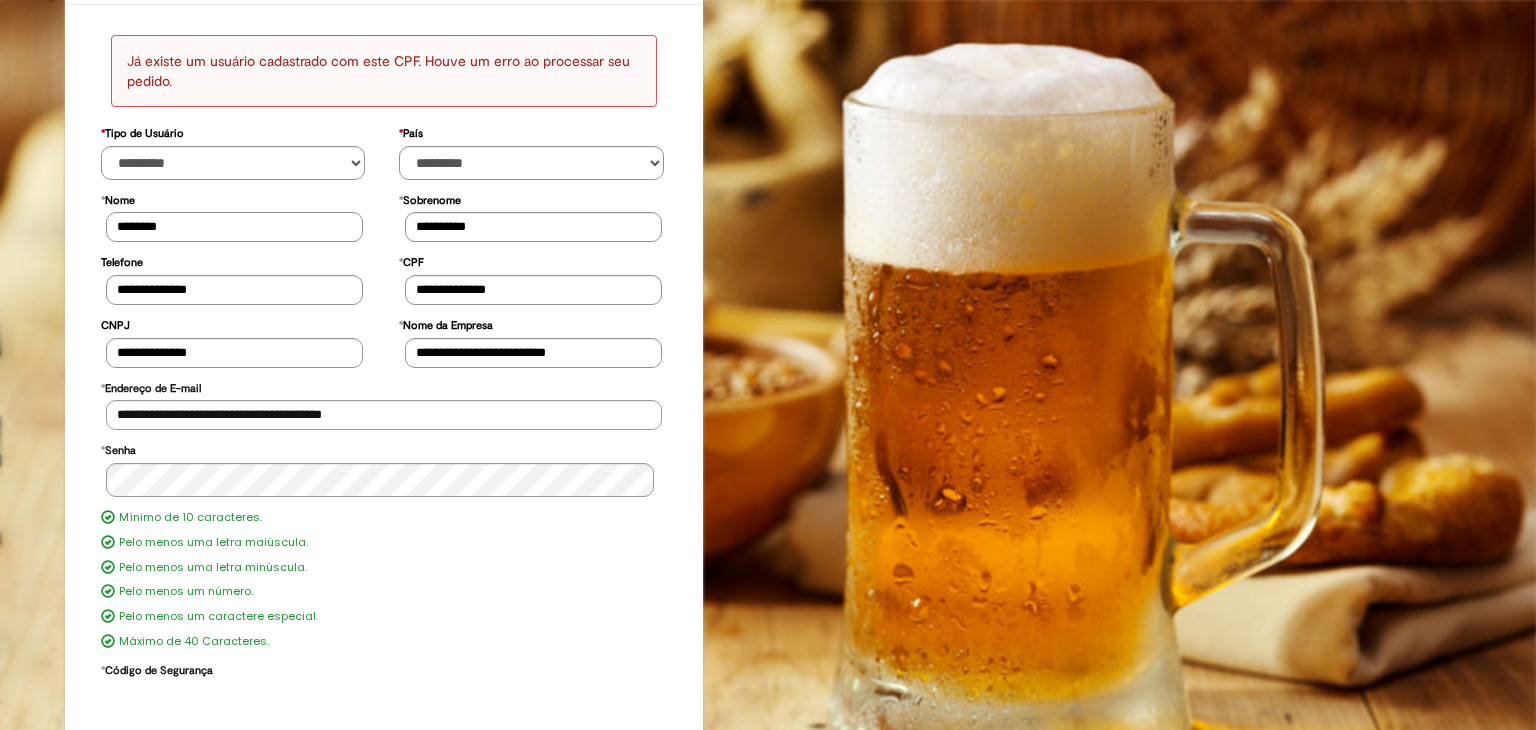 type on "********" 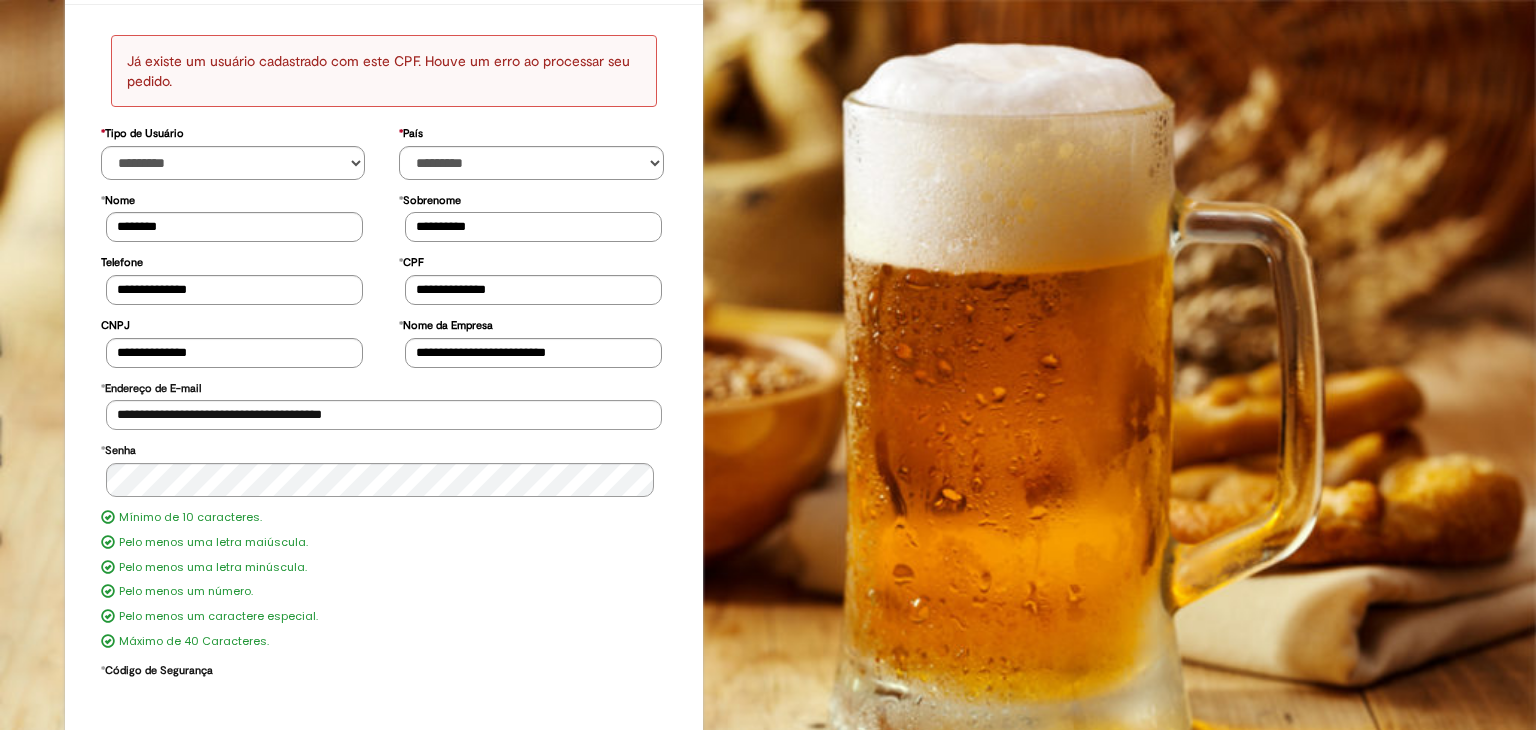 drag, startPoint x: 518, startPoint y: 221, endPoint x: 368, endPoint y: 221, distance: 150 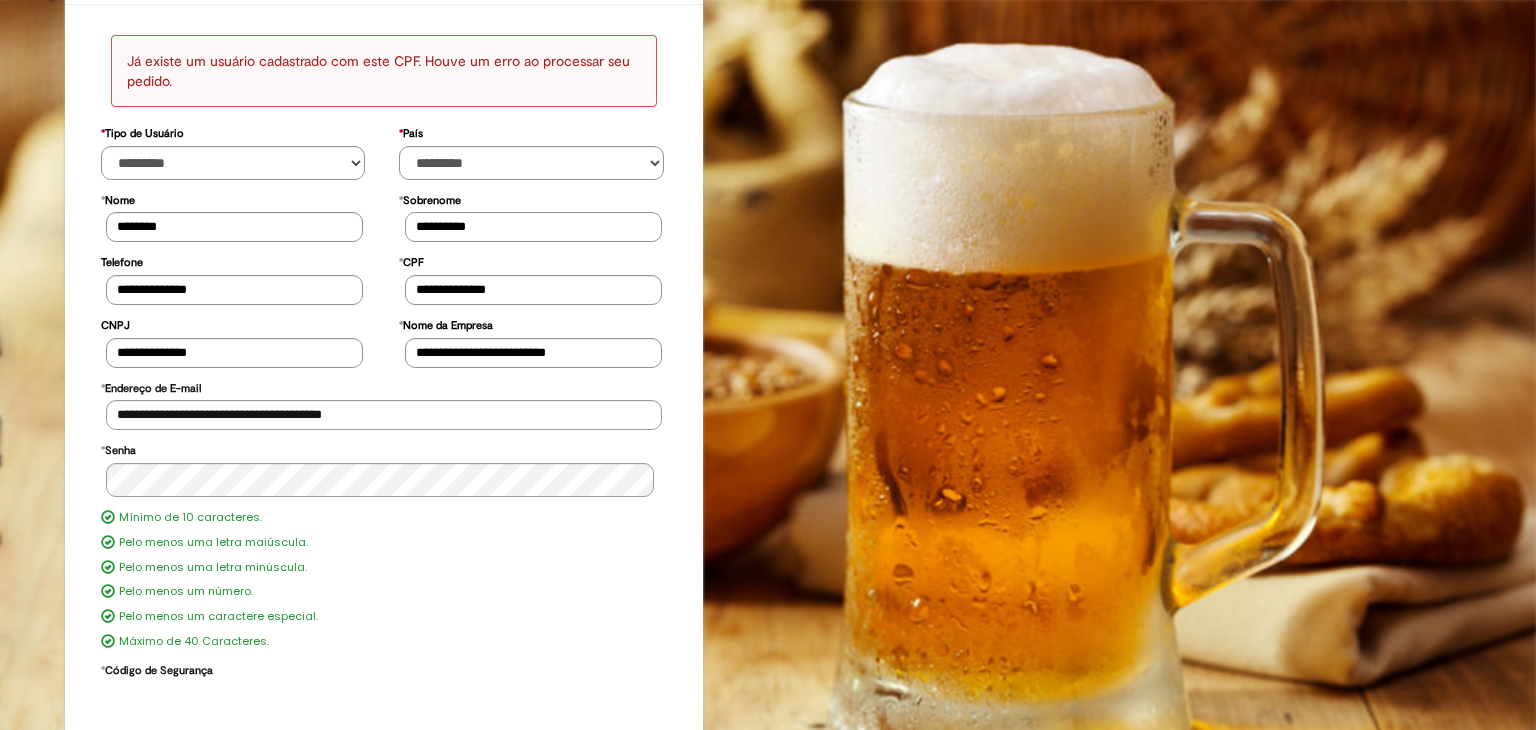 click on "**********" at bounding box center (384, 215) 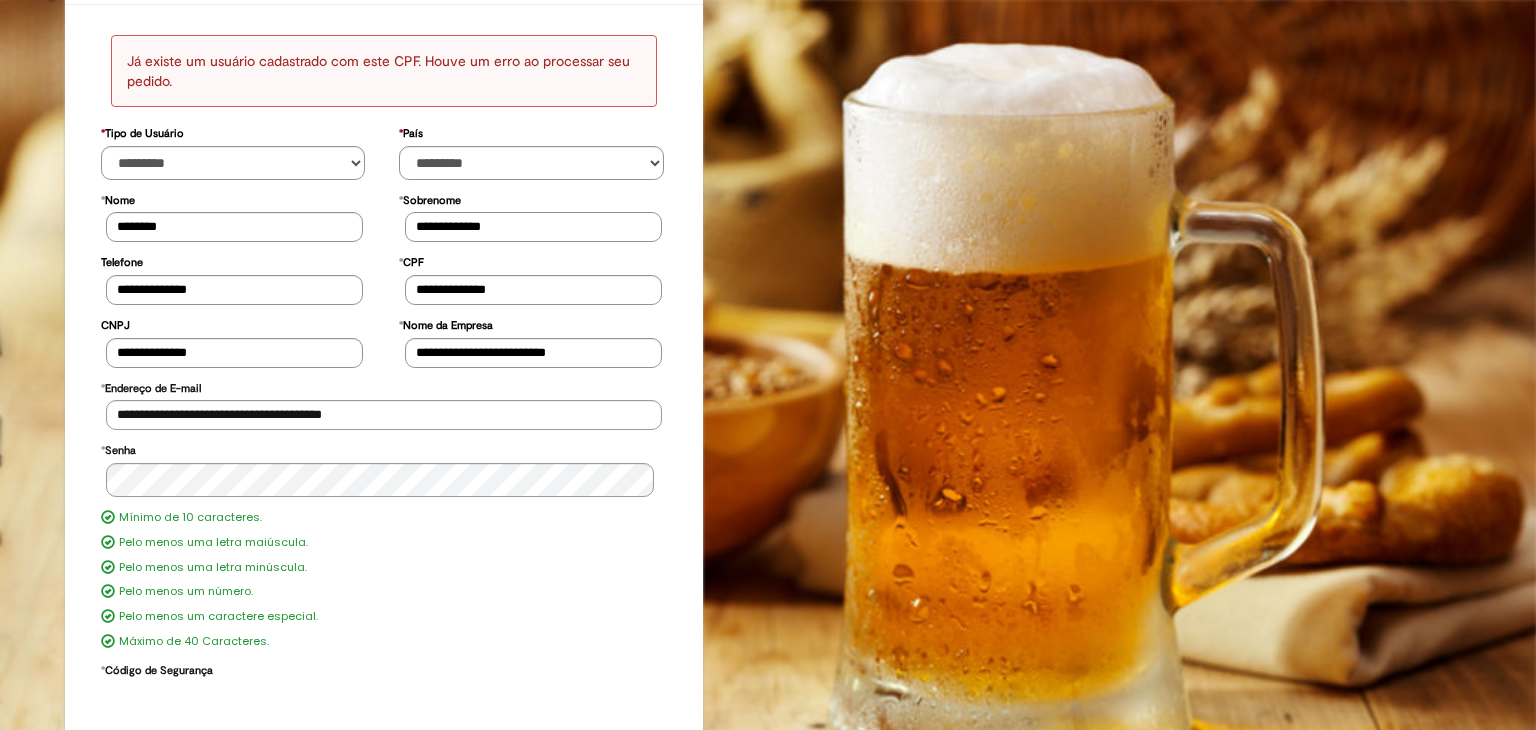 type on "**********" 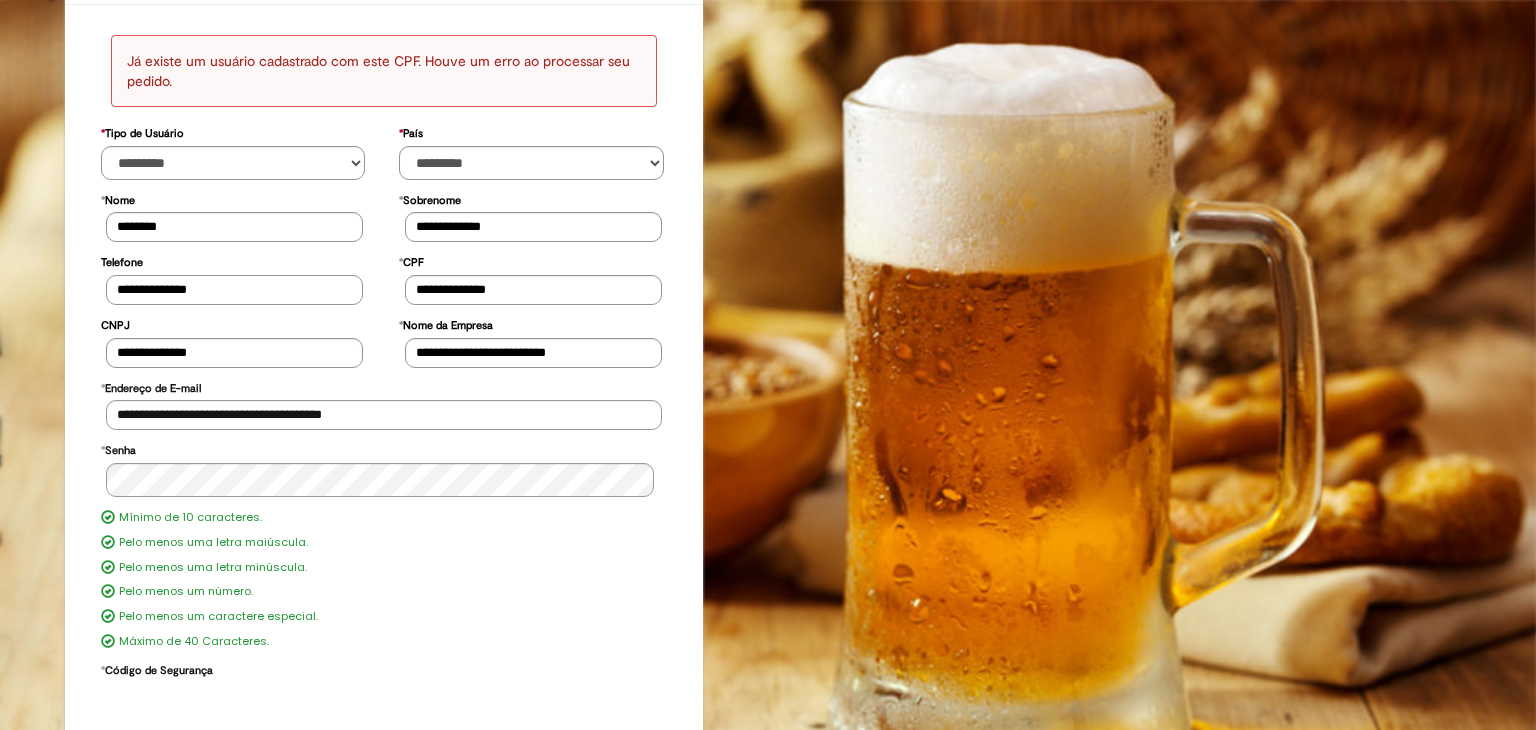 drag, startPoint x: 117, startPoint y: 288, endPoint x: 242, endPoint y: 287, distance: 125.004 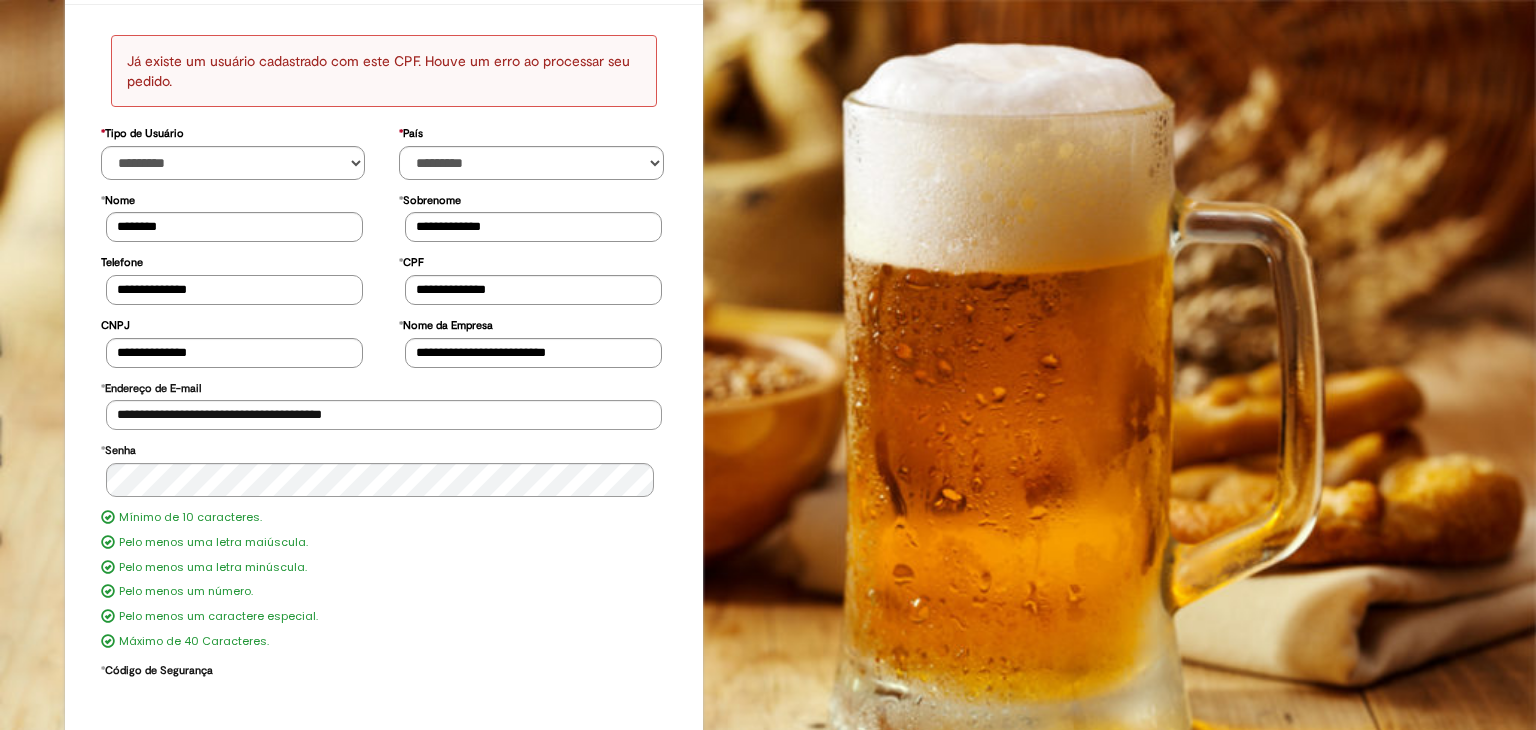 click on "**********" at bounding box center [234, 290] 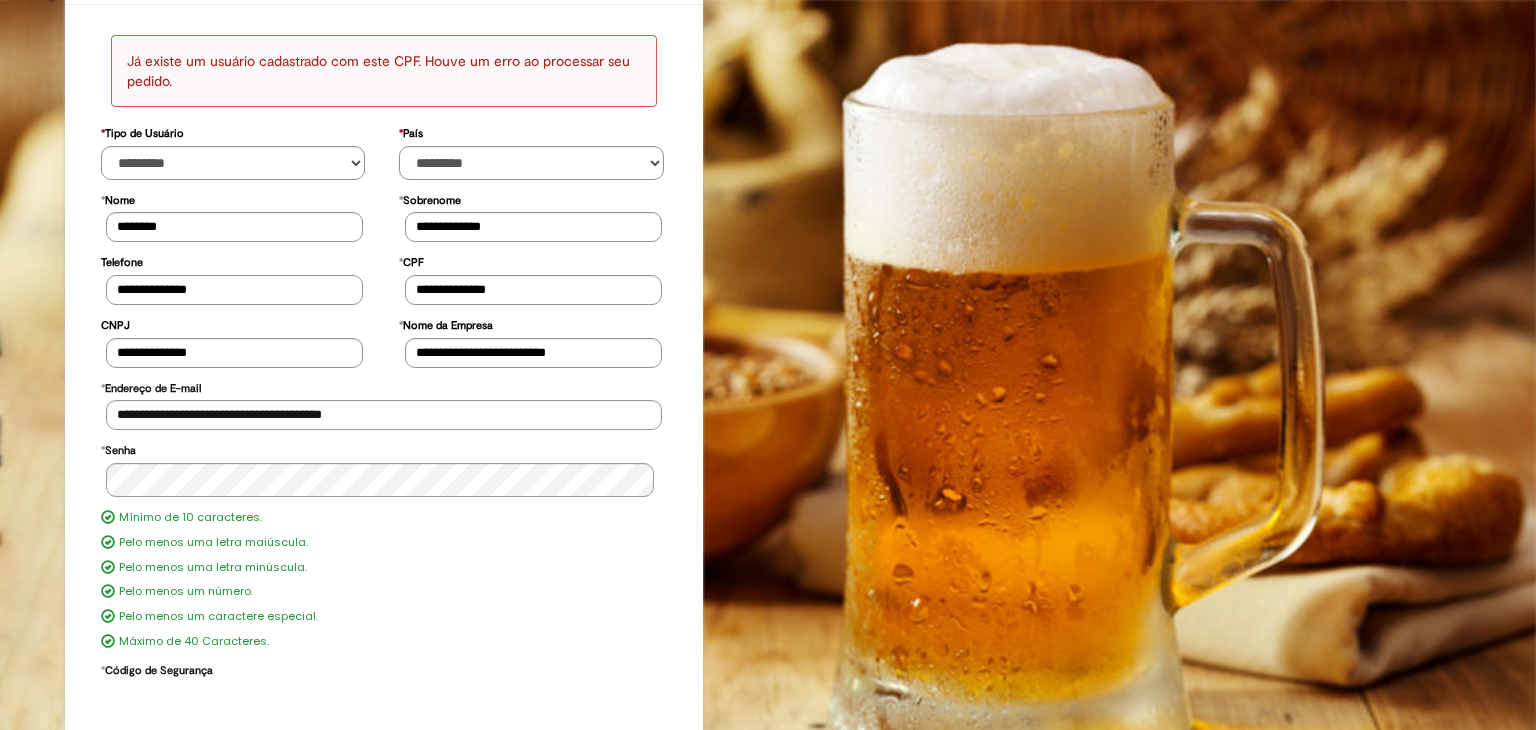 type on "**********" 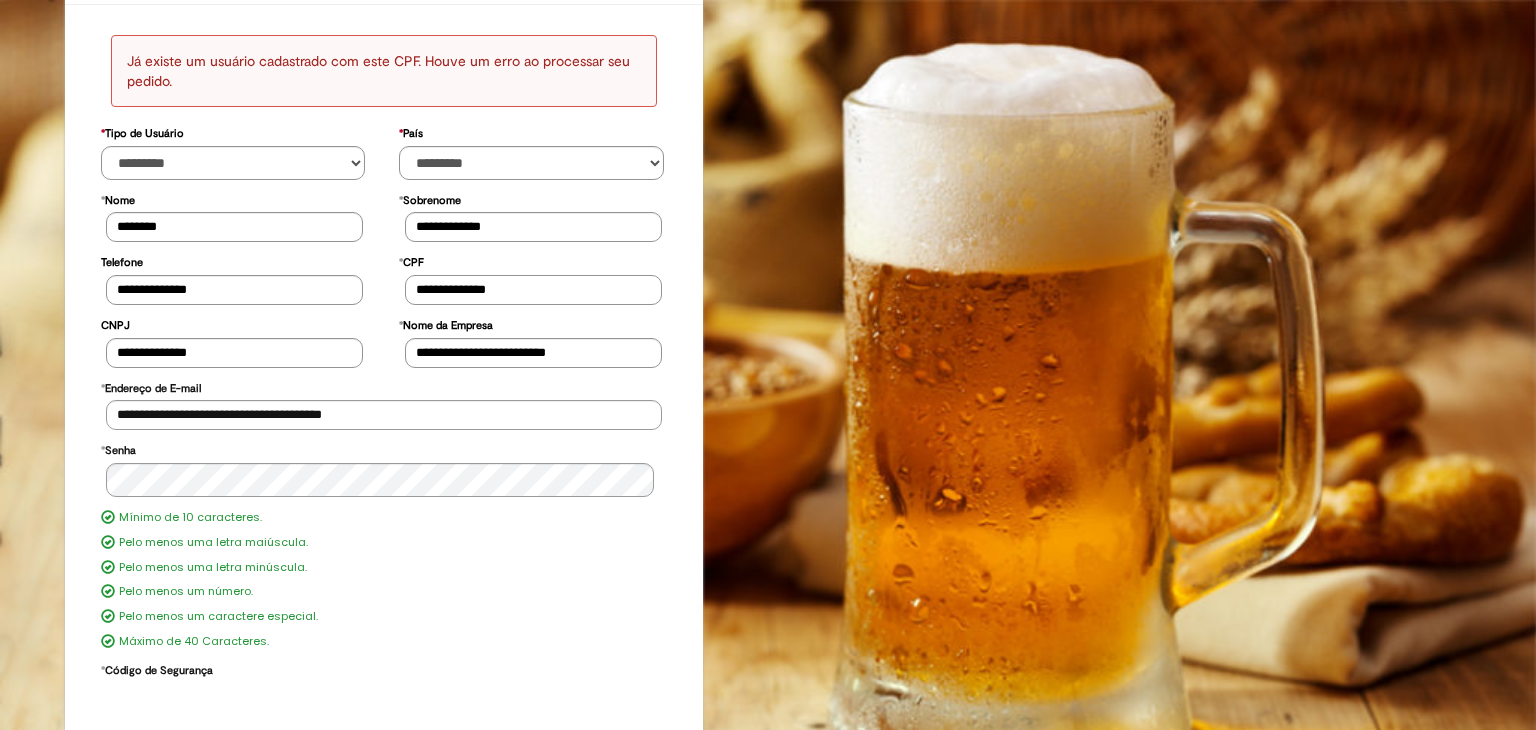 drag, startPoint x: 501, startPoint y: 292, endPoint x: 368, endPoint y: 290, distance: 133.01503 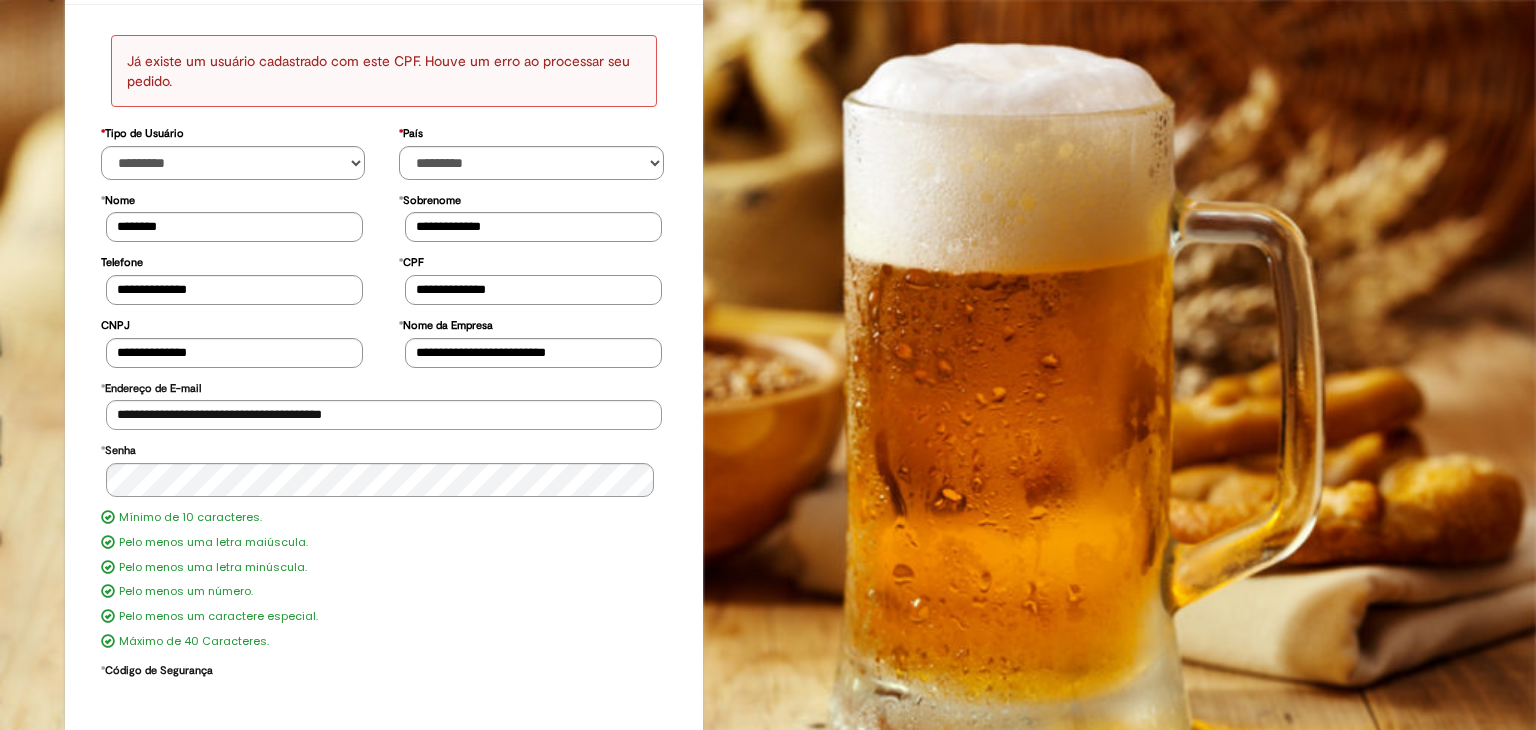 click on "**********" at bounding box center (384, 277) 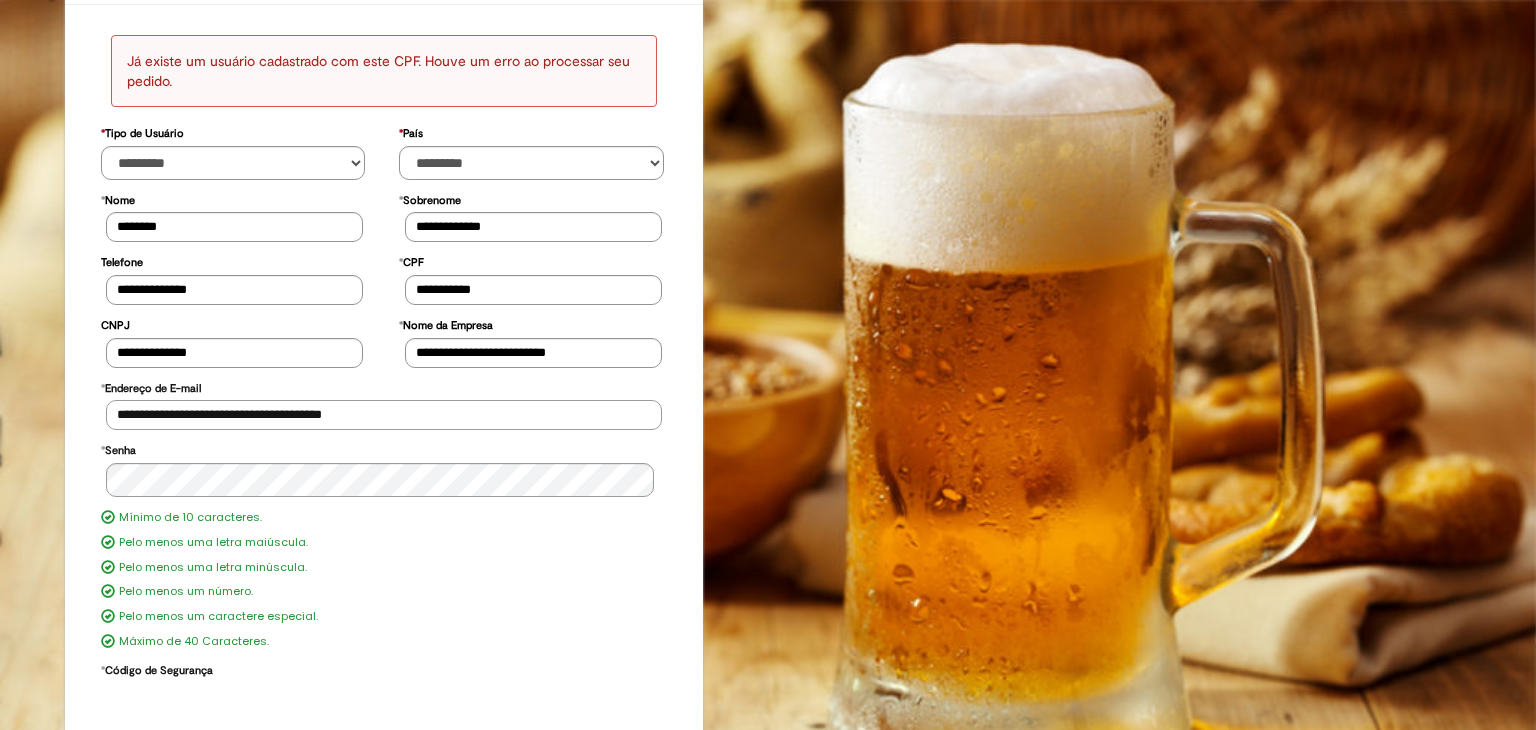 type on "**********" 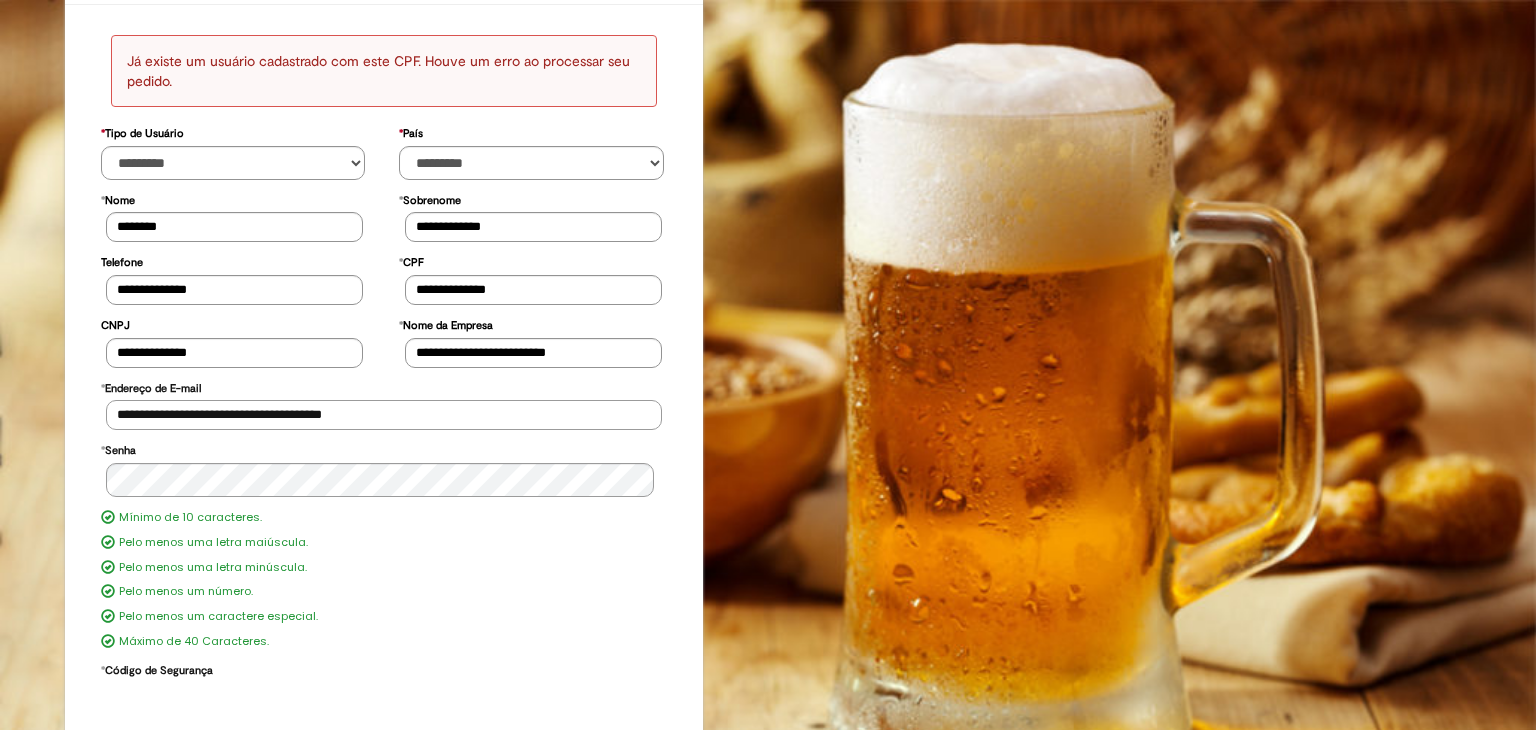 drag, startPoint x: 376, startPoint y: 407, endPoint x: 111, endPoint y: 410, distance: 265.01697 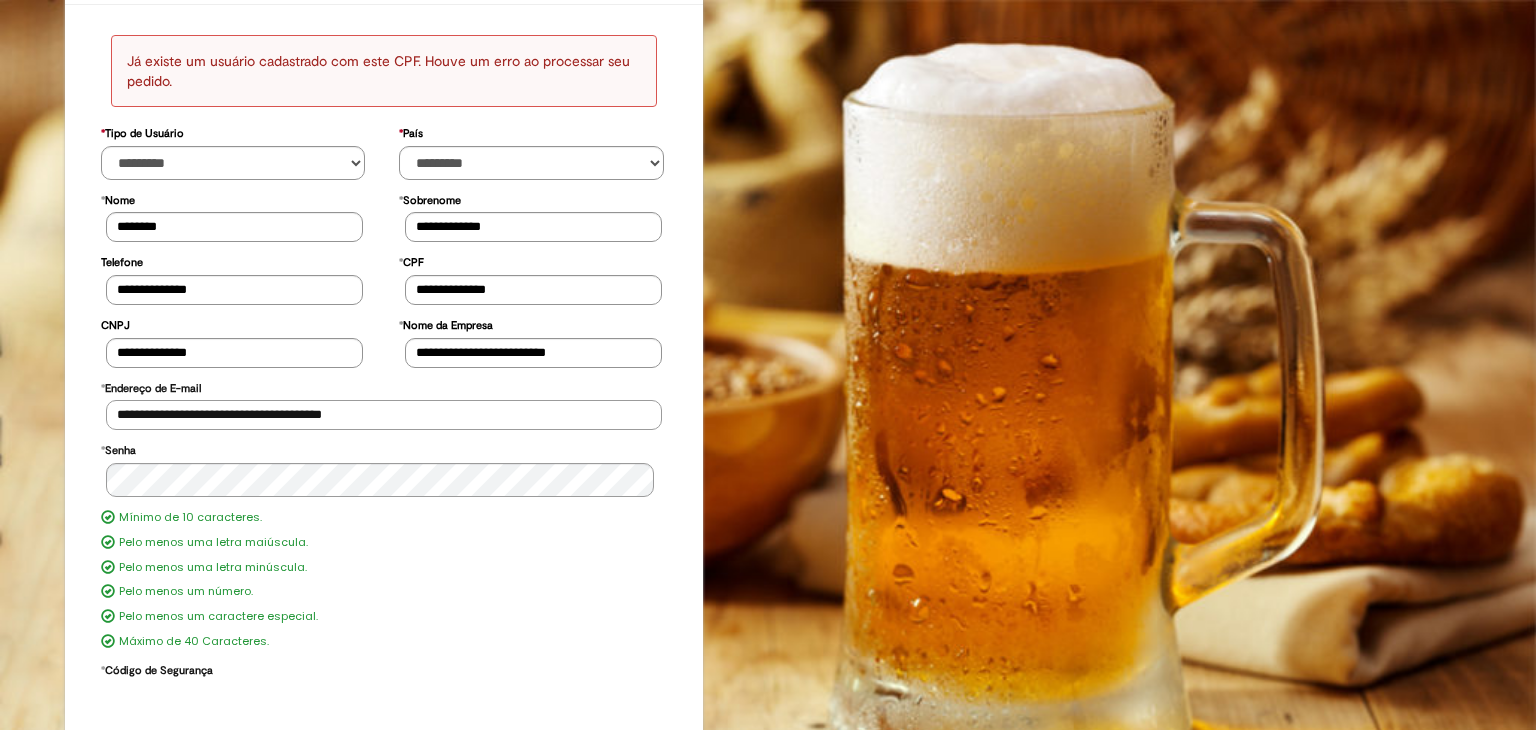 click on "**********" at bounding box center [384, 415] 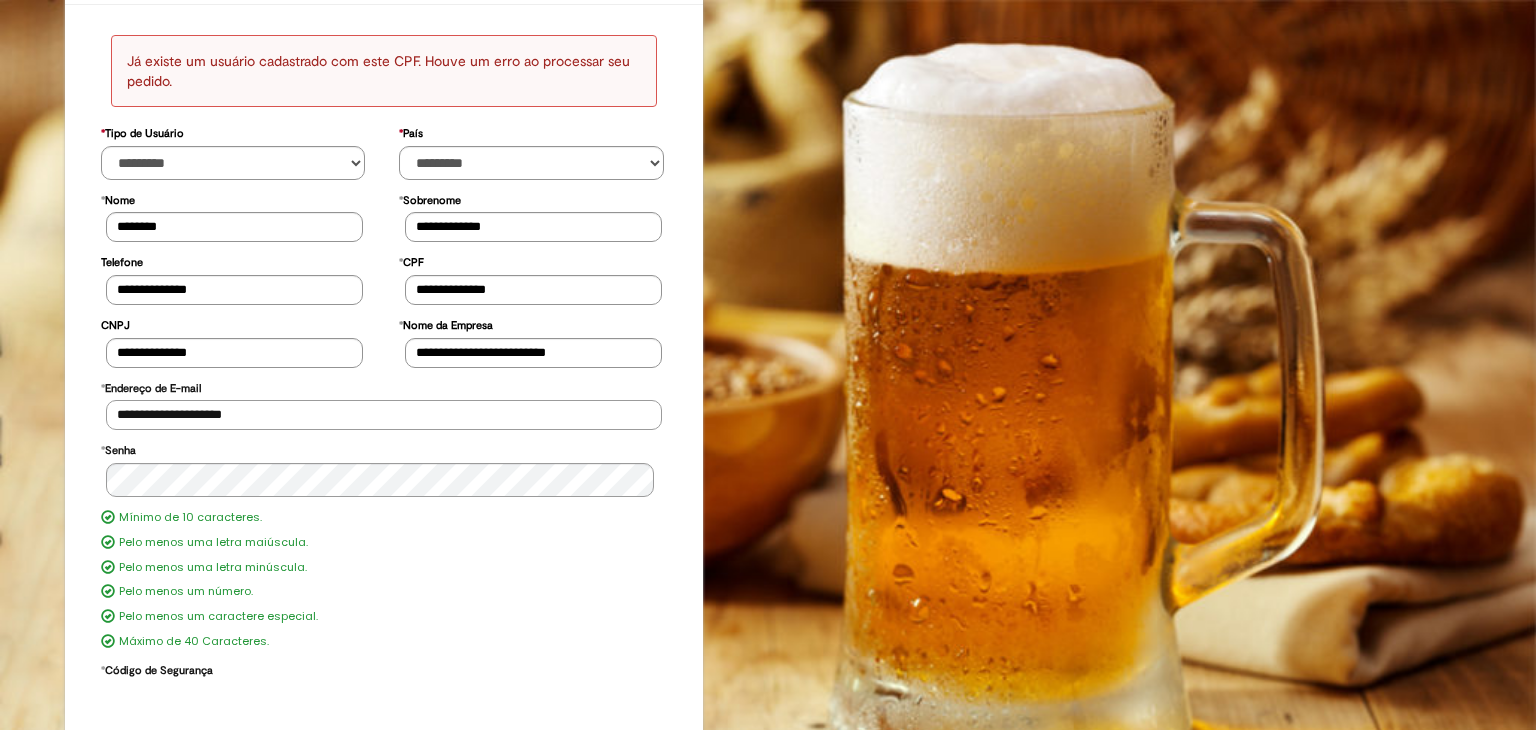 type on "**********" 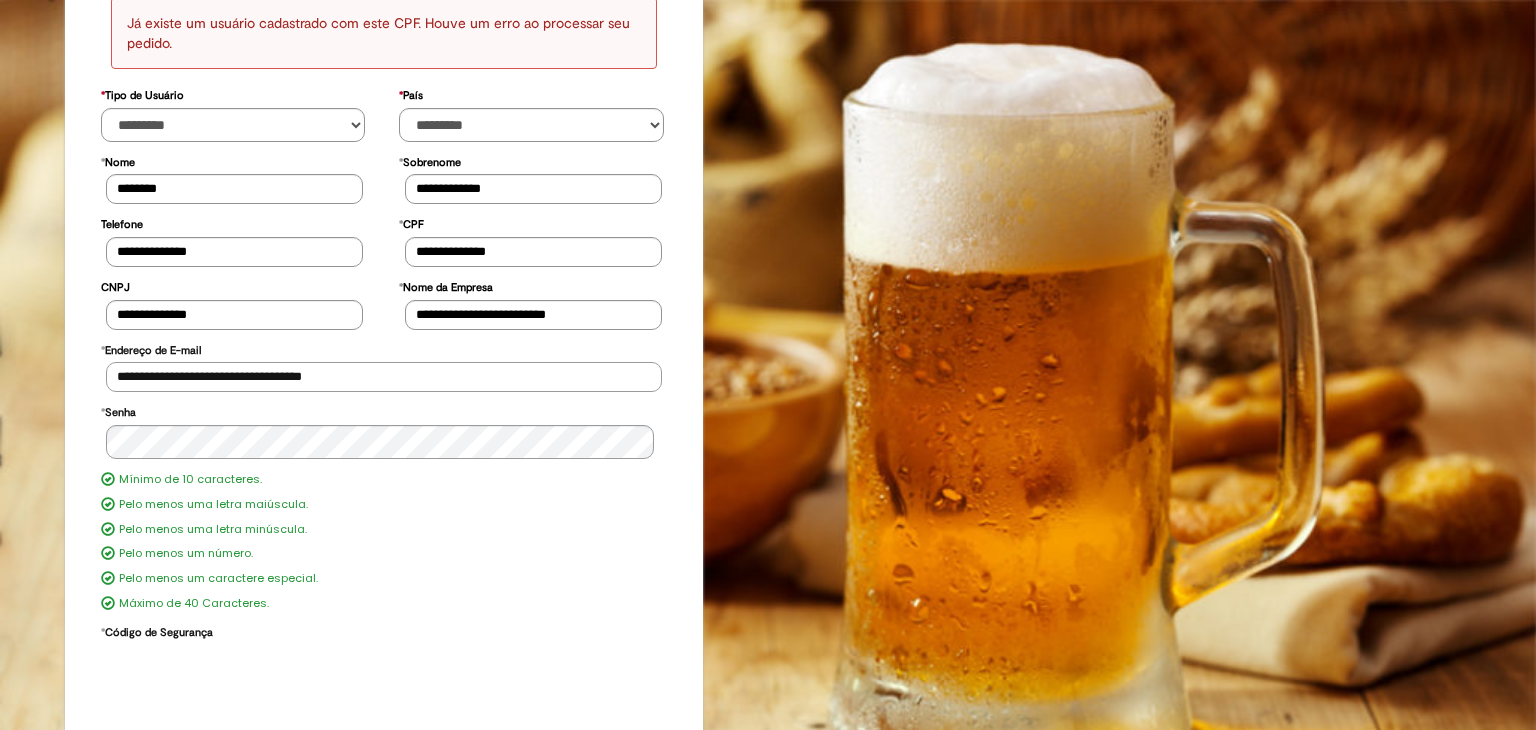 scroll, scrollTop: 249, scrollLeft: 0, axis: vertical 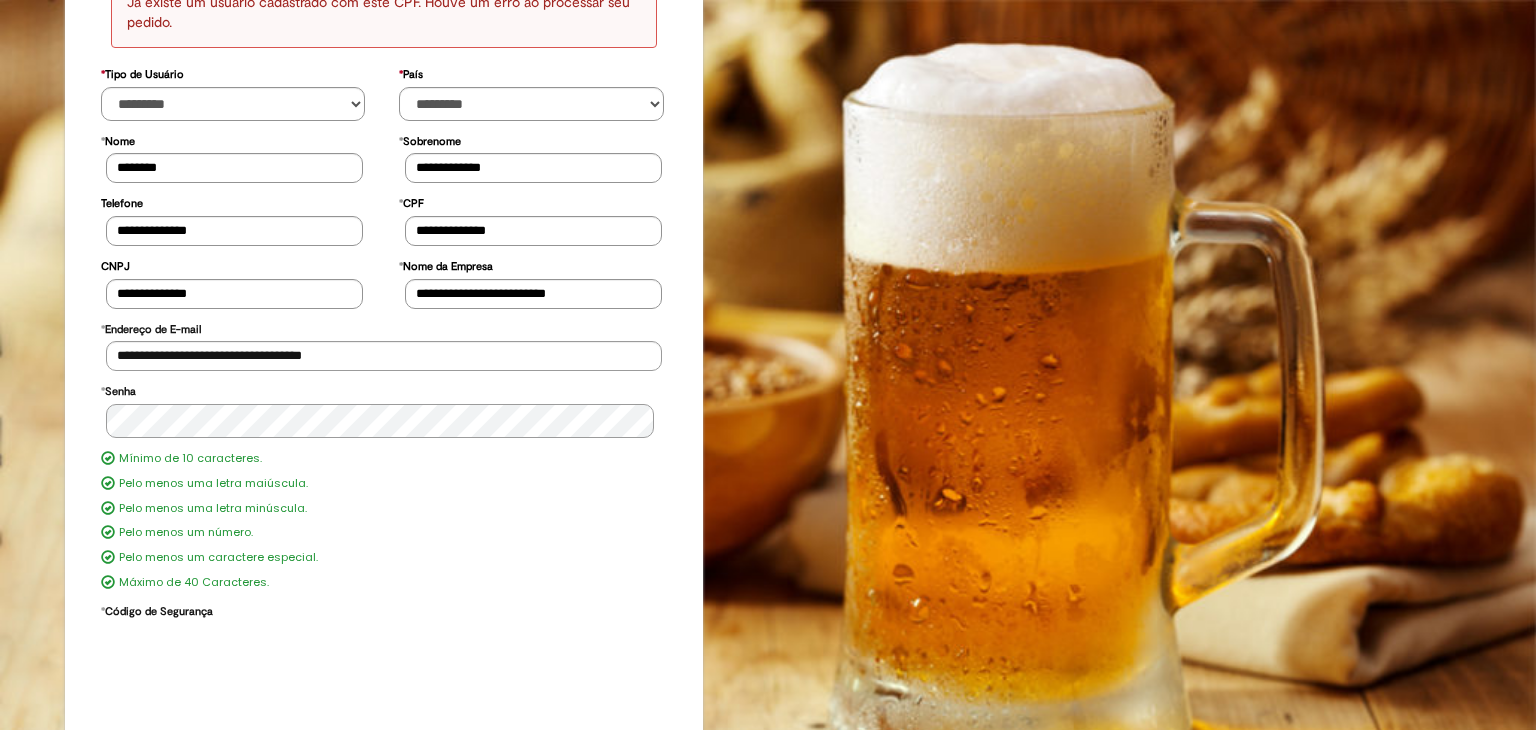 click on "**********" at bounding box center [384, 341] 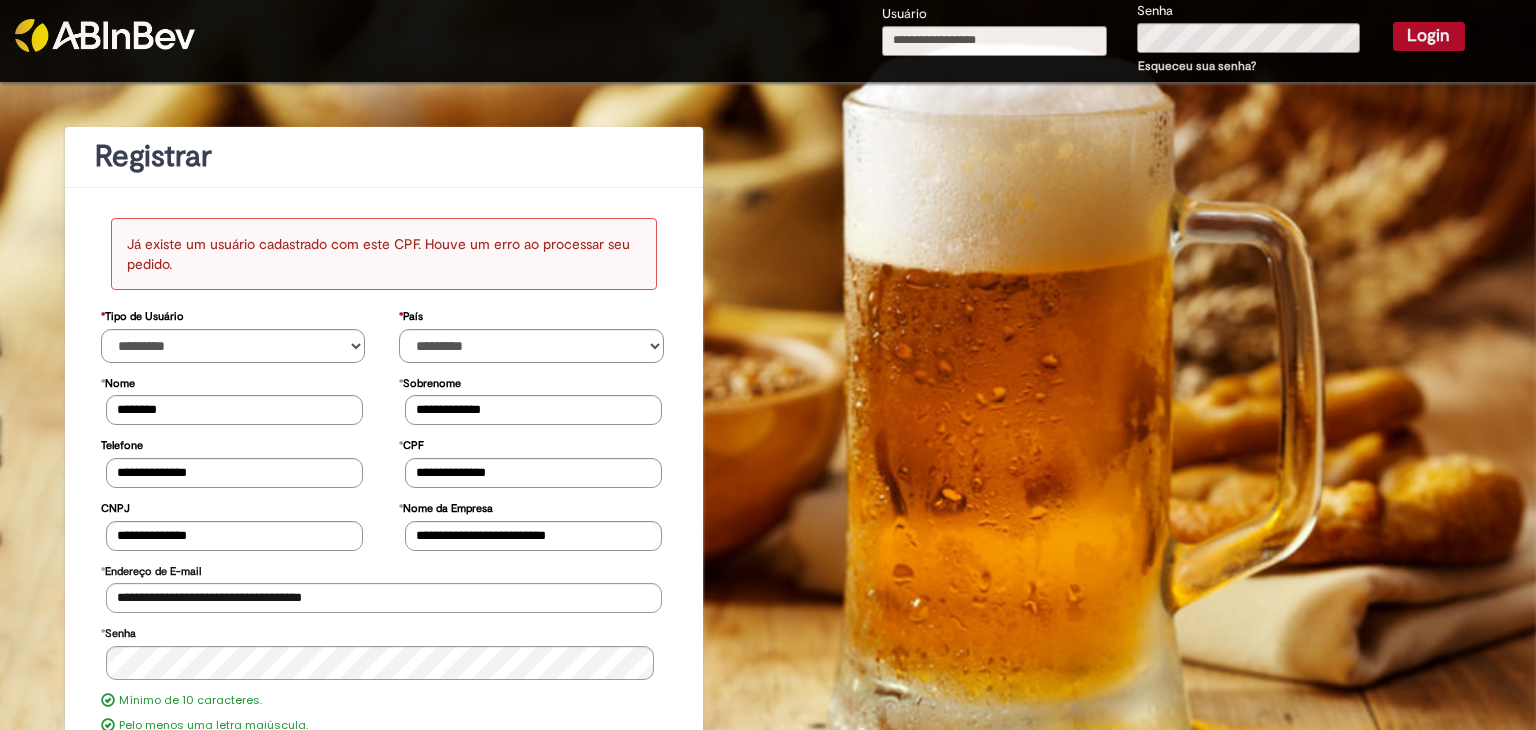 scroll, scrollTop: 0, scrollLeft: 0, axis: both 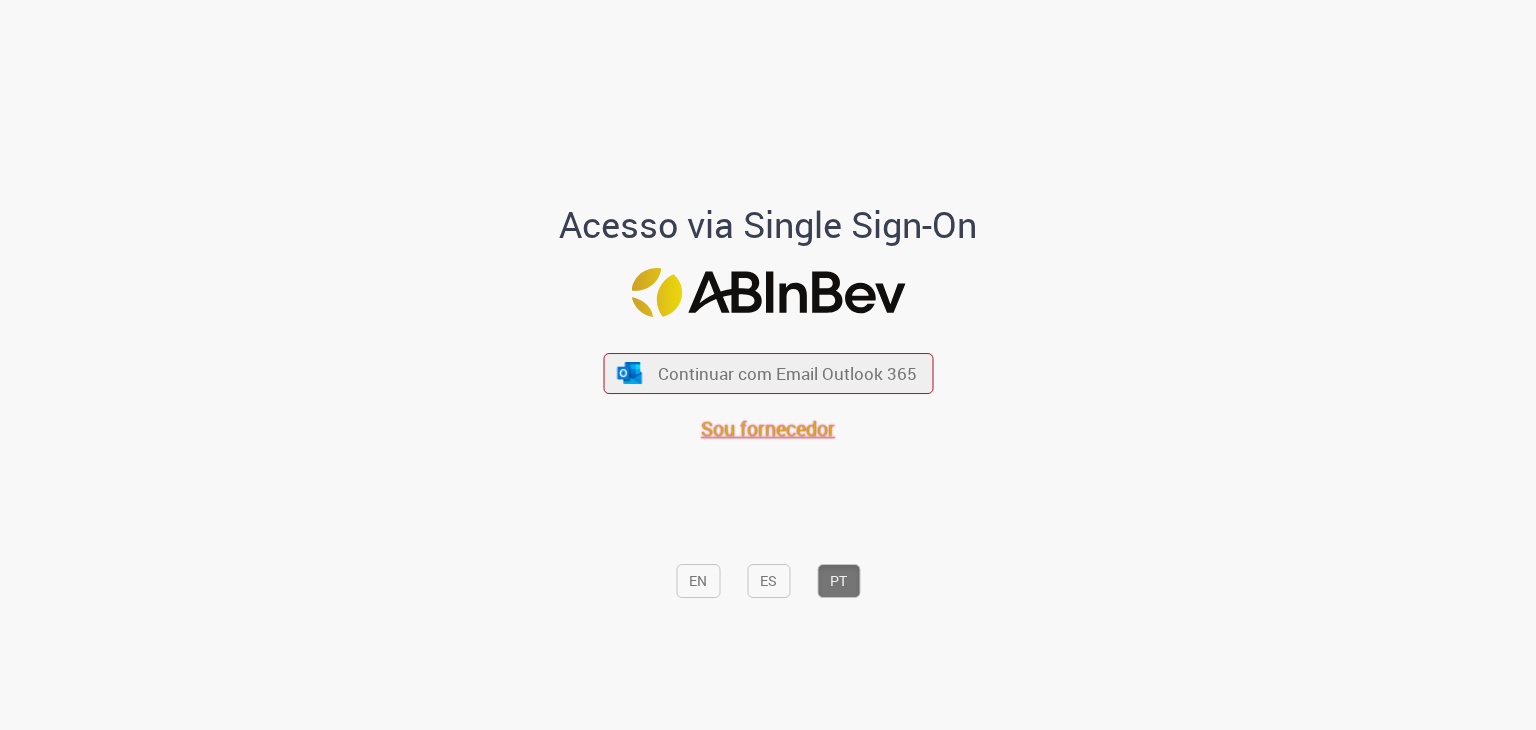 click on "Sou fornecedor" at bounding box center [768, 428] 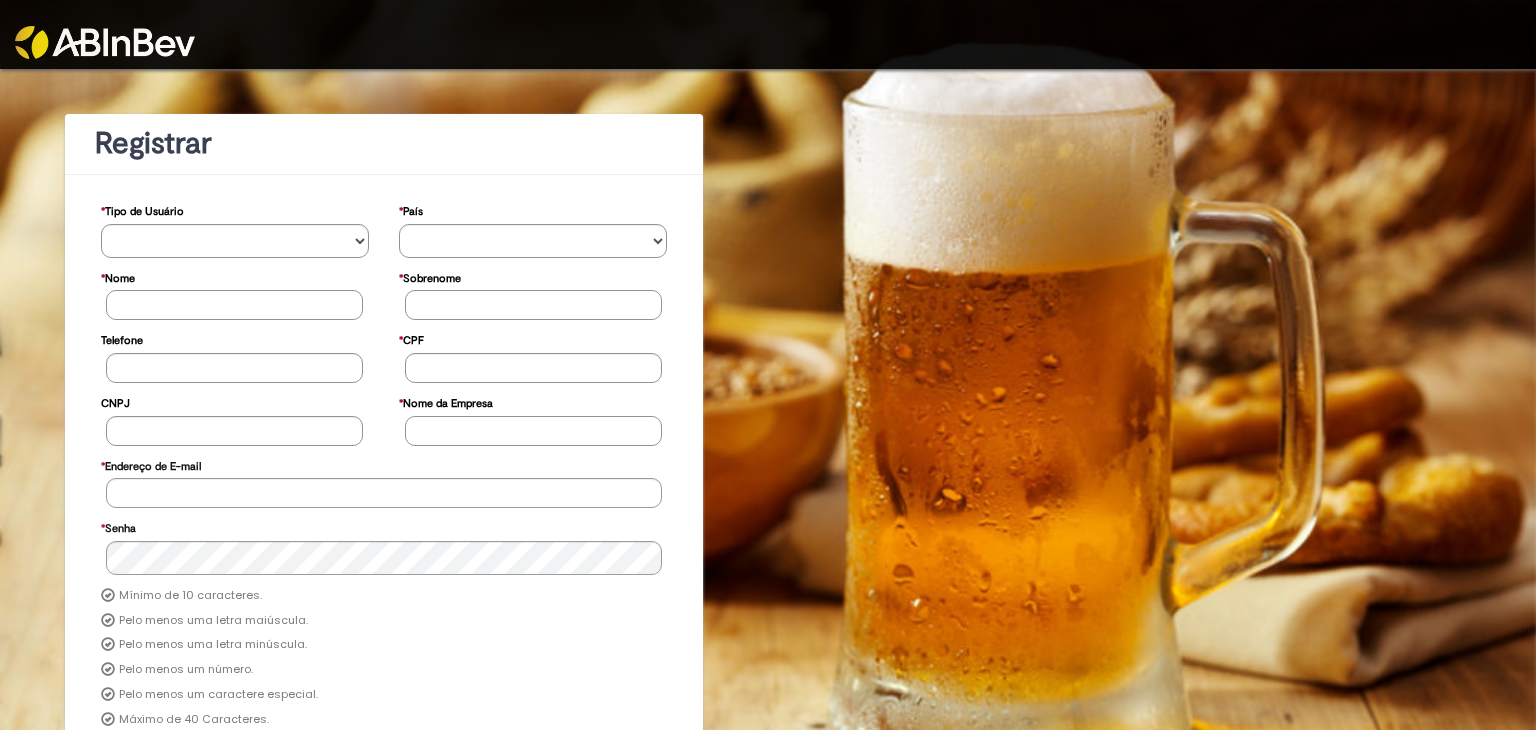 scroll, scrollTop: 0, scrollLeft: 0, axis: both 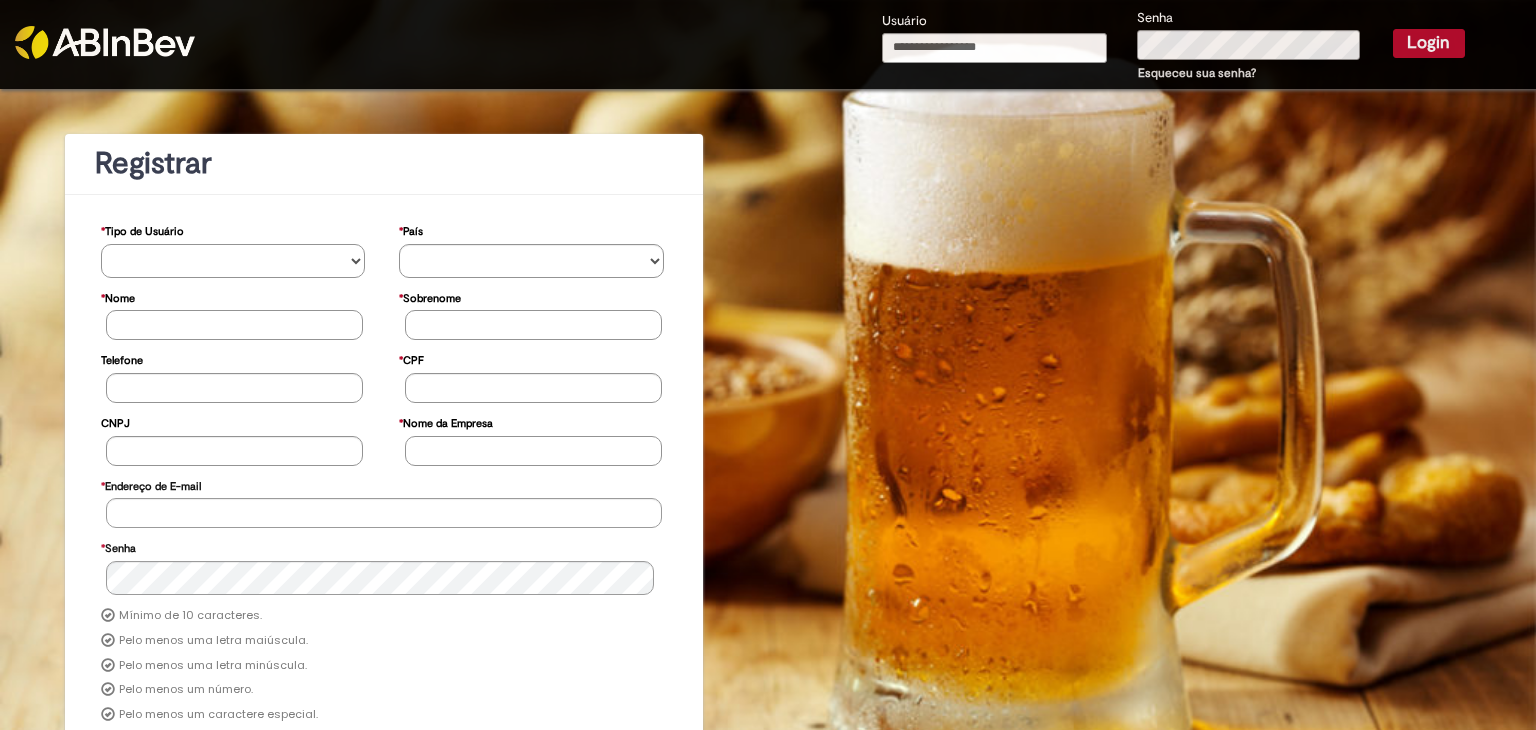 click on "**********" at bounding box center (233, 261) 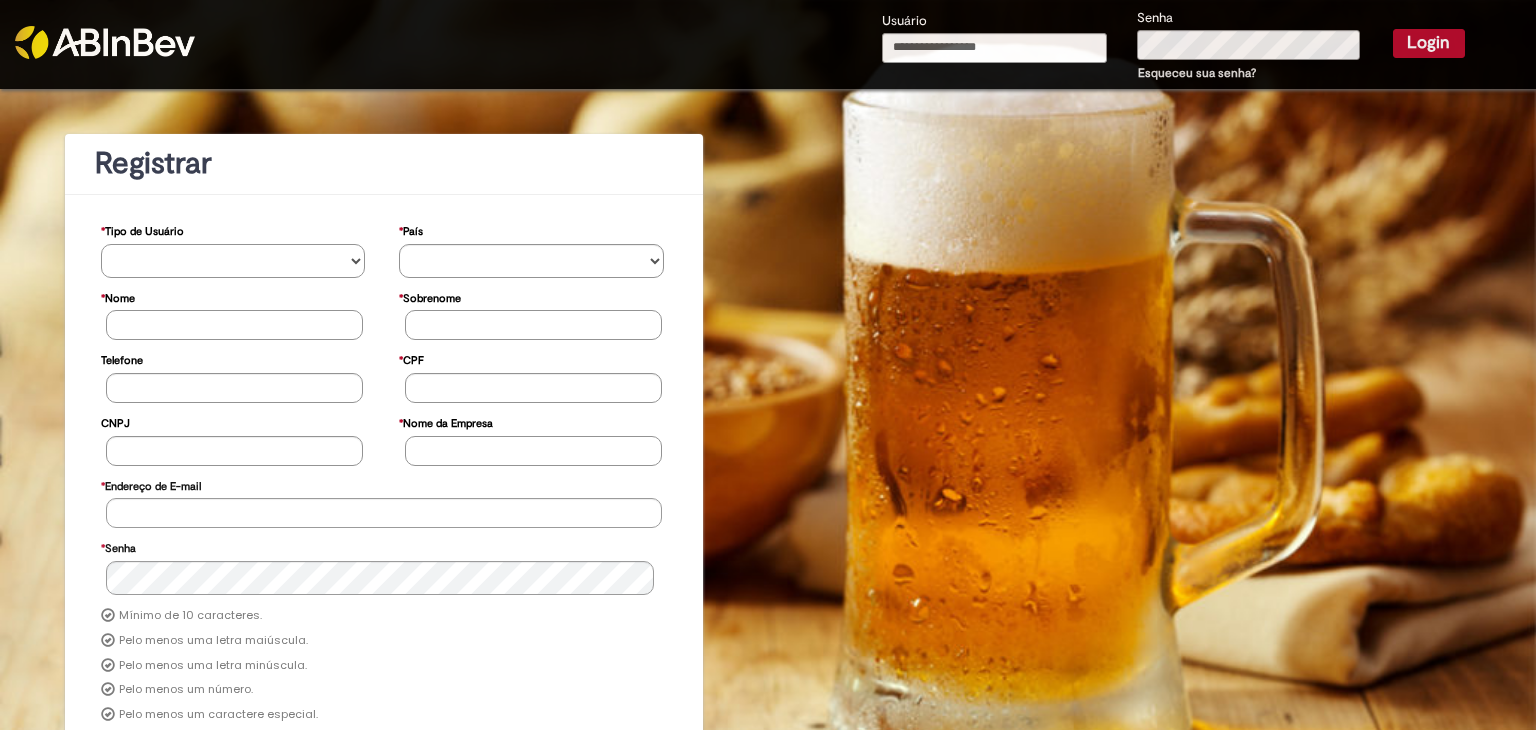 select on "*********" 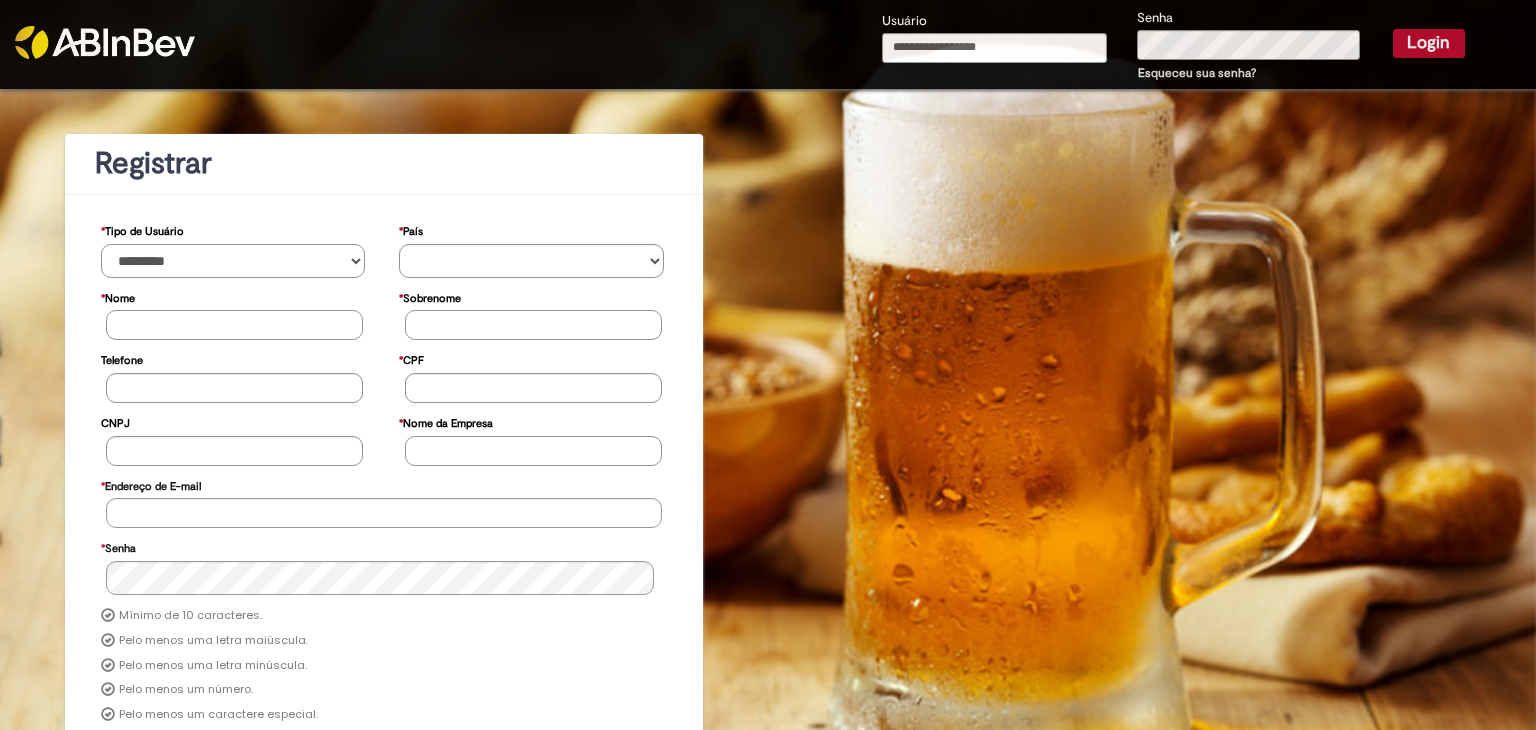 click on "**********" at bounding box center [233, 261] 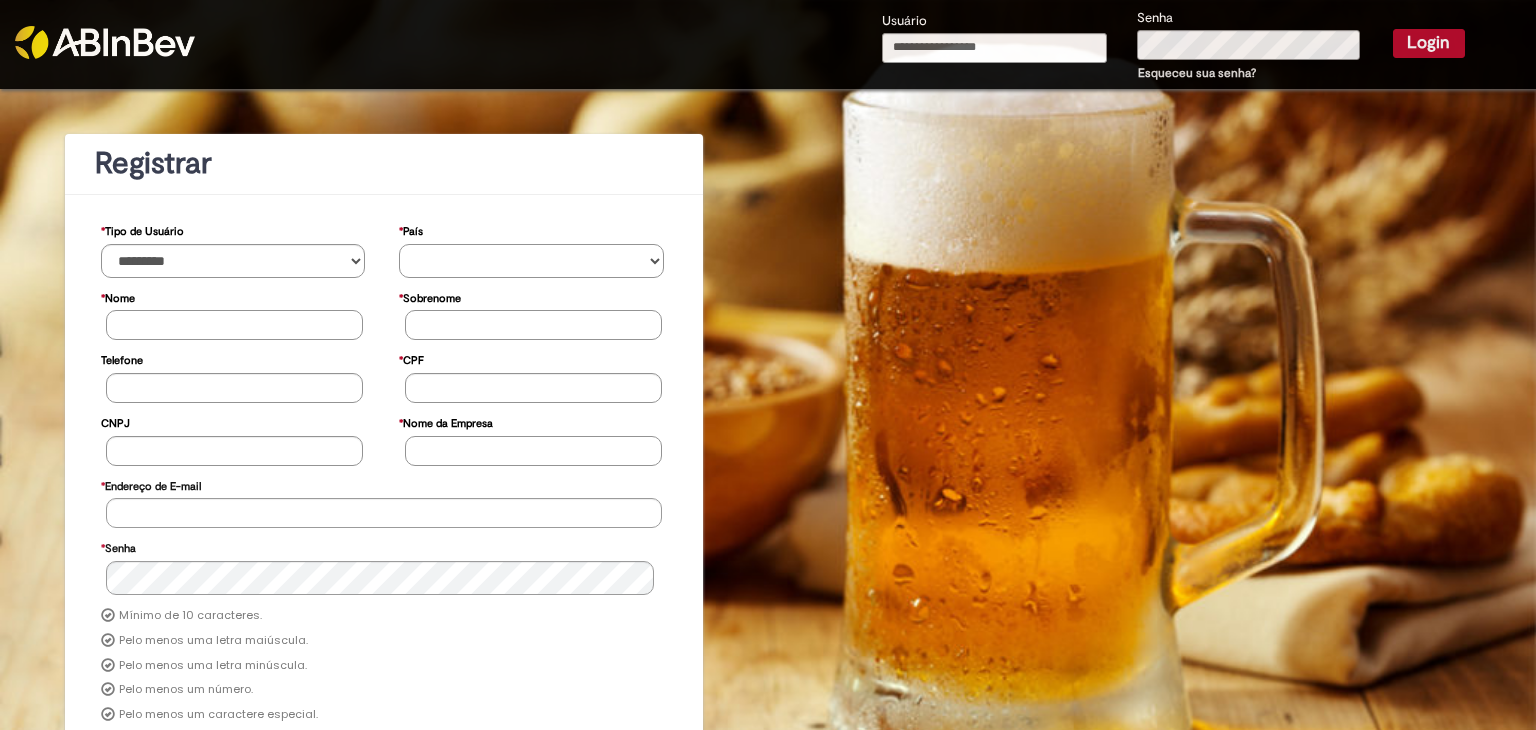click on "*********   *******   ******   *****   ********   *******" at bounding box center (531, 261) 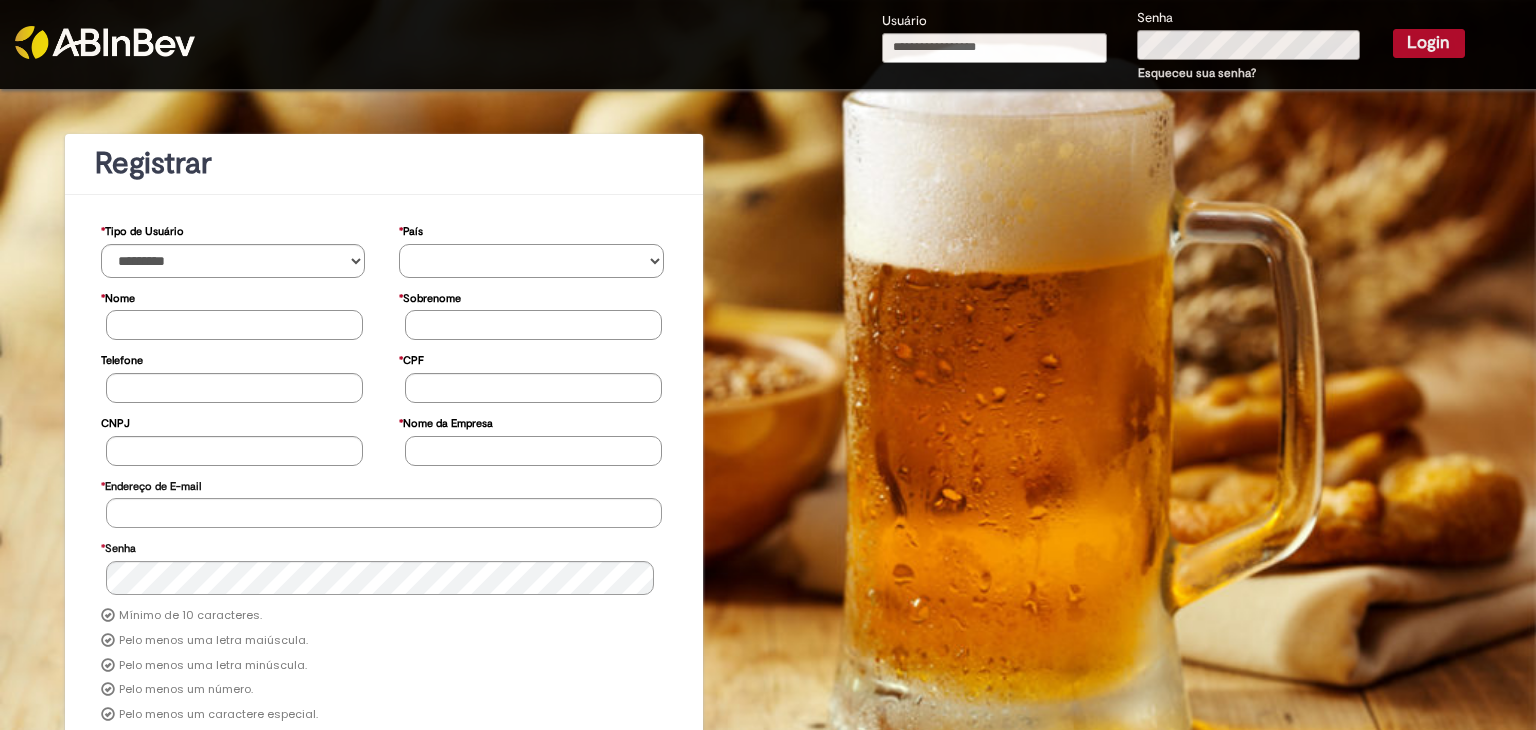 select on "**" 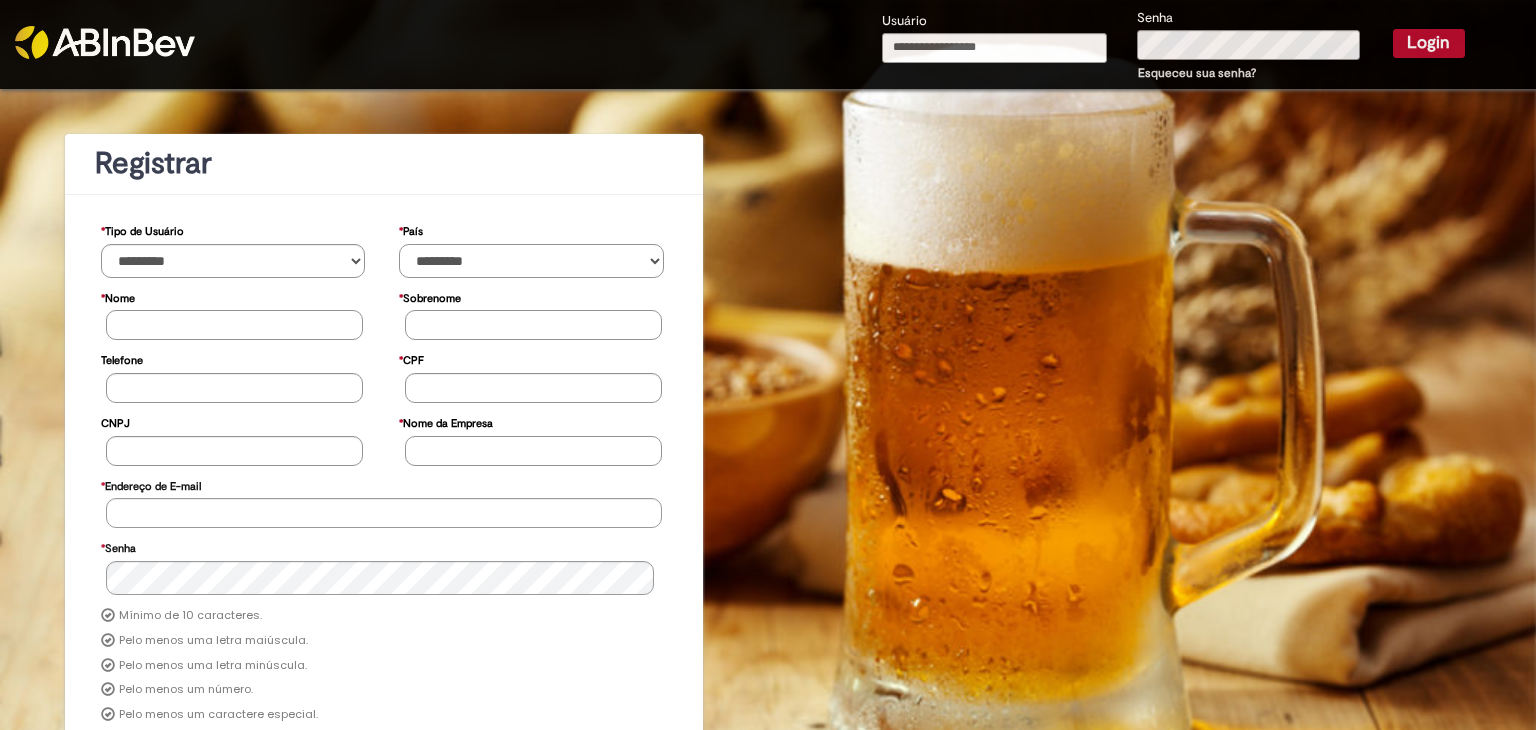 click on "*********   *******   ******   *****   ********   *******" at bounding box center [531, 261] 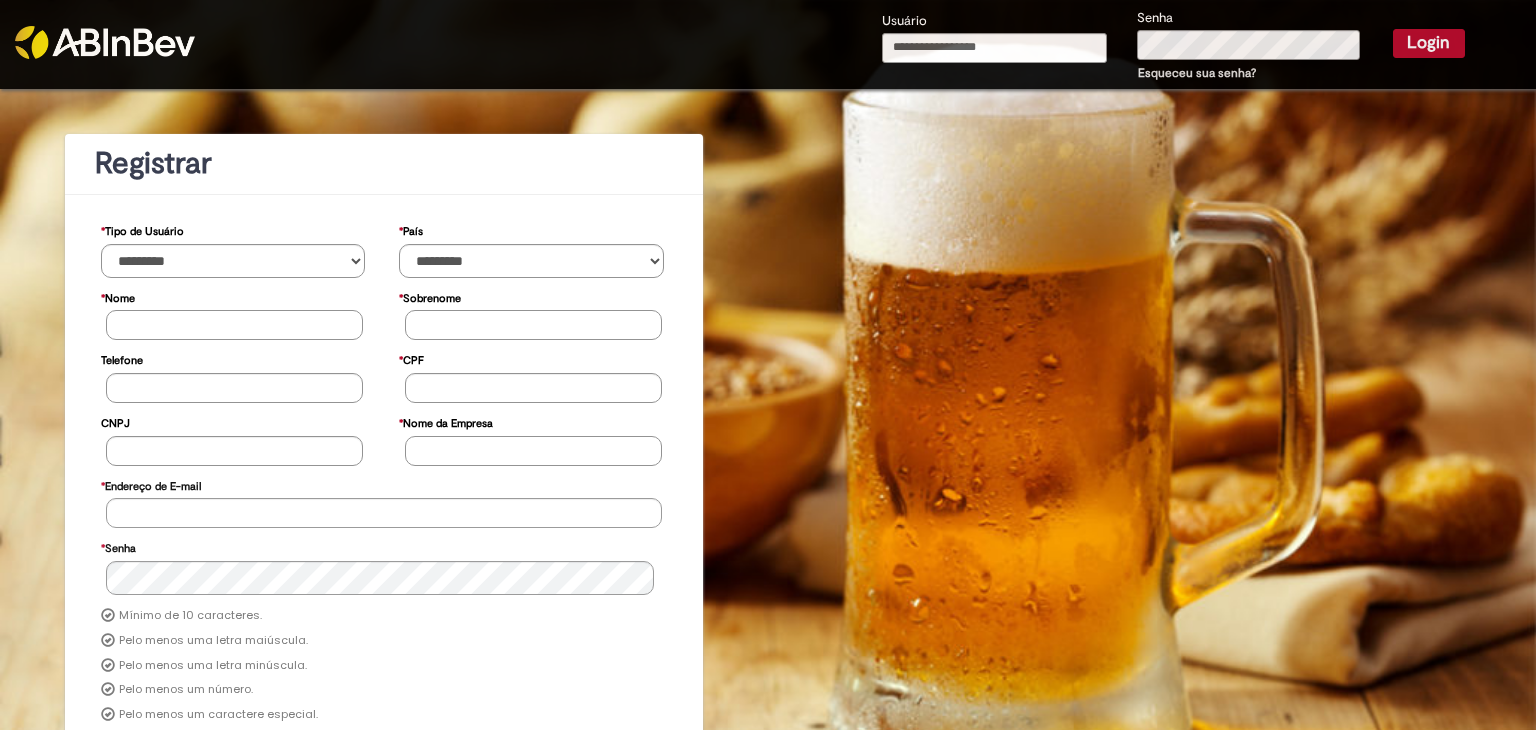 click on "*  Nome" at bounding box center (234, 325) 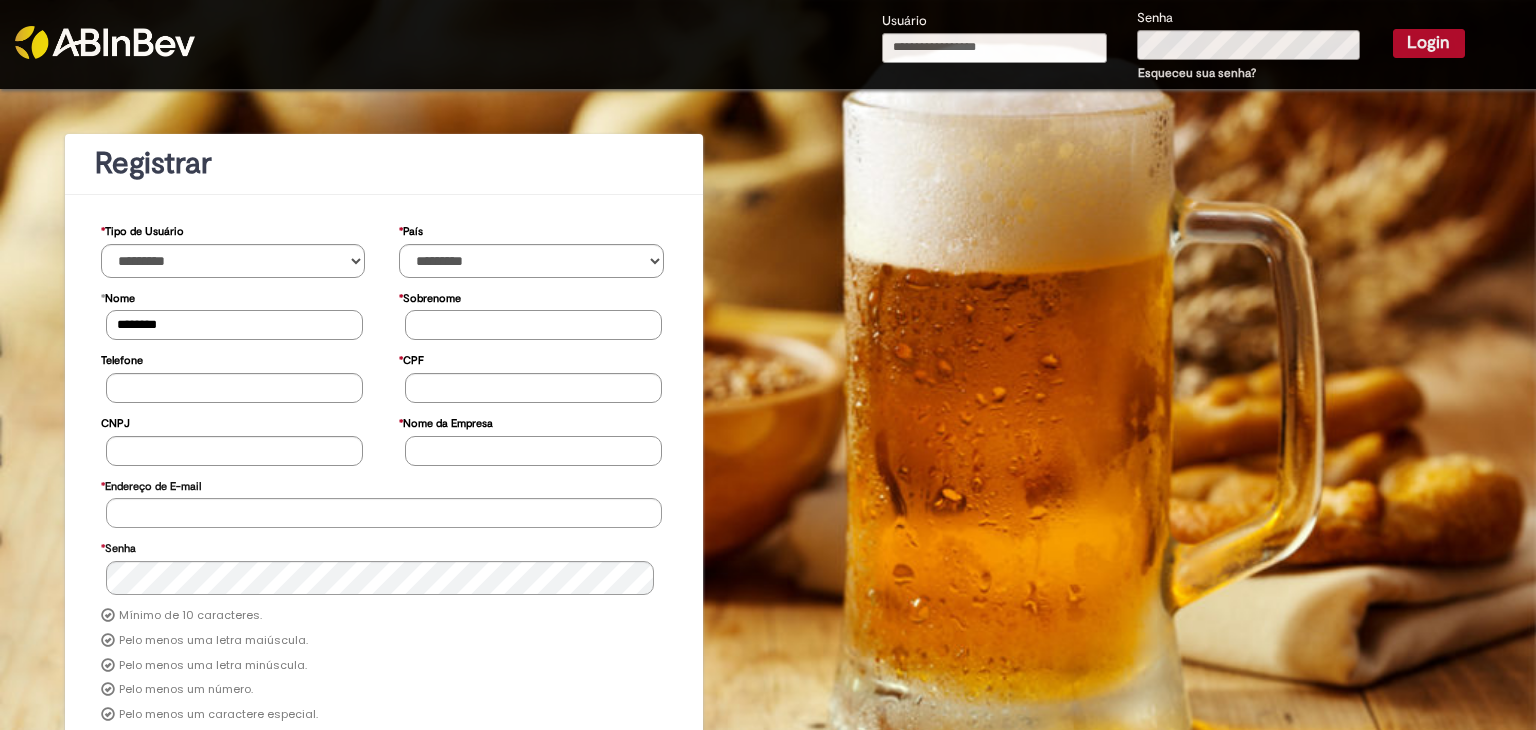 type on "********" 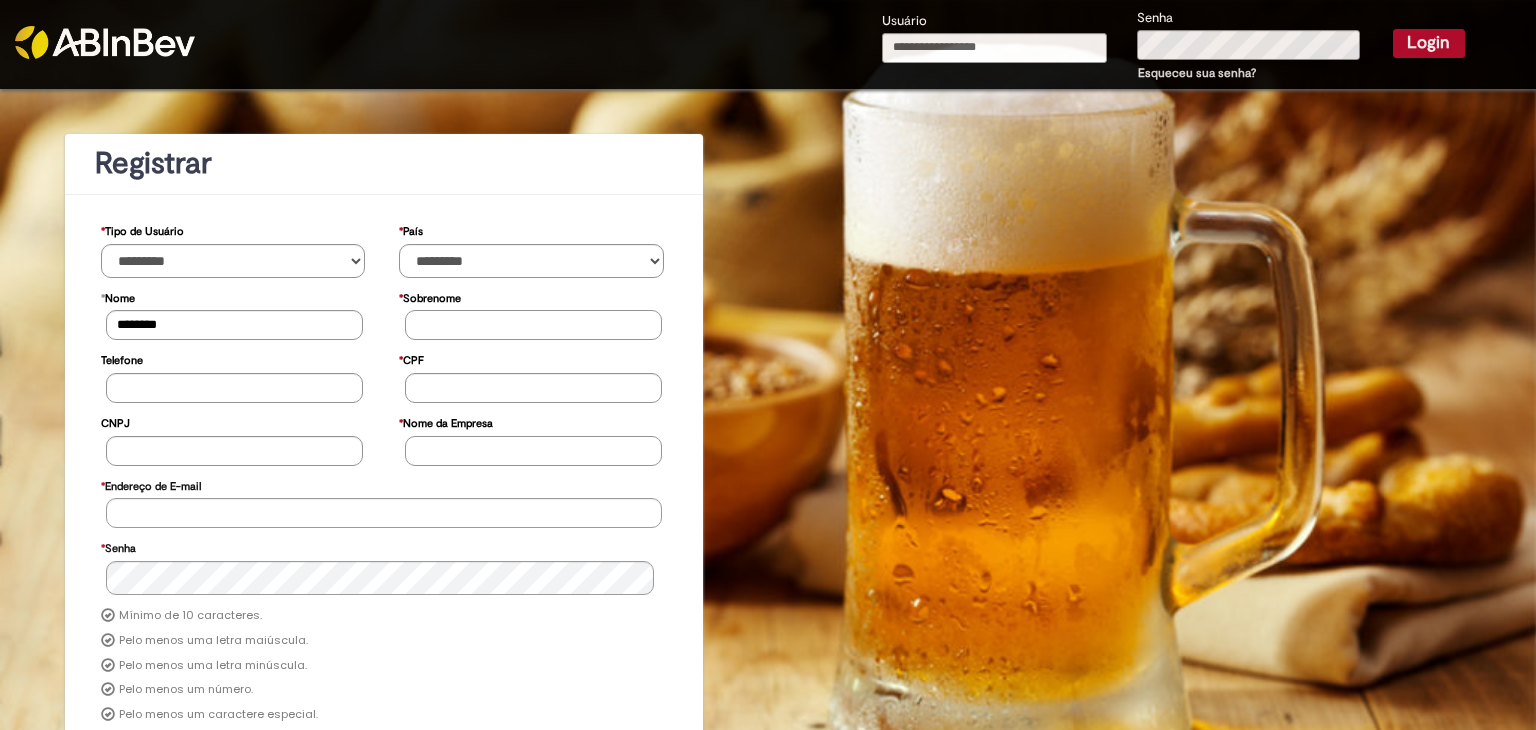 click on "*  Sobrenome" at bounding box center (533, 325) 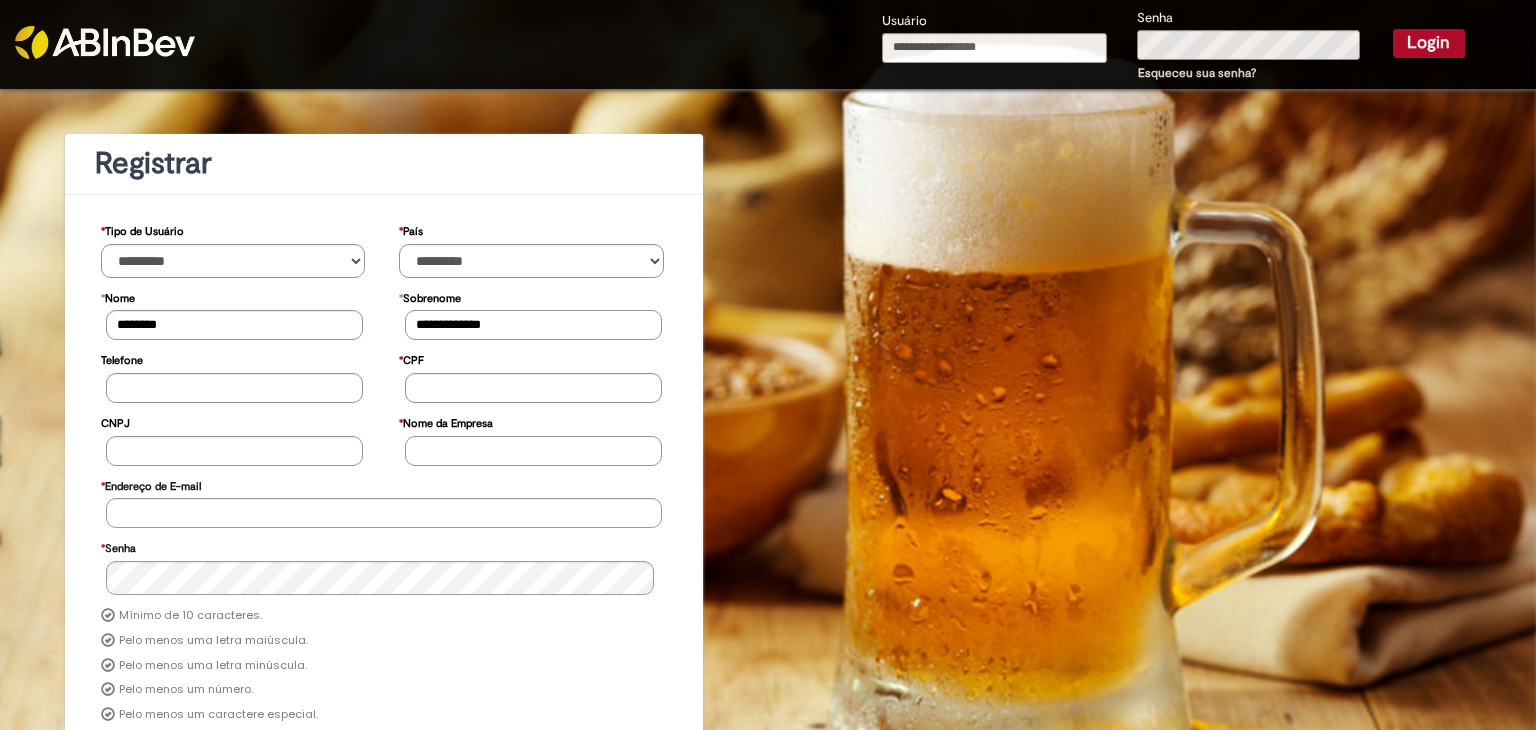 type on "**********" 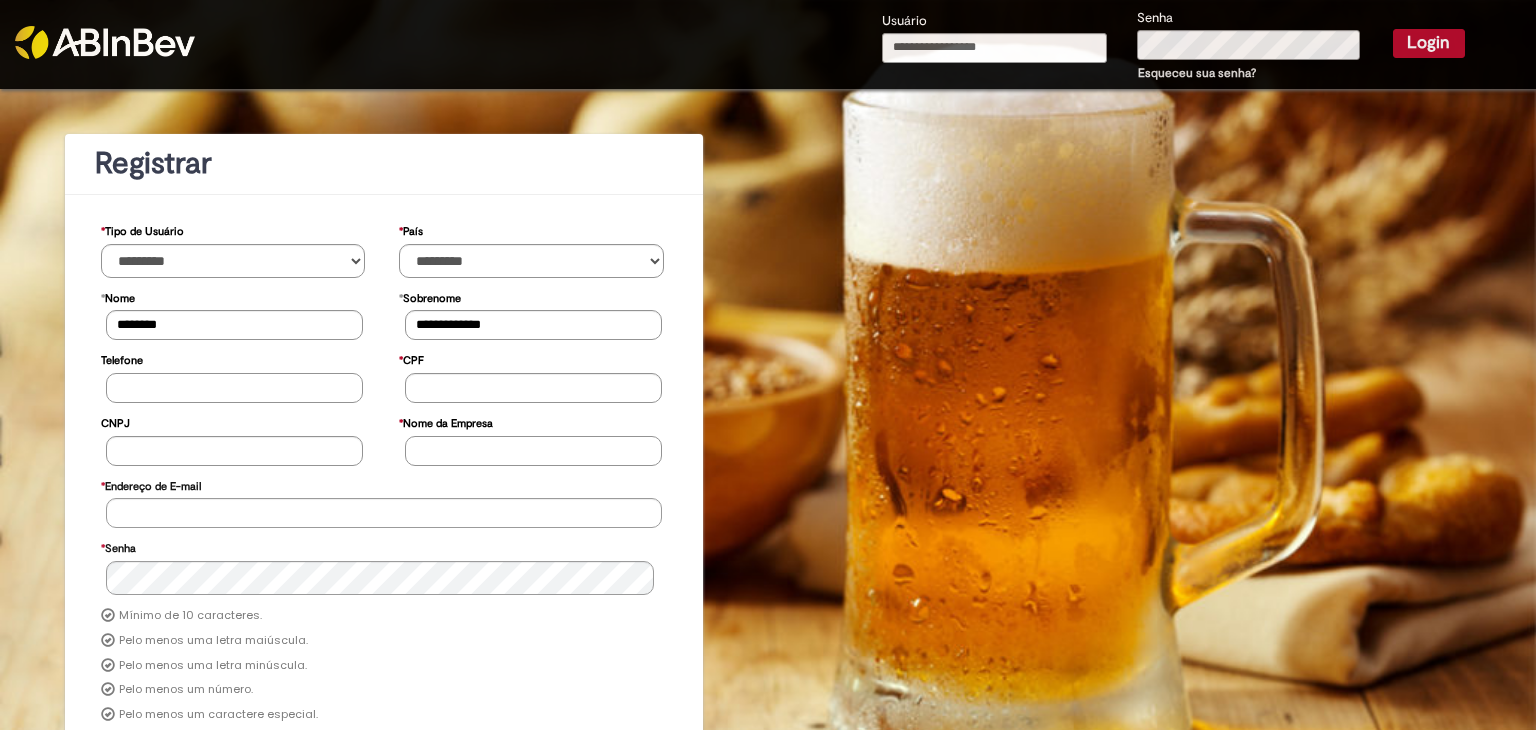 click on "Telefone" at bounding box center [234, 388] 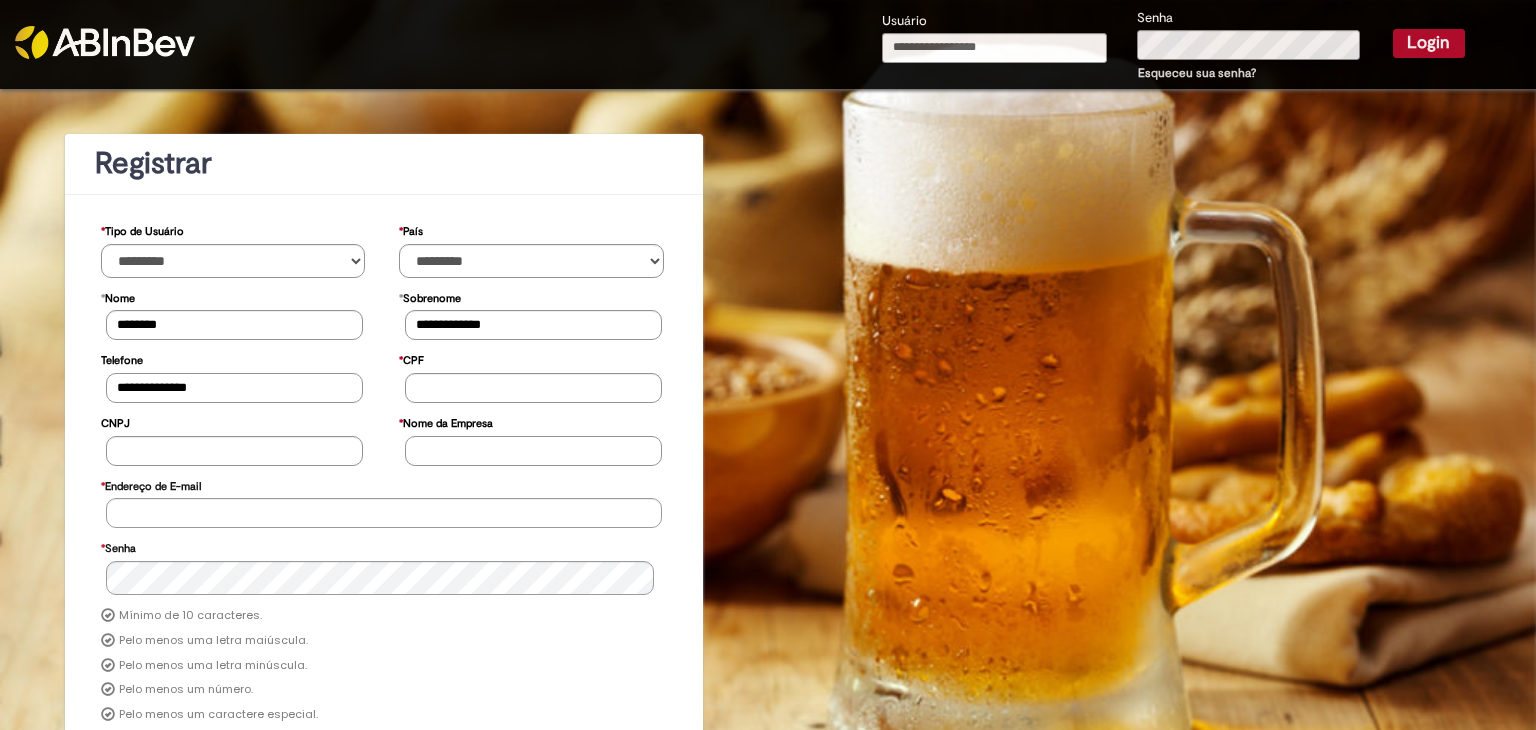 type on "**********" 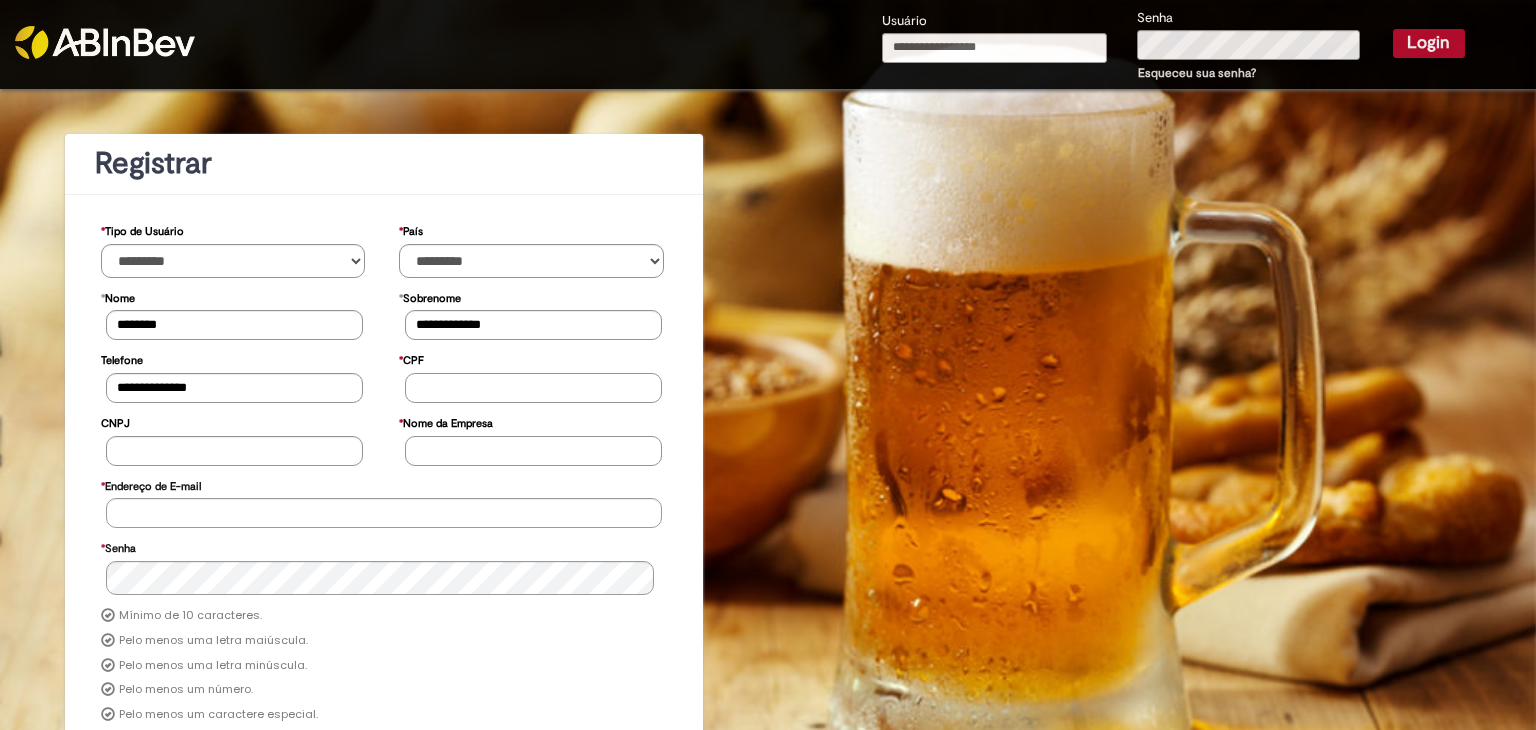 click on "*  CPF" at bounding box center [533, 388] 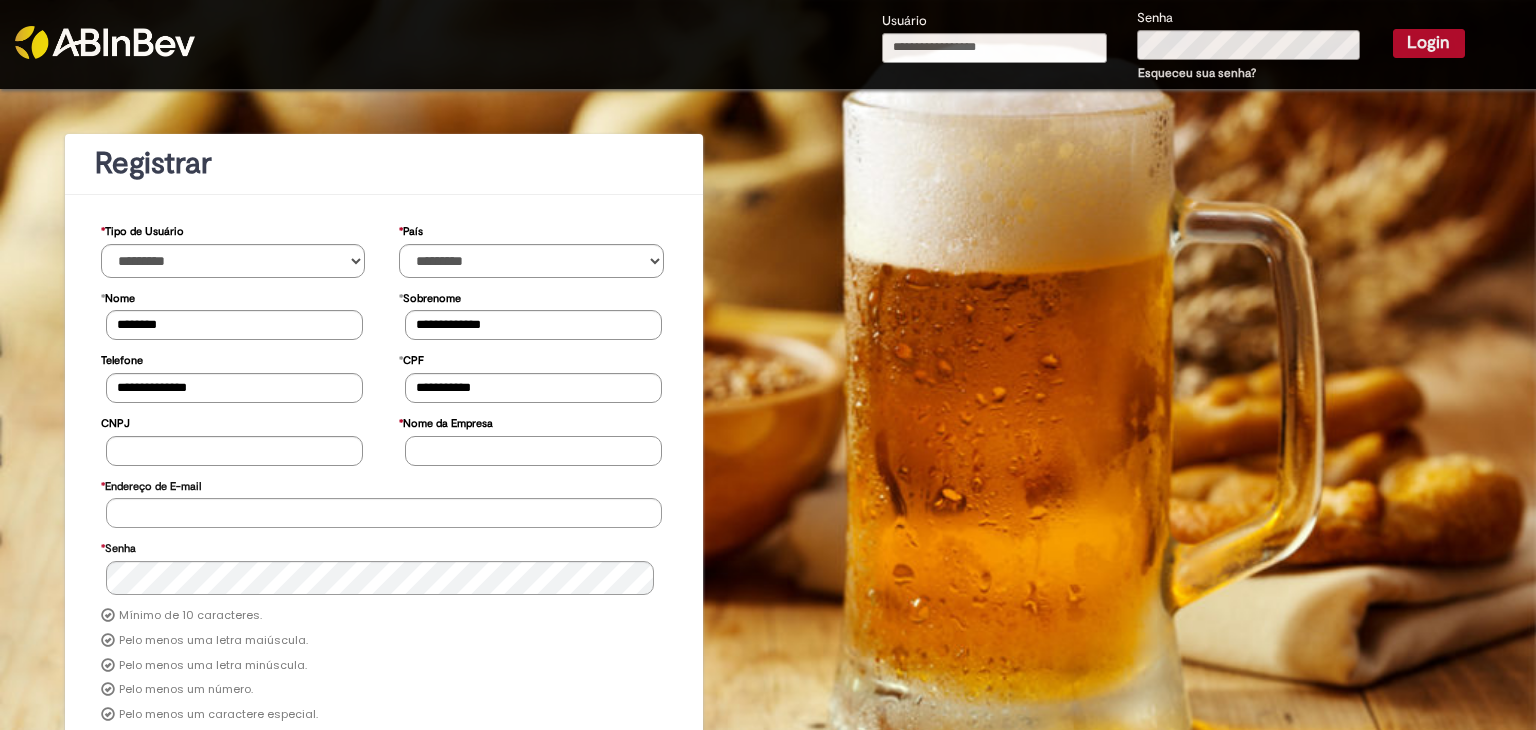 type on "**********" 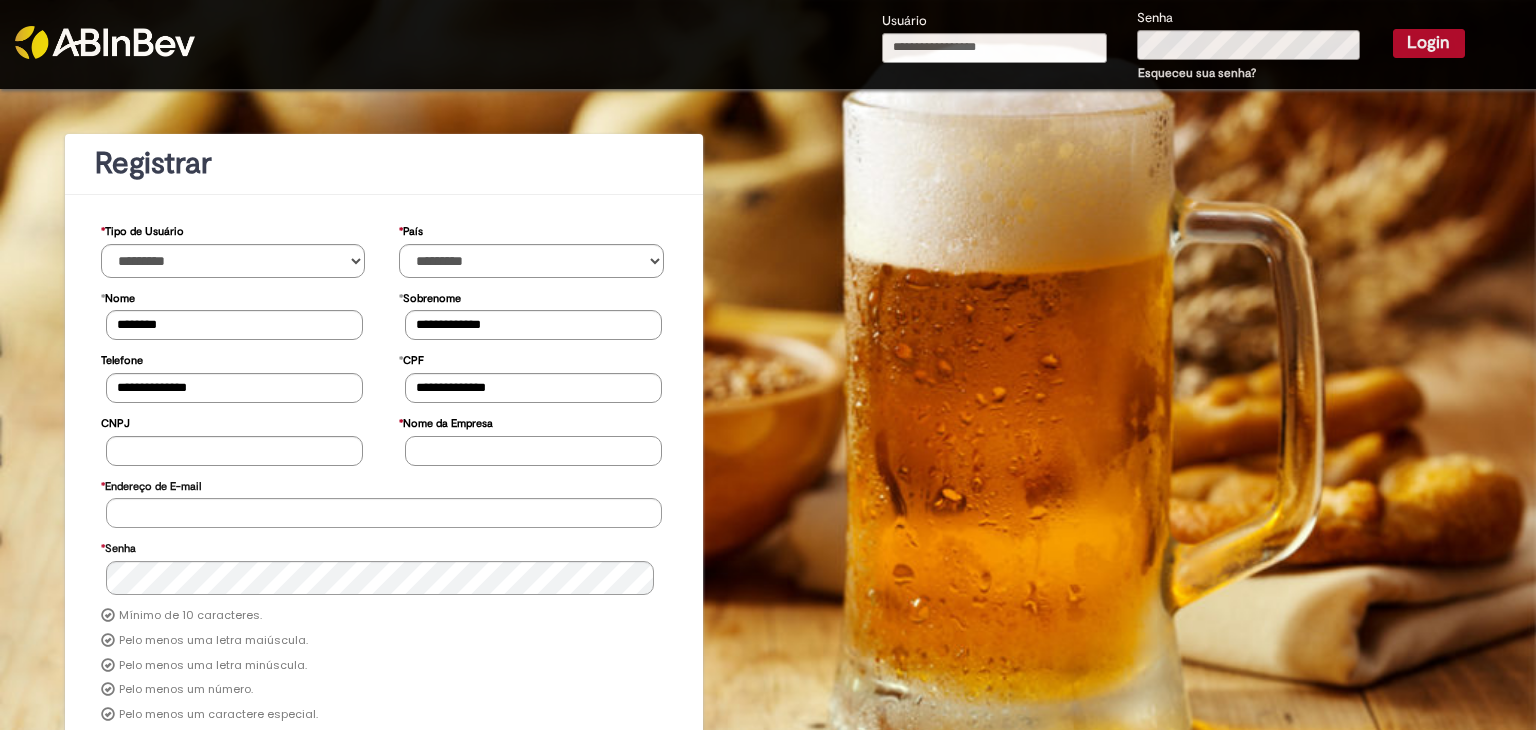 click on "CNPJ" at bounding box center [235, 438] 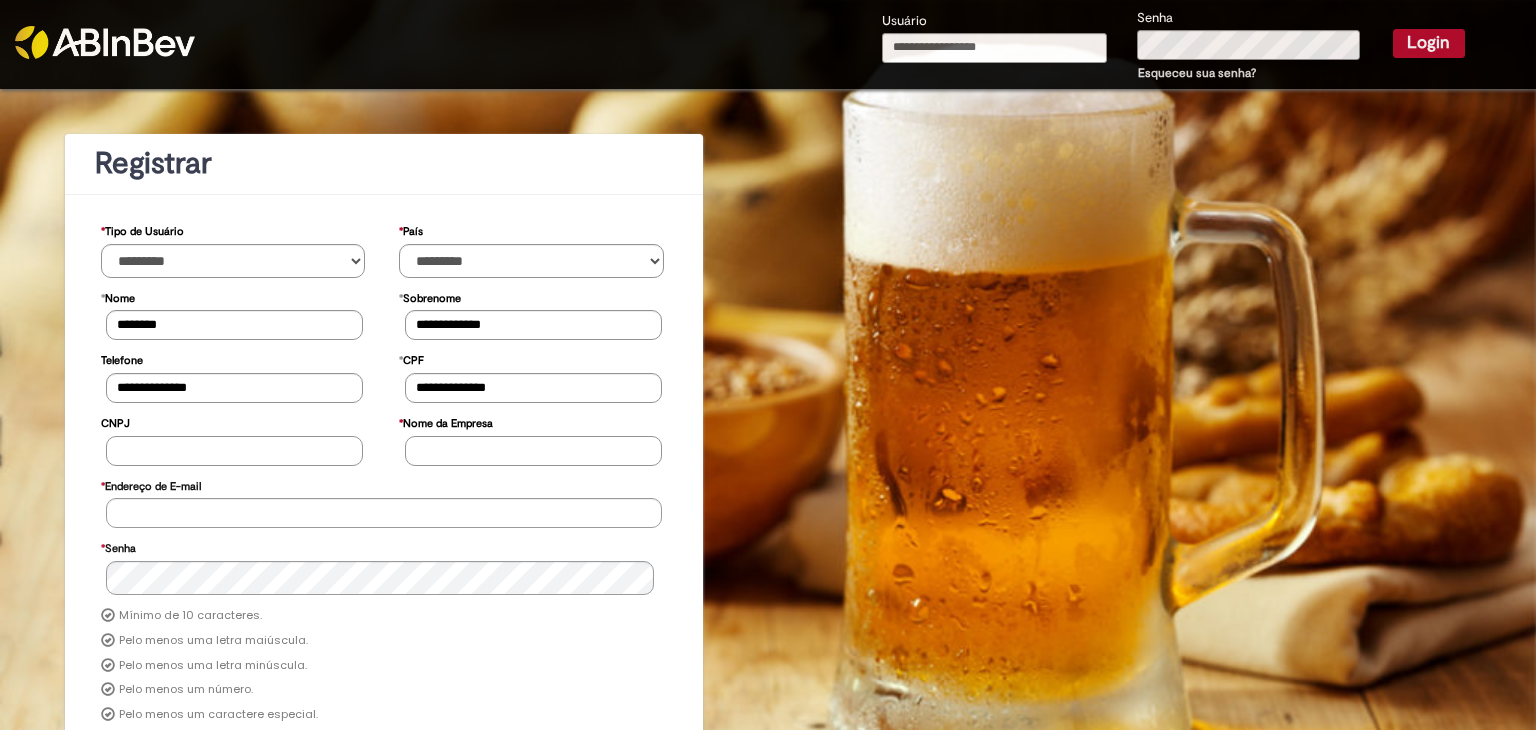 click on "CNPJ" at bounding box center [234, 451] 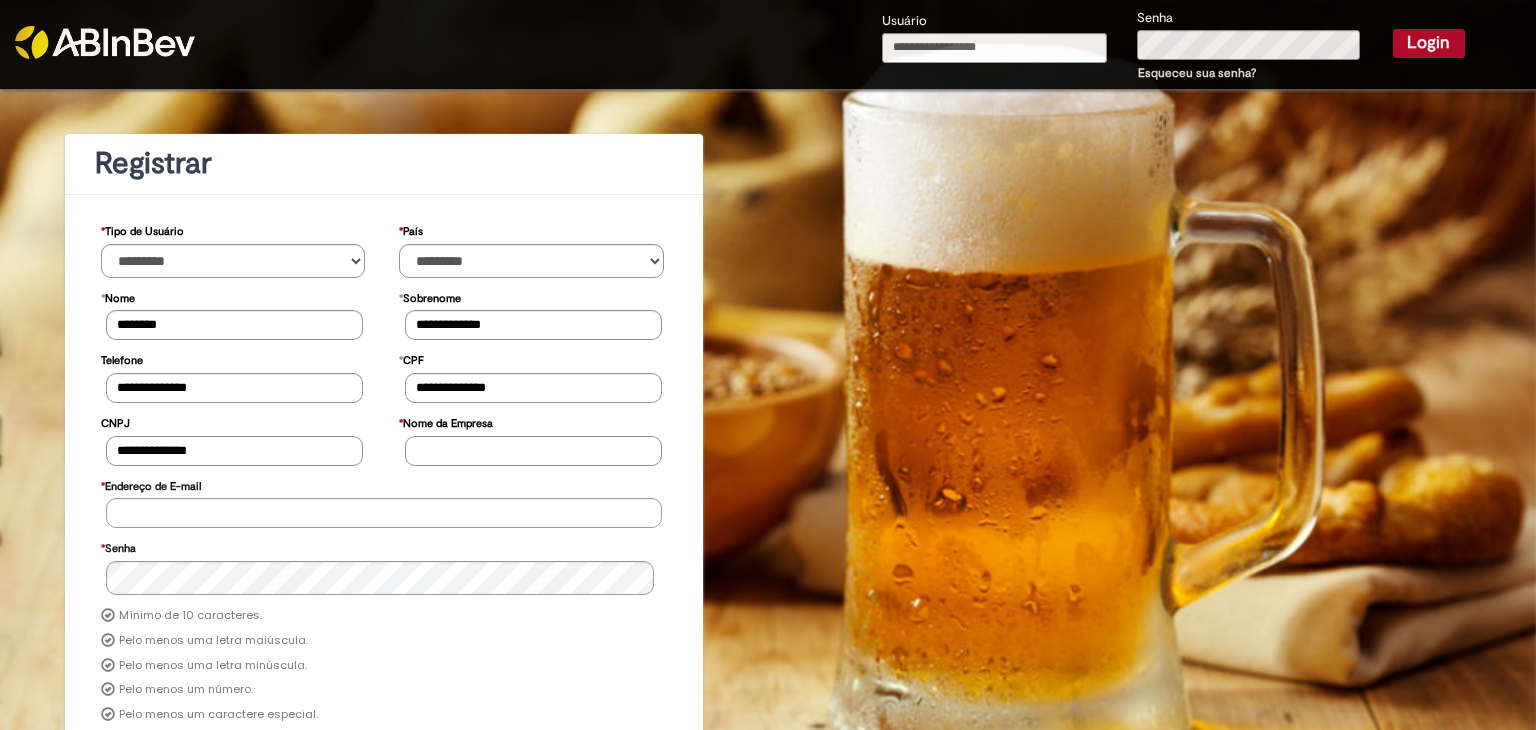type on "**********" 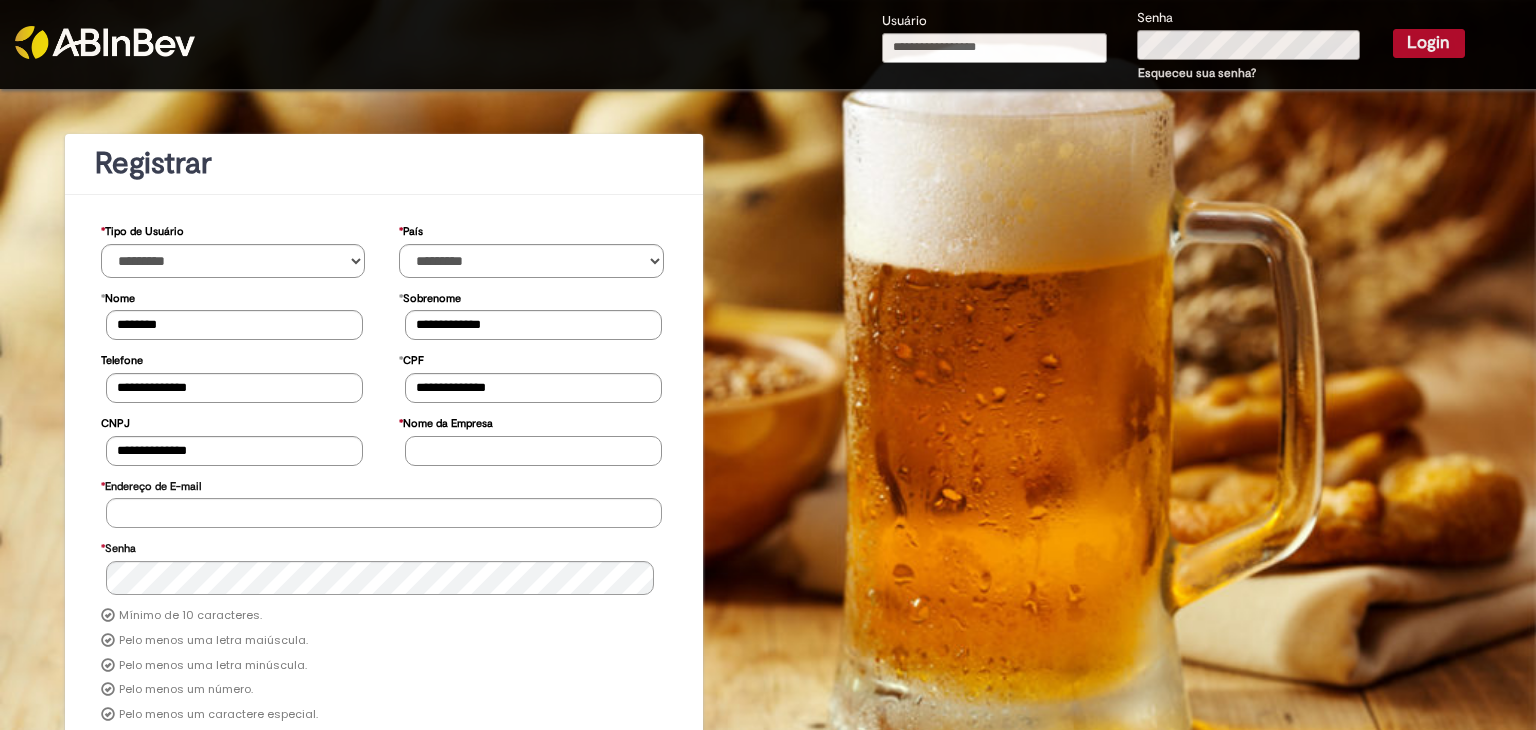 click on "*  Nome da Empresa" at bounding box center [533, 451] 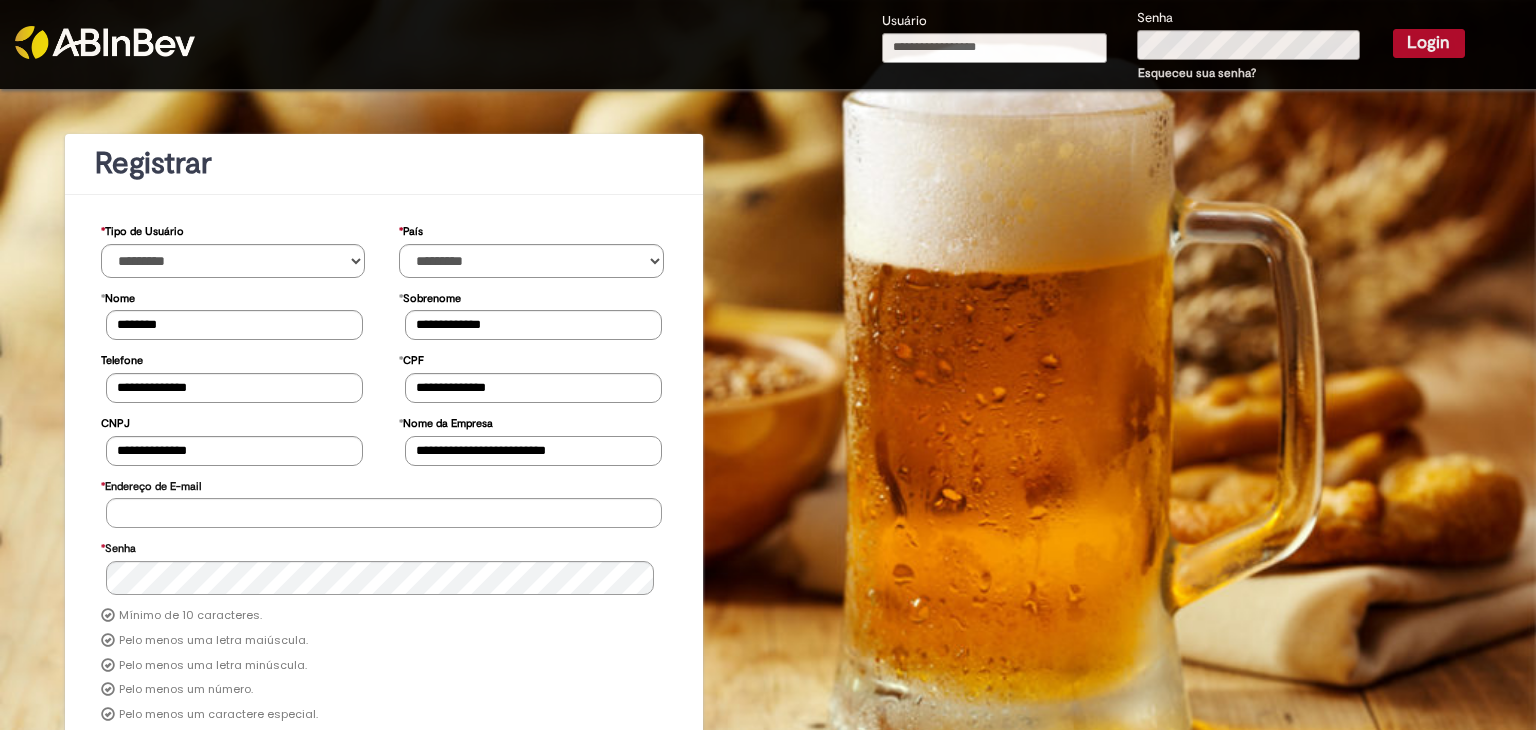 type on "**********" 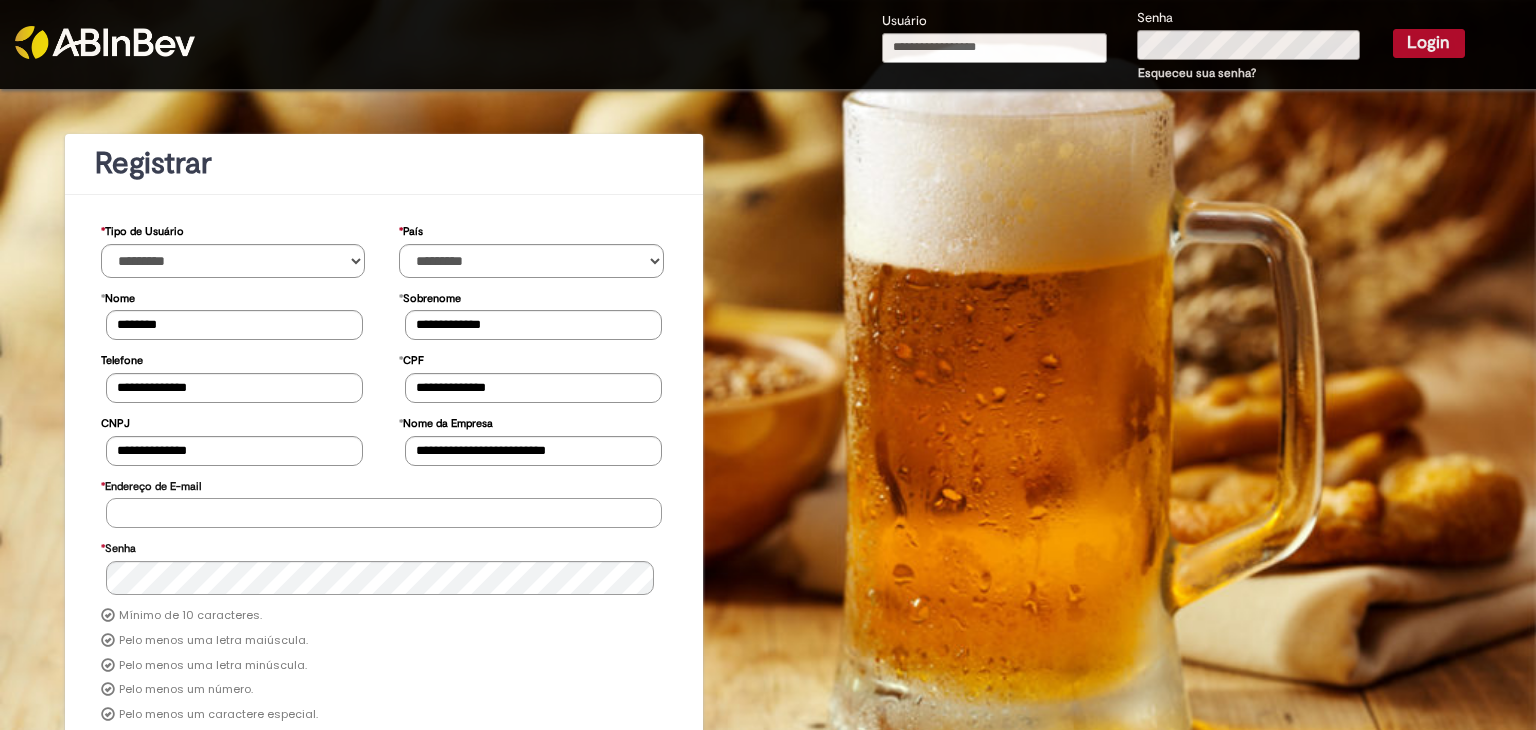 click on "*  Endereço de E-mail" at bounding box center (384, 513) 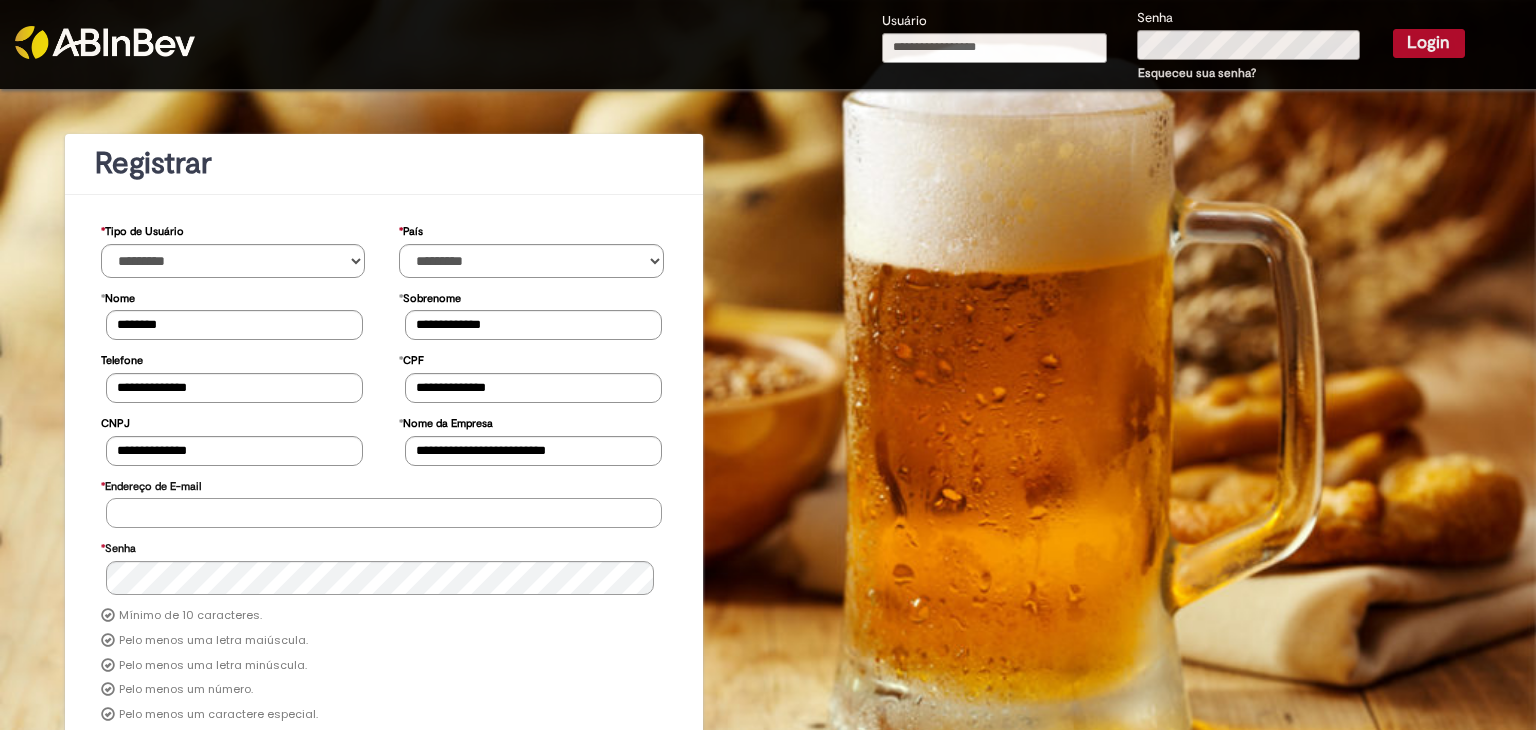 type on "**********" 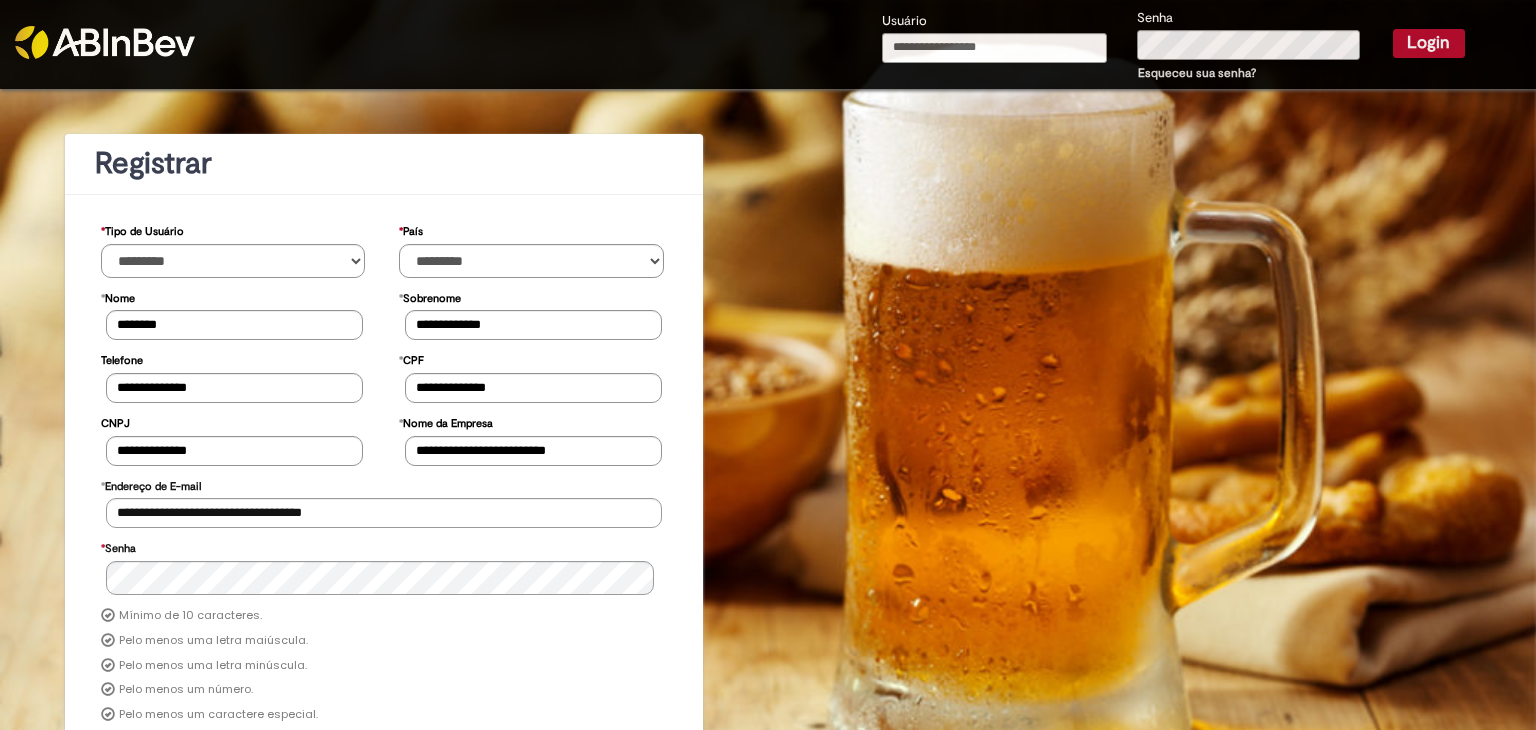 click at bounding box center (384, 580) 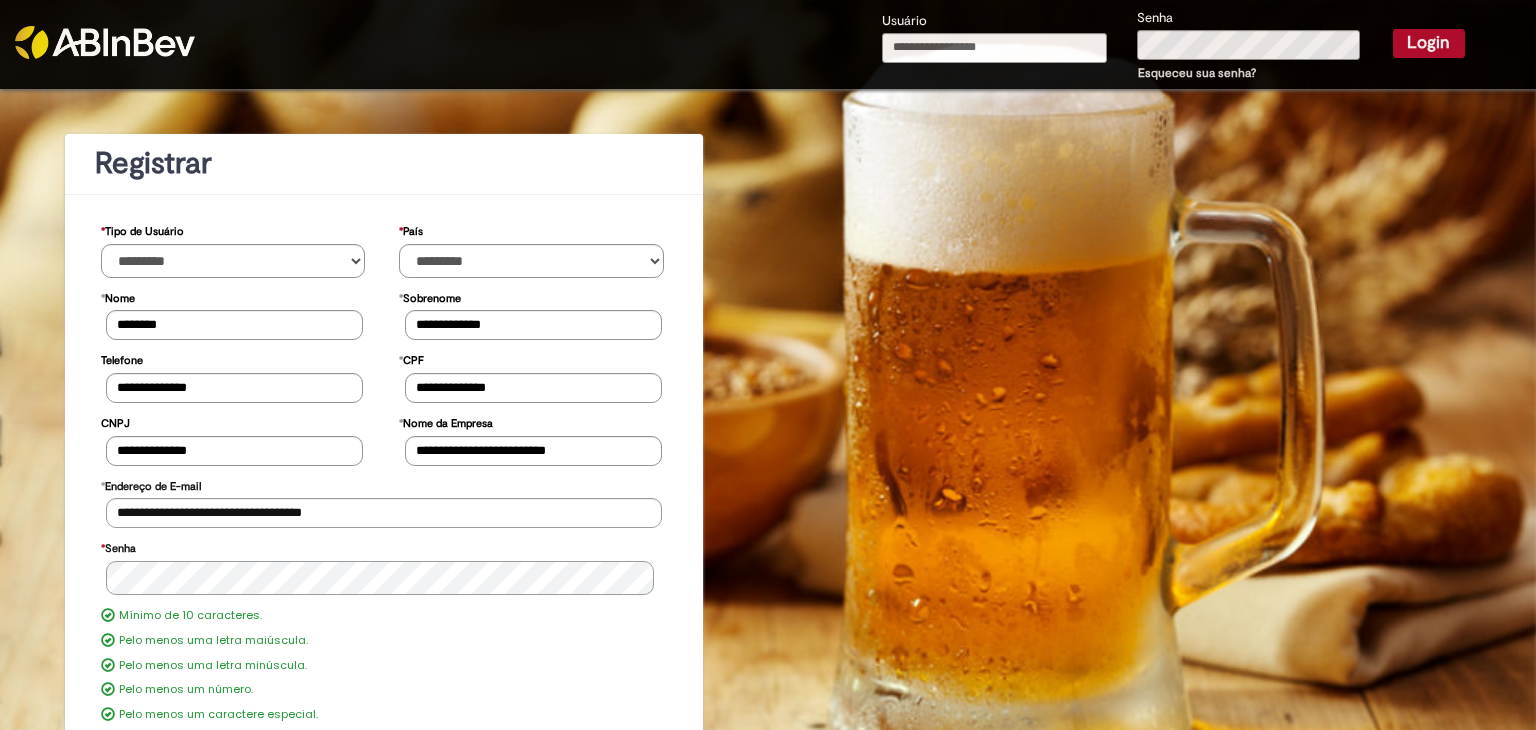 scroll, scrollTop: 190, scrollLeft: 0, axis: vertical 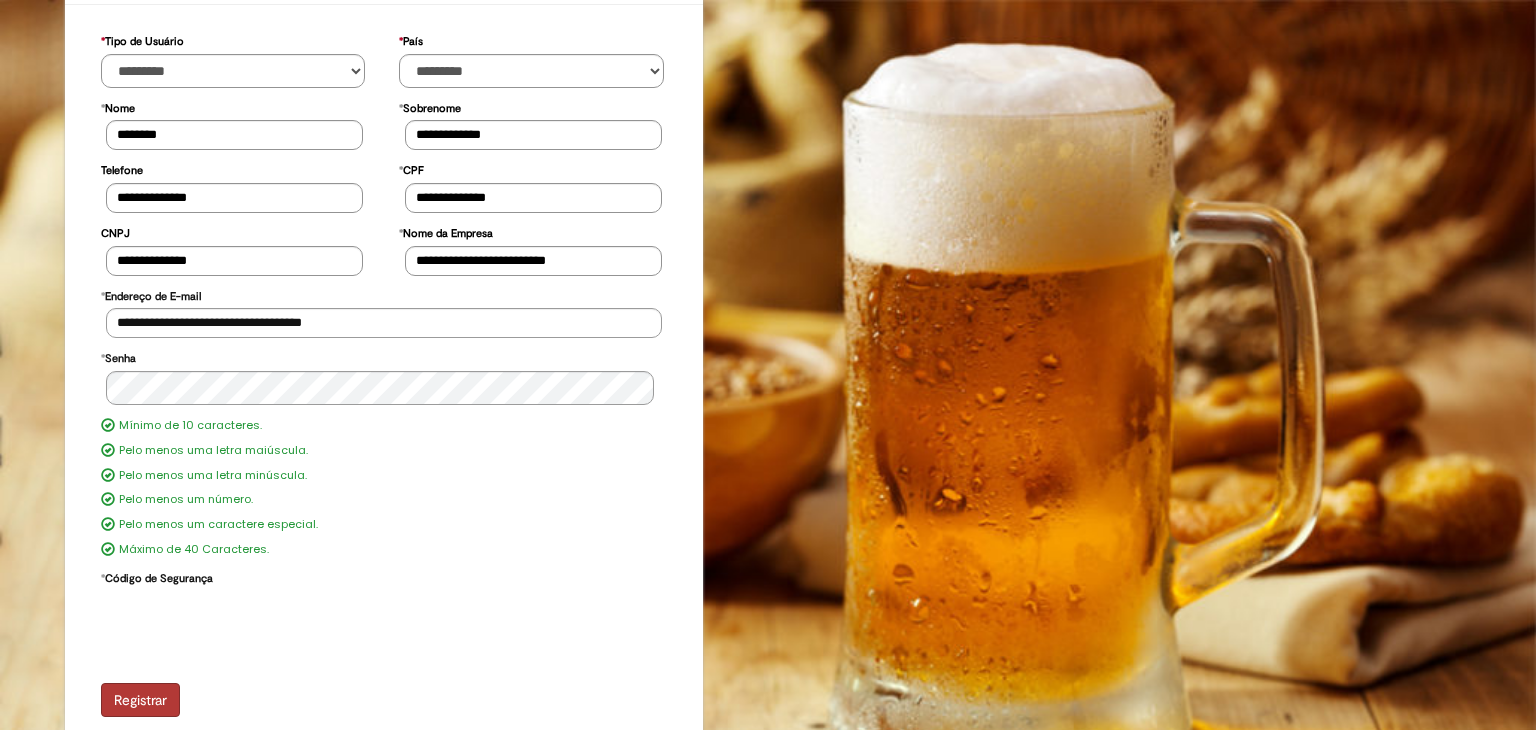 click on "Registrar" at bounding box center (140, 700) 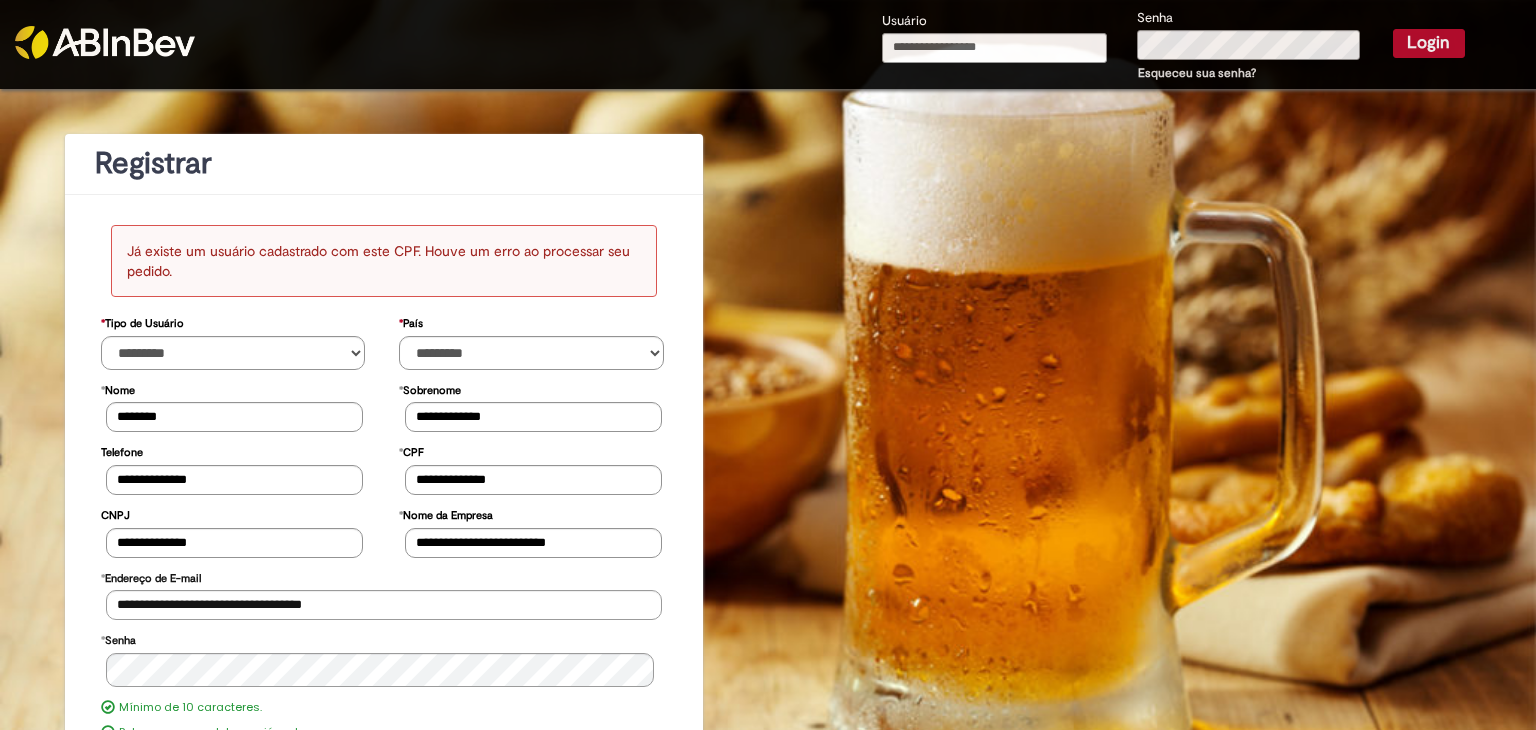 scroll, scrollTop: 249, scrollLeft: 0, axis: vertical 